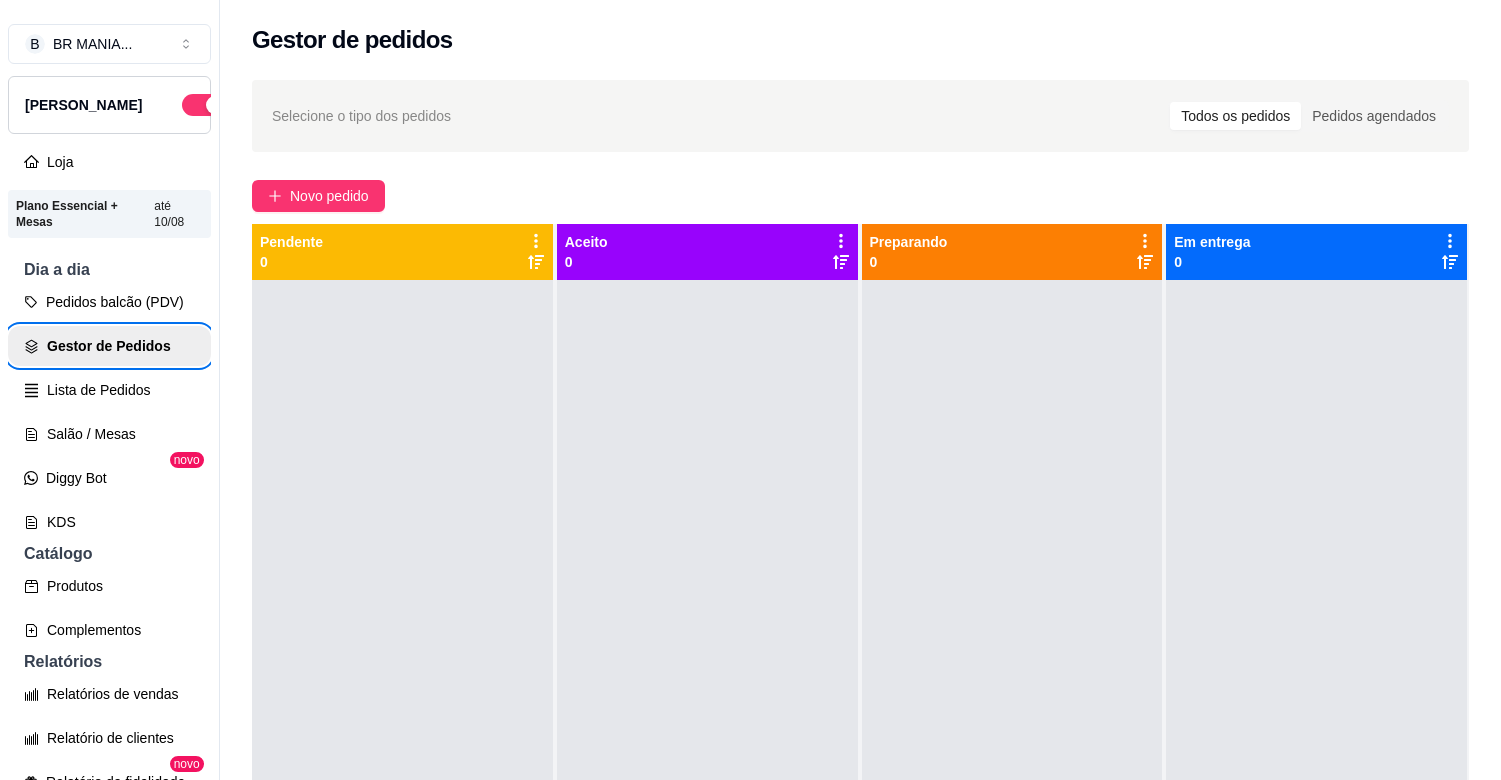 scroll, scrollTop: 0, scrollLeft: 0, axis: both 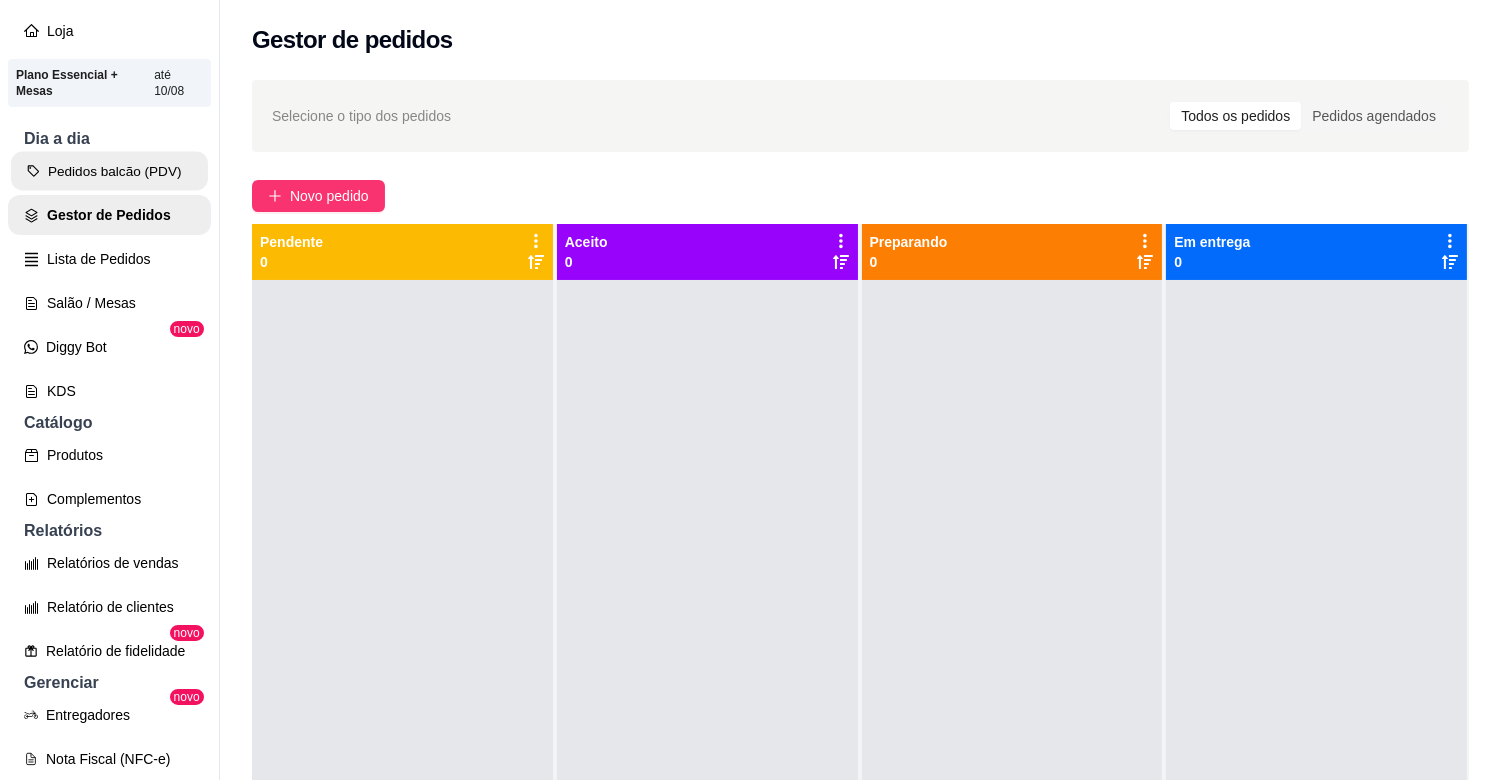 click on "Pedidos balcão (PDV)" at bounding box center (109, 171) 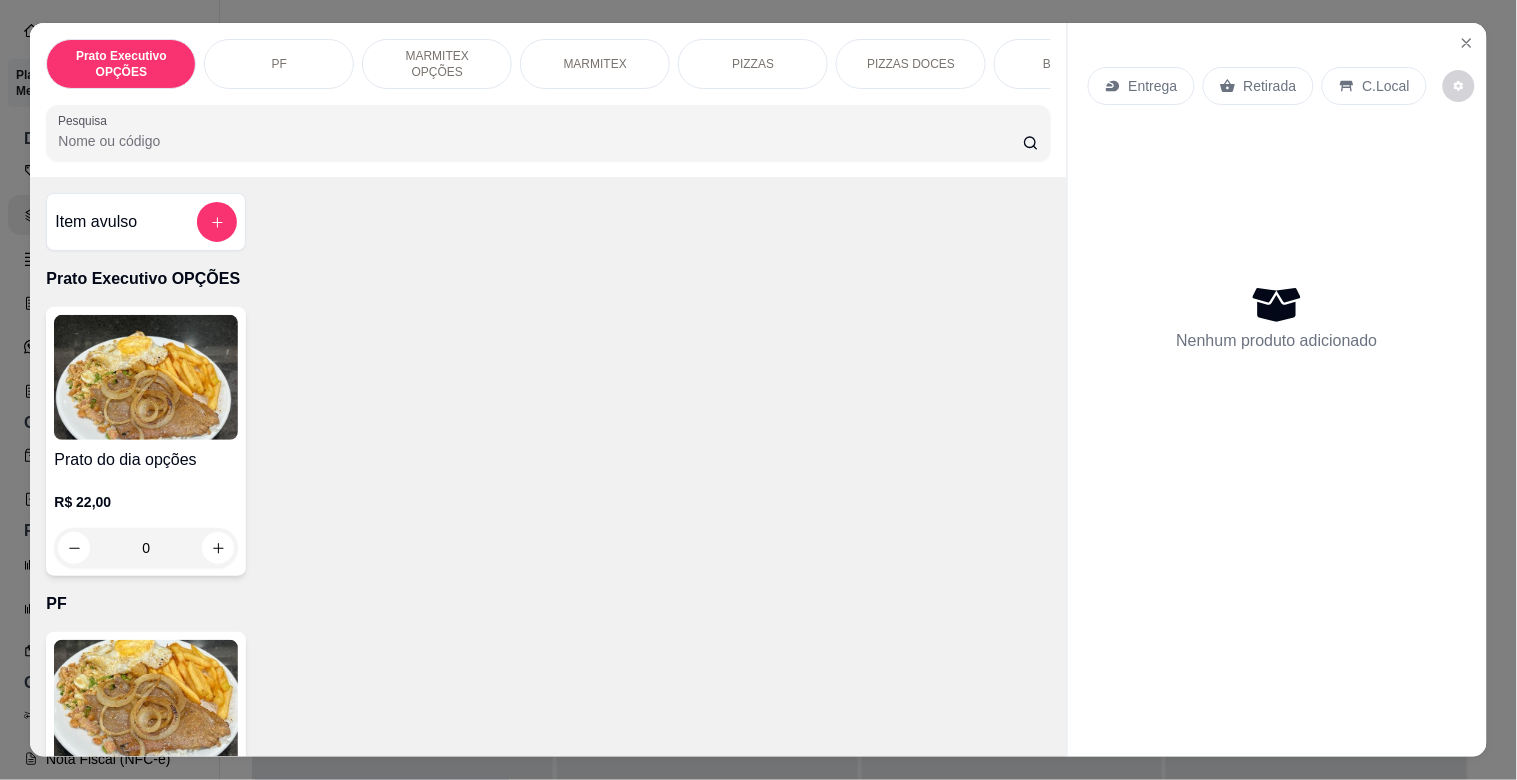 click on "MARMITEX" at bounding box center [595, 64] 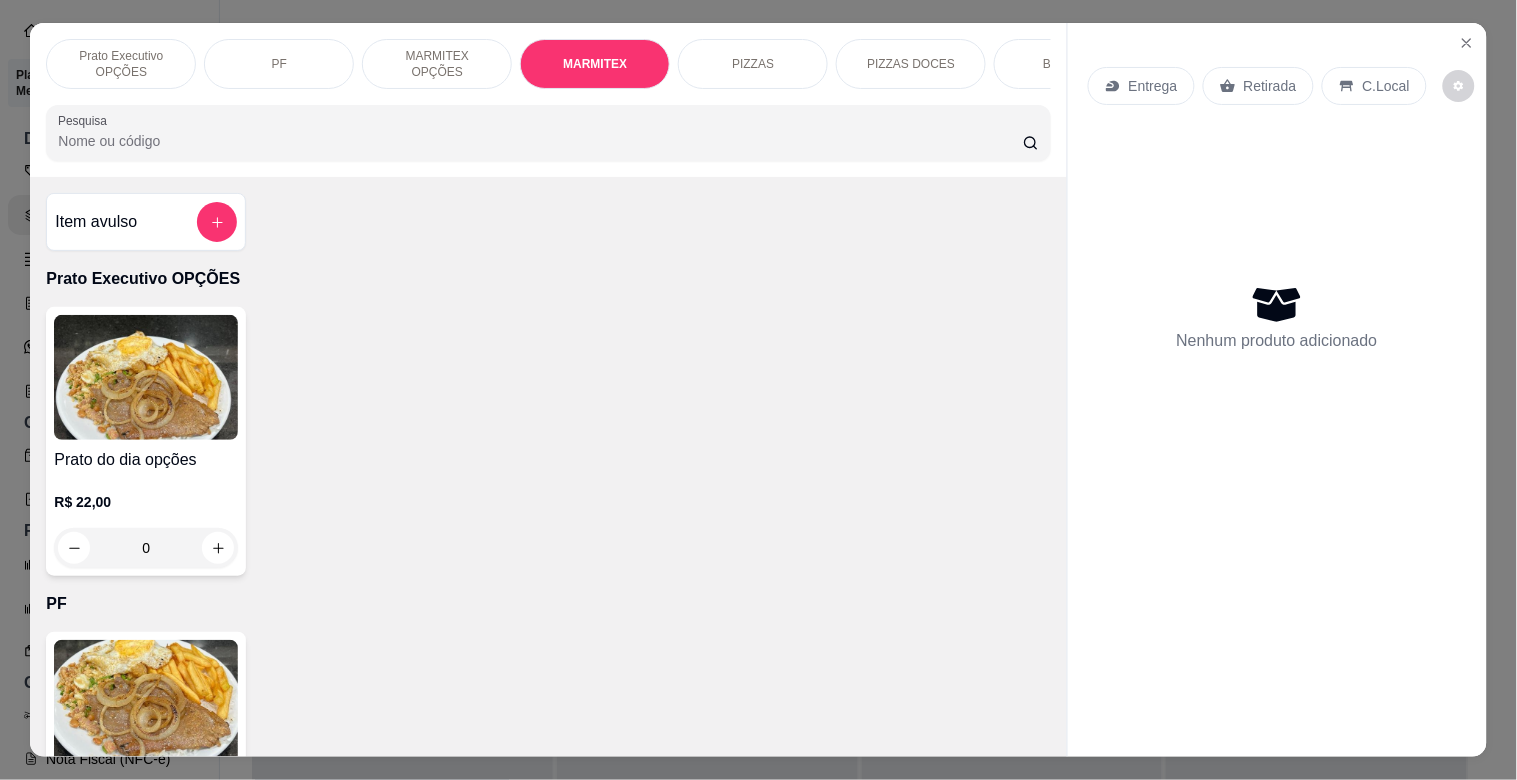 scroll, scrollTop: 1064, scrollLeft: 0, axis: vertical 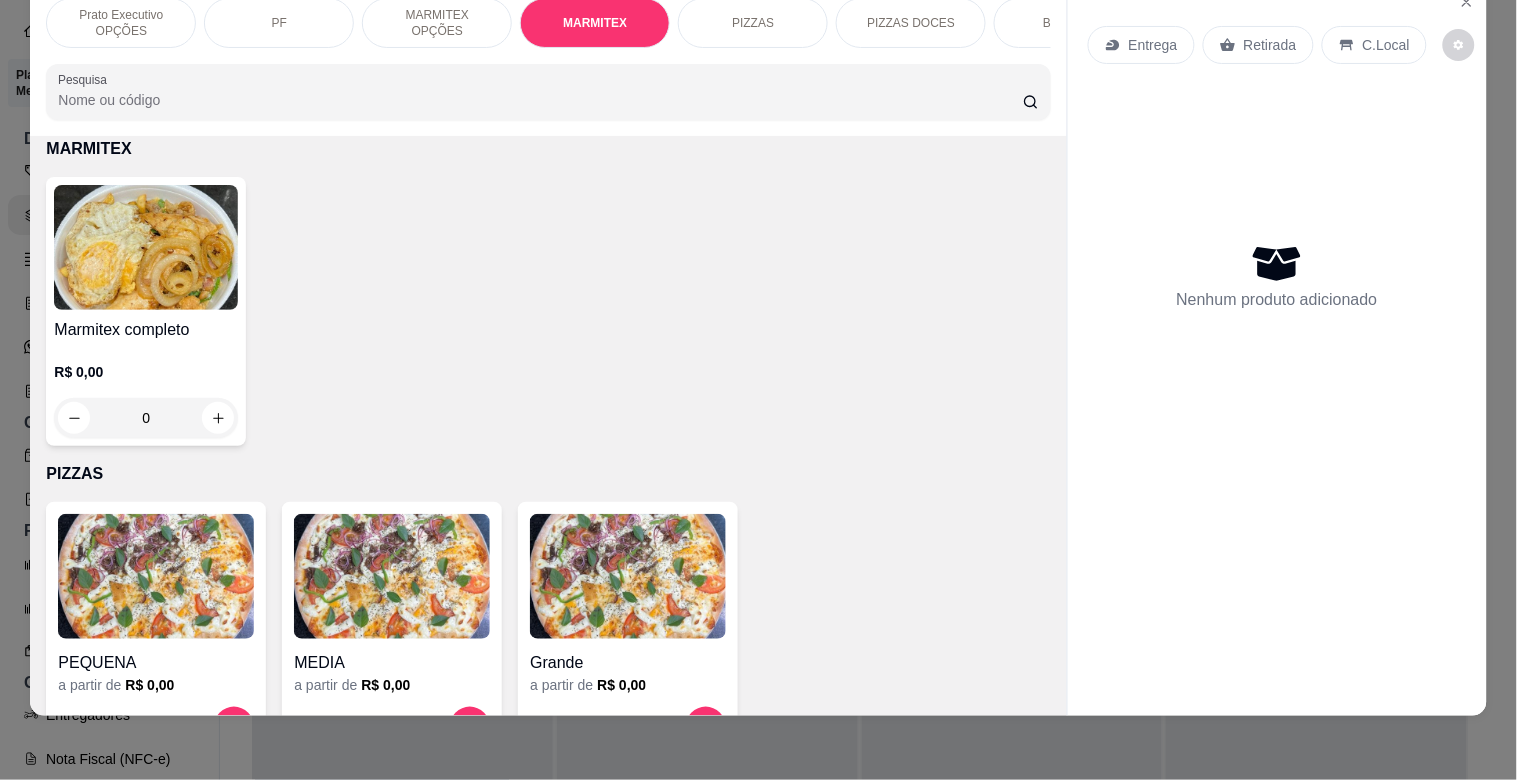 click at bounding box center [146, 247] 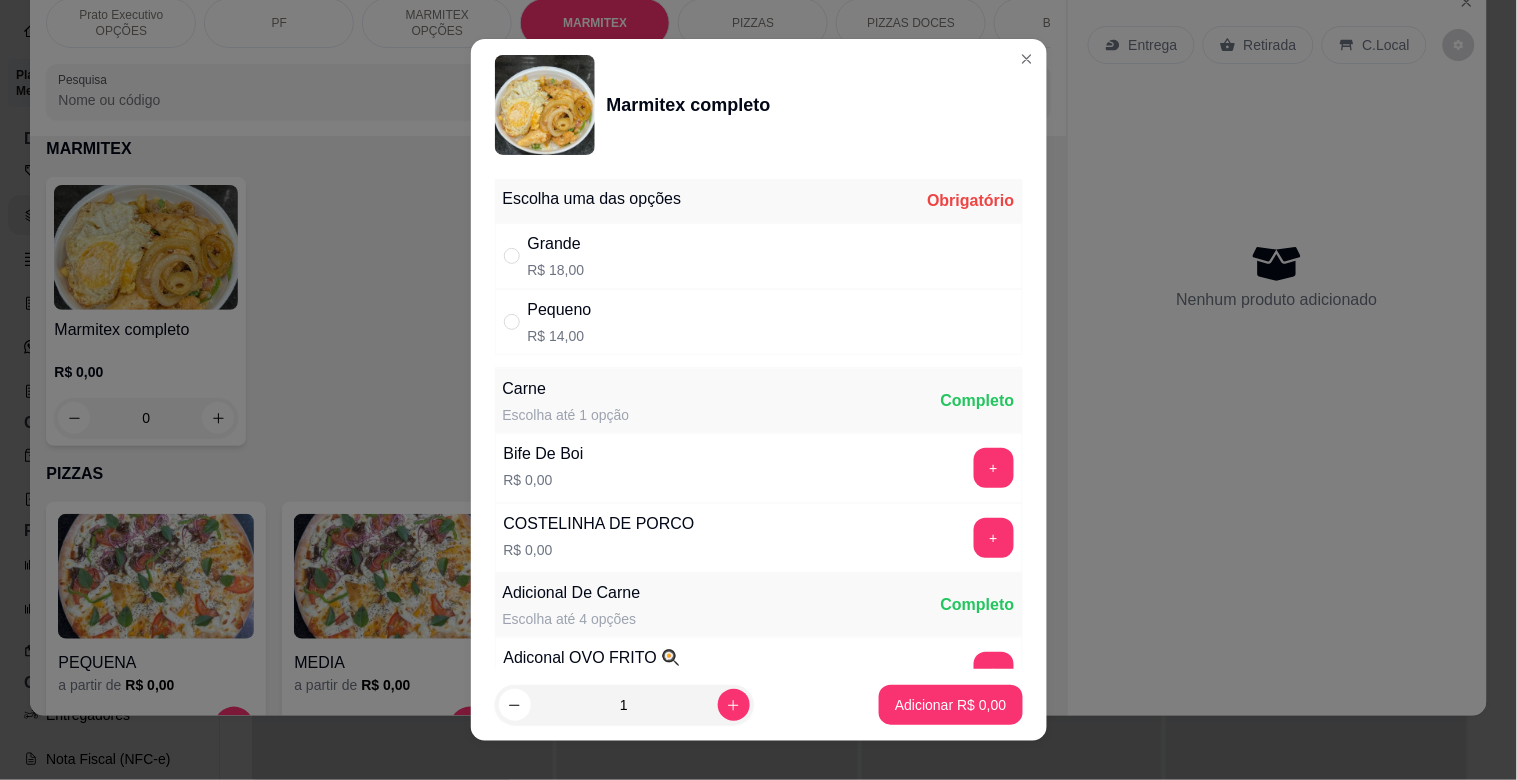click on "Grande  R$ 18,00" at bounding box center [759, 256] 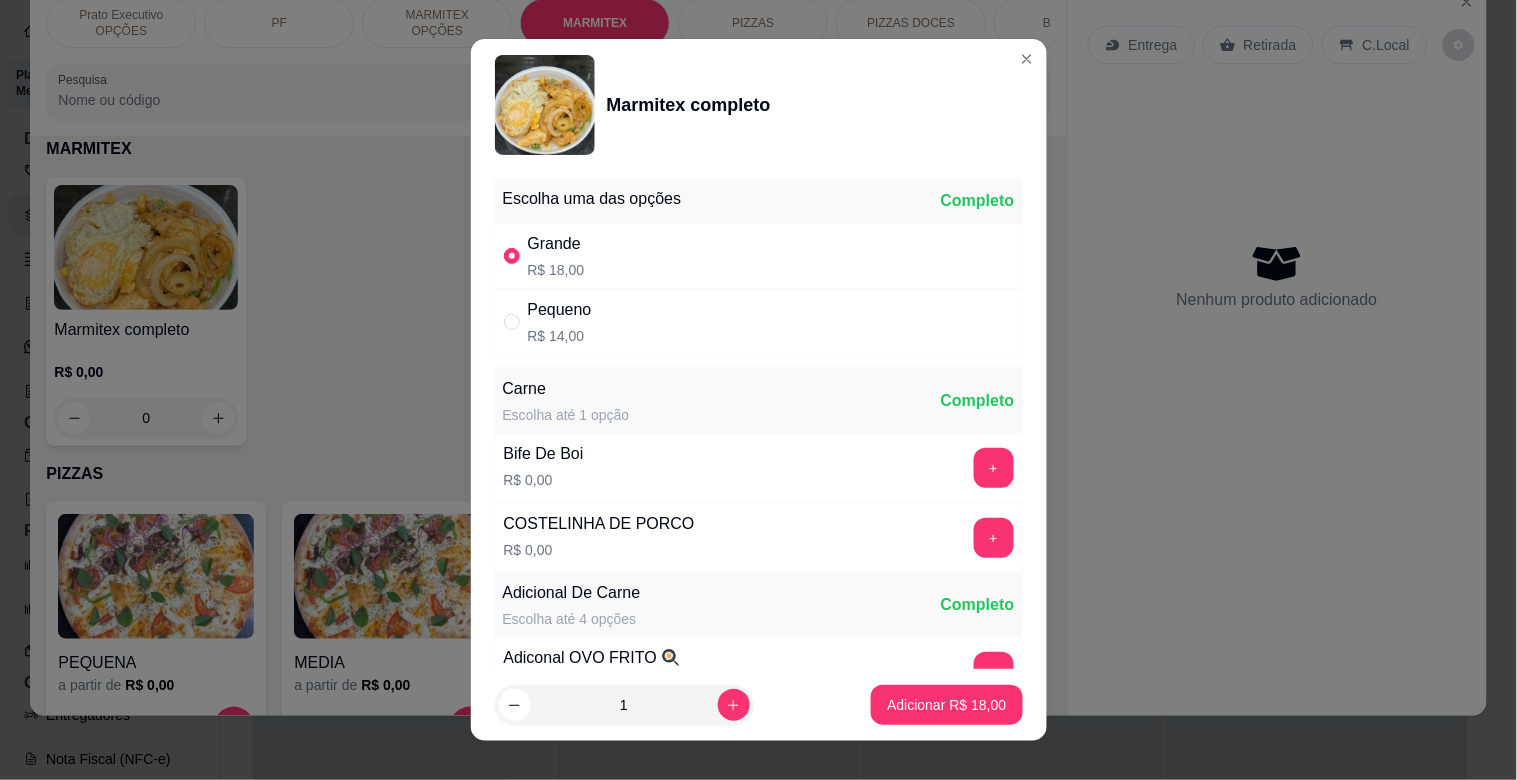 click on "+" at bounding box center [994, 468] 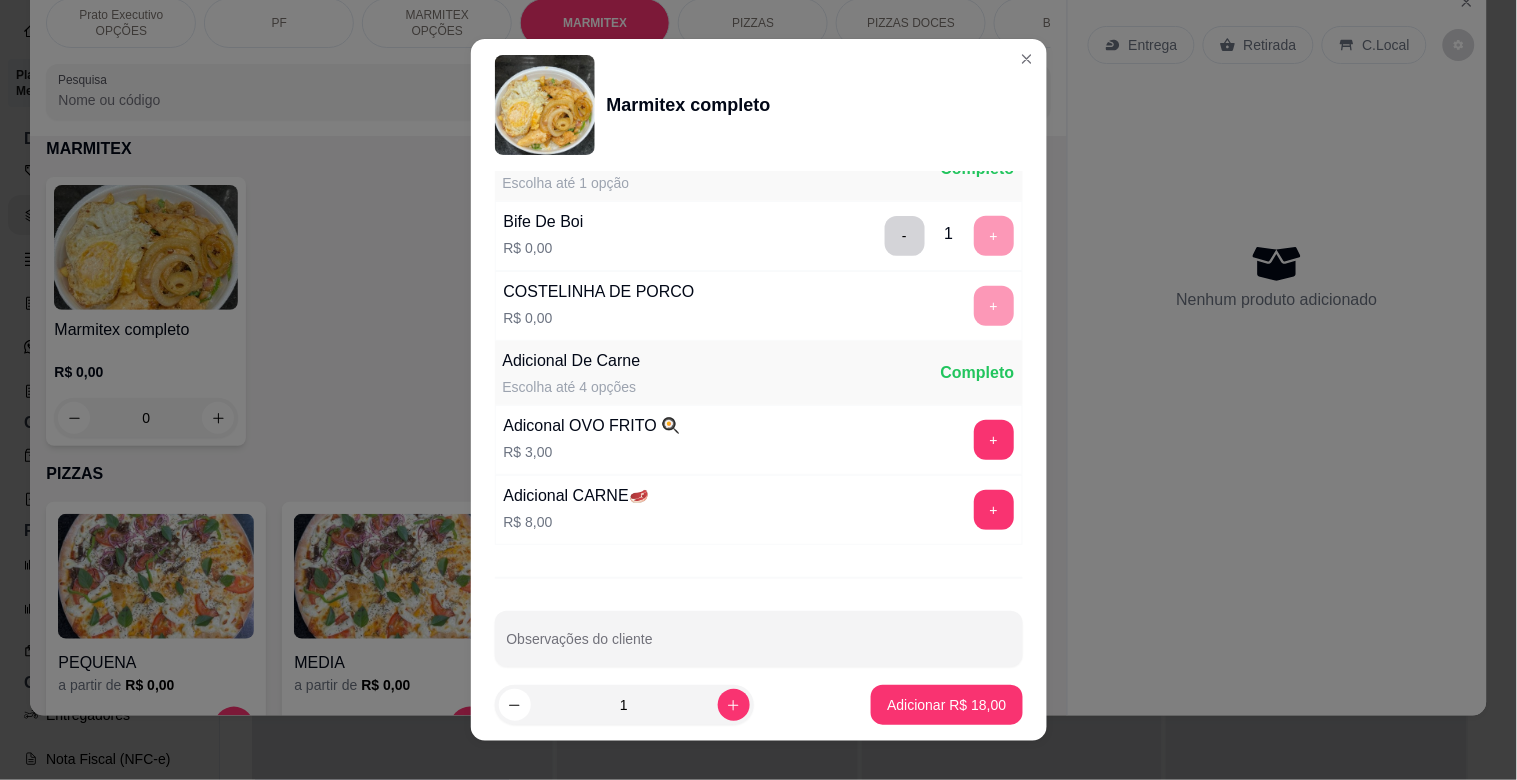 scroll, scrollTop: 280, scrollLeft: 0, axis: vertical 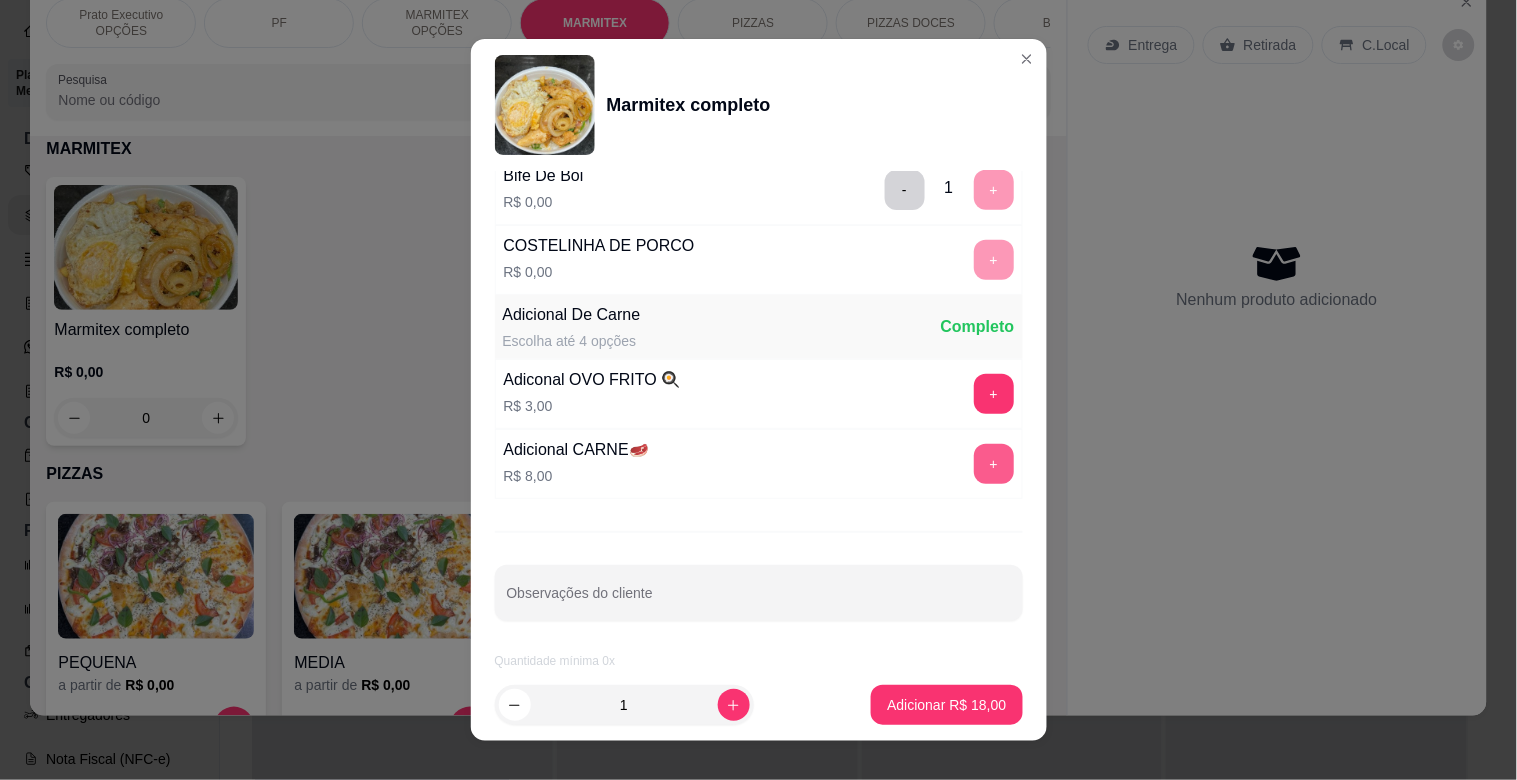 click on "+" at bounding box center [994, 464] 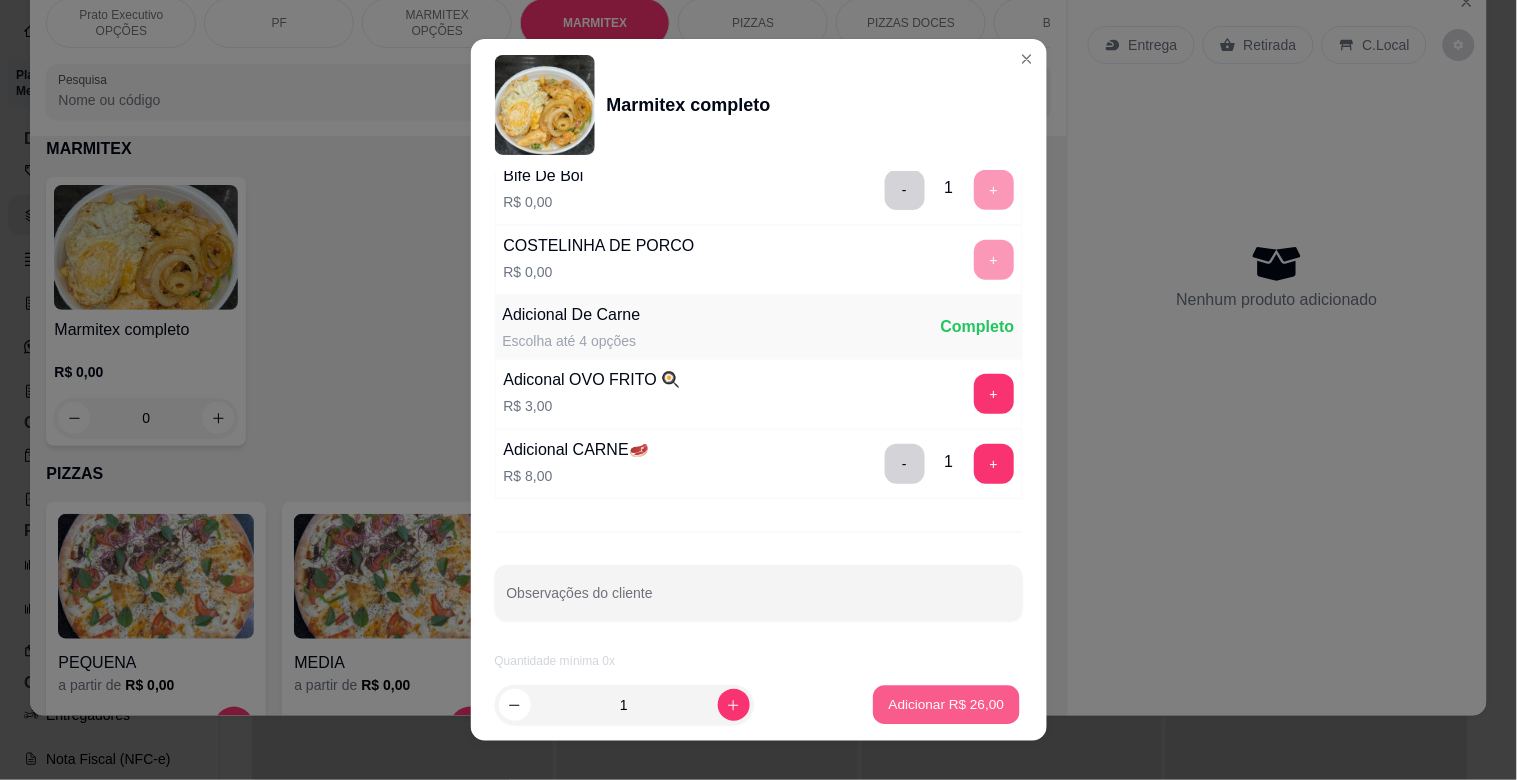 click on "Adicionar   R$ 26,00" at bounding box center (947, 705) 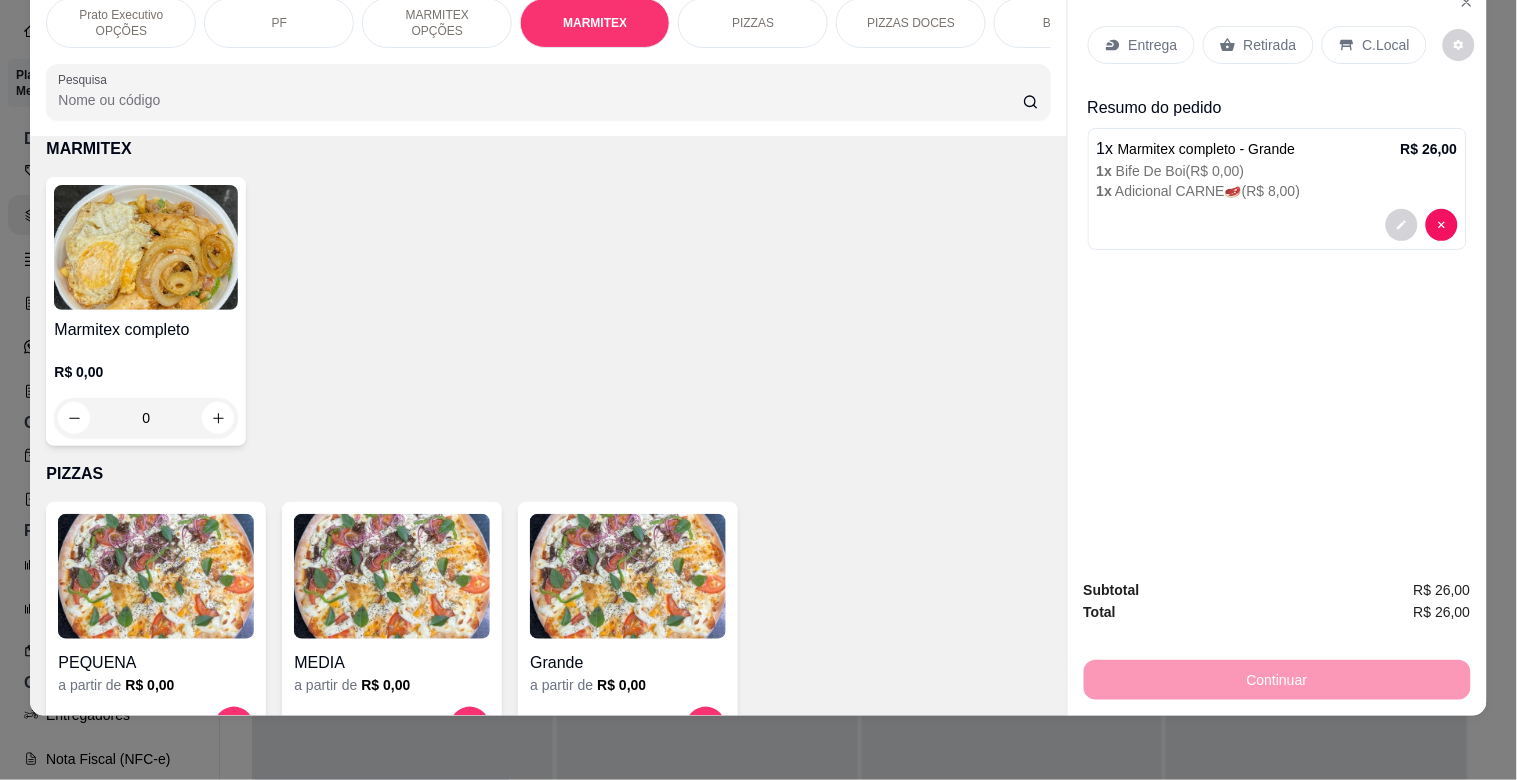 click on "Entrega" at bounding box center [1153, 45] 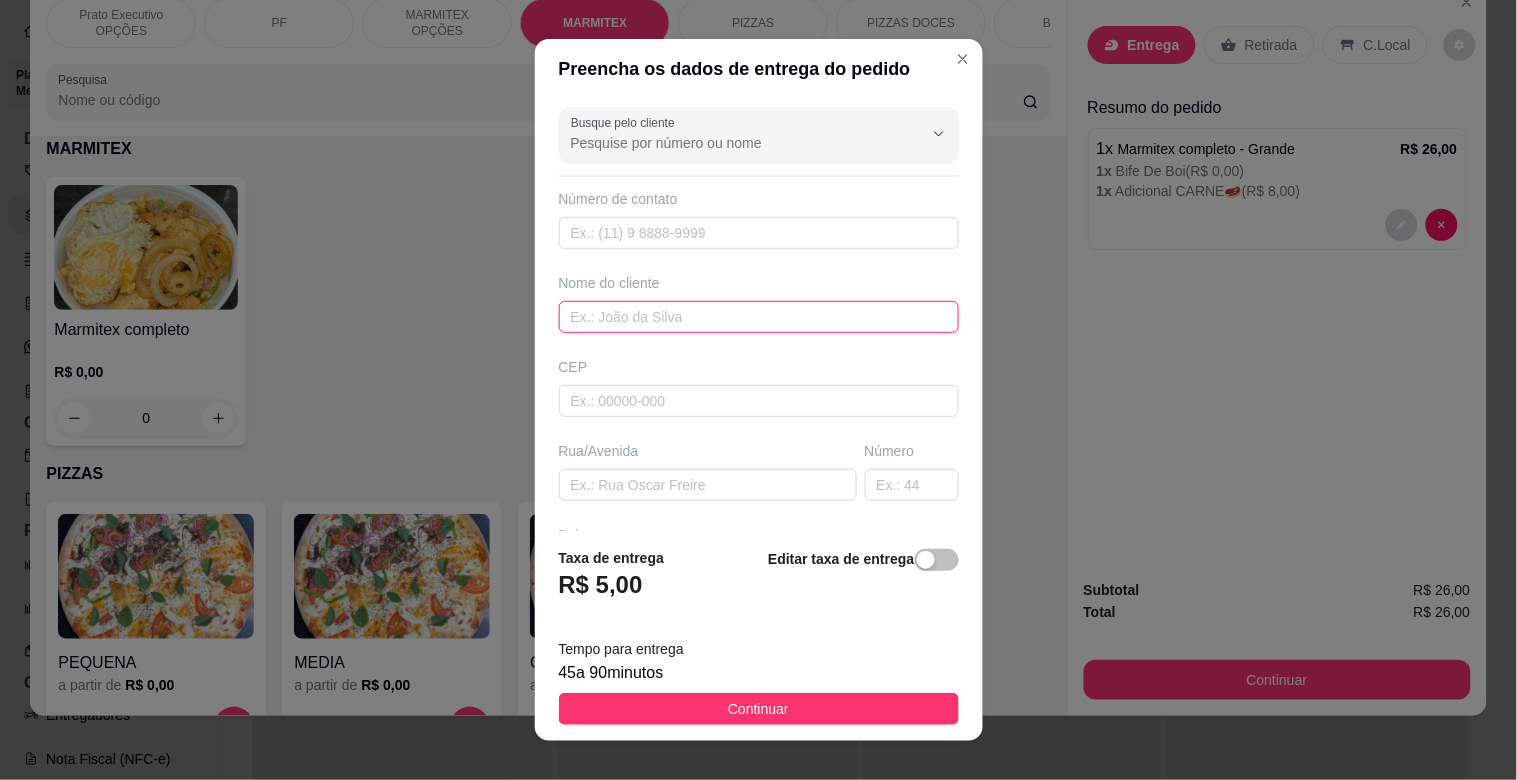click at bounding box center (759, 317) 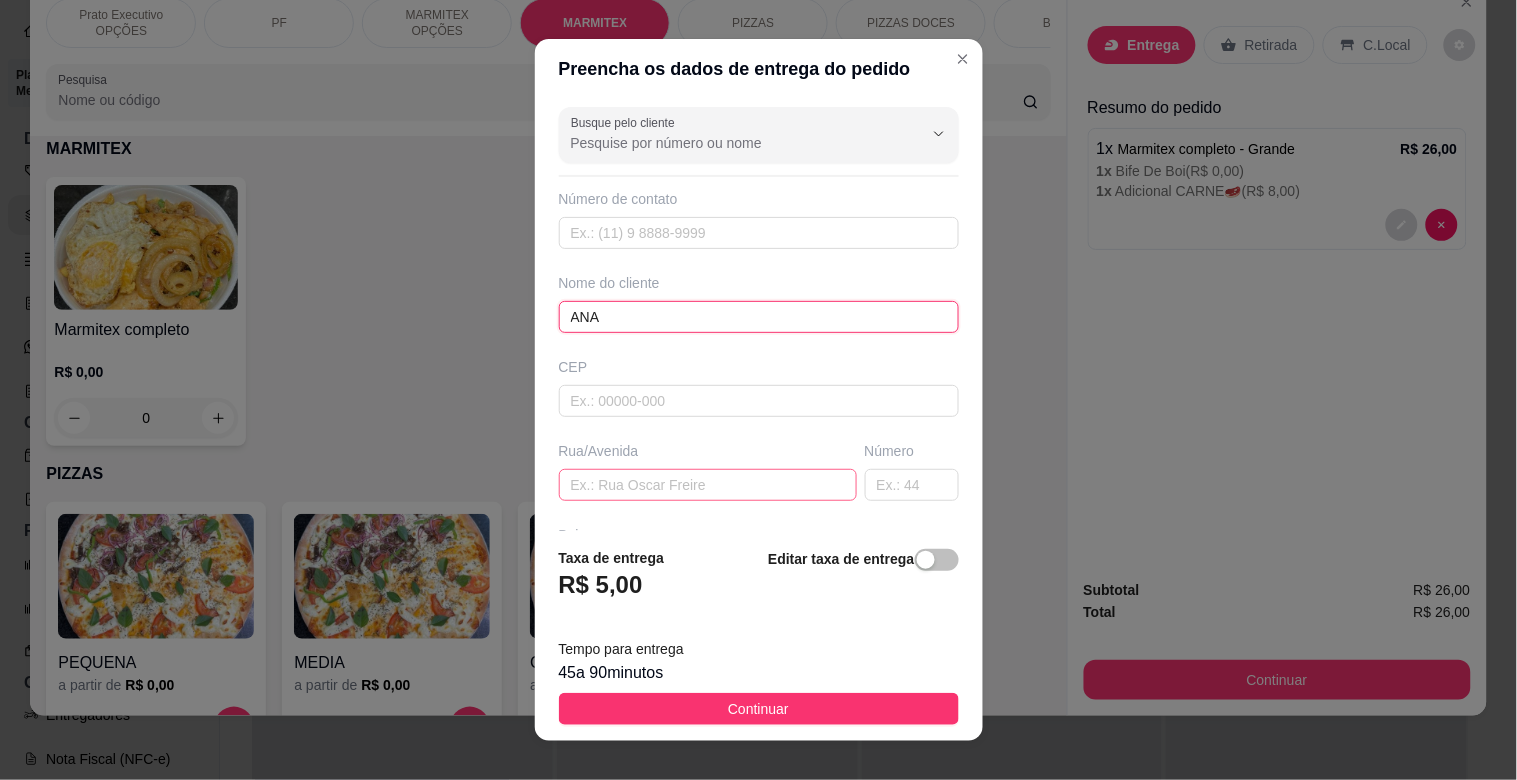 type on "ANA" 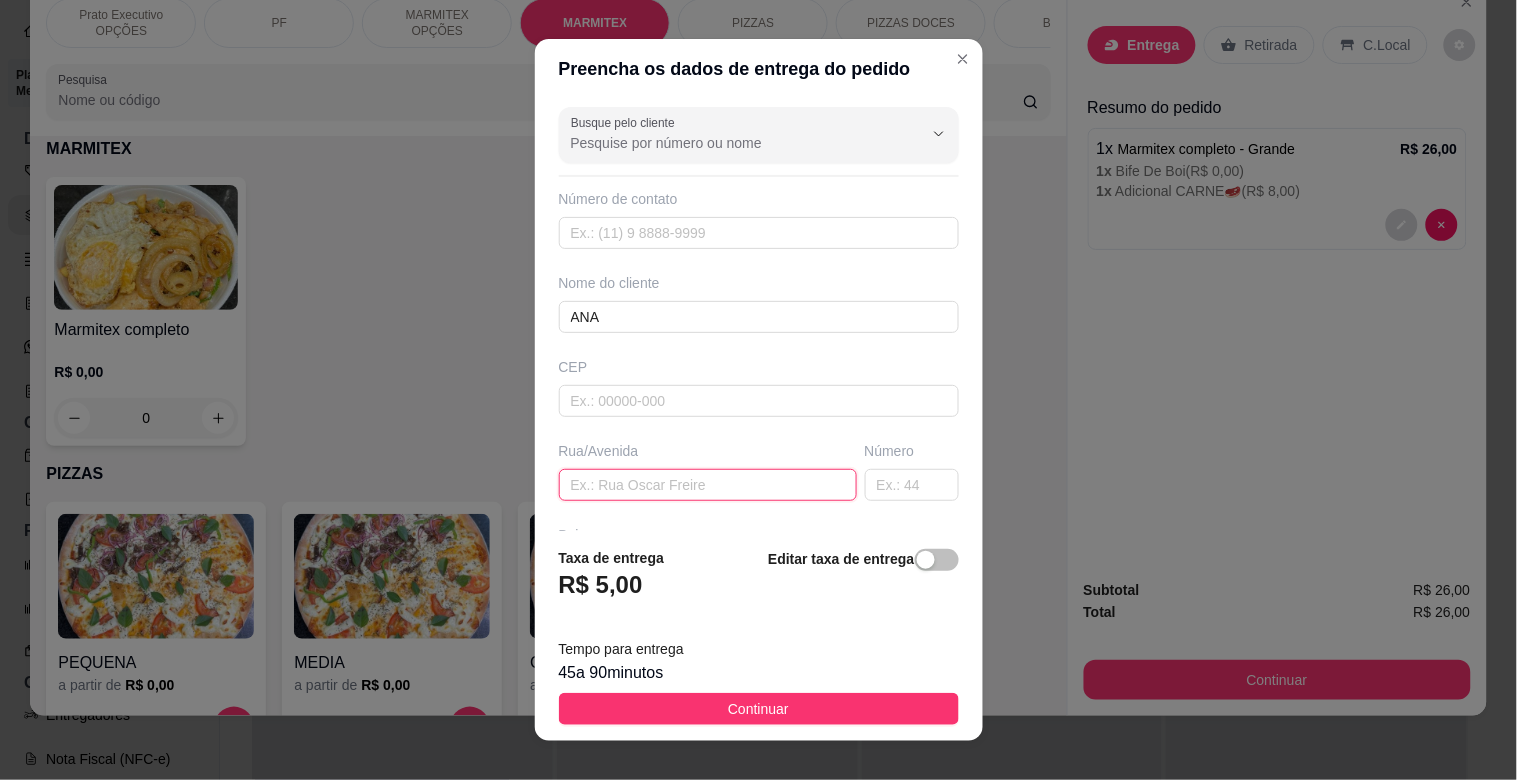 click at bounding box center (708, 485) 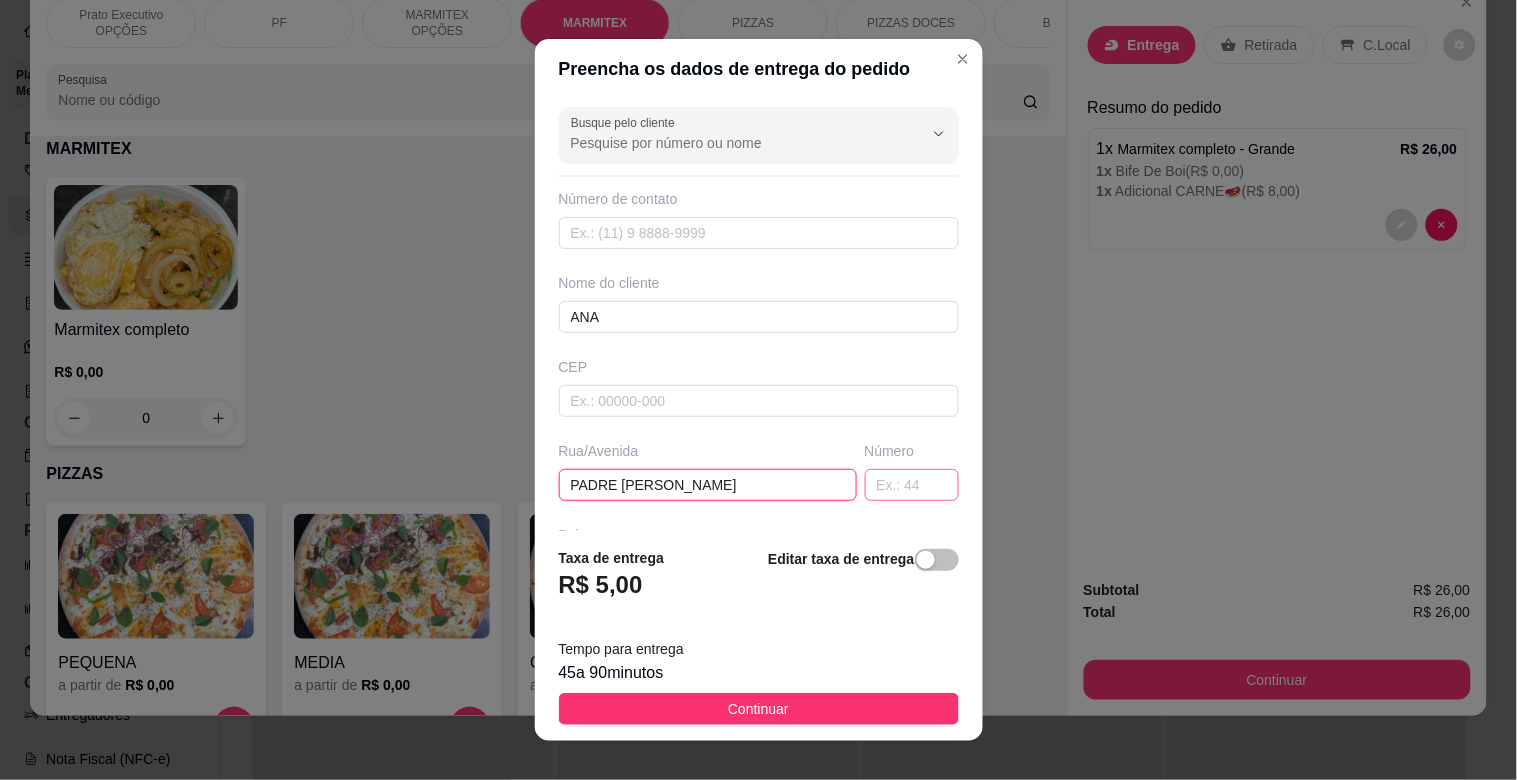 type on "PADRE [PERSON_NAME]" 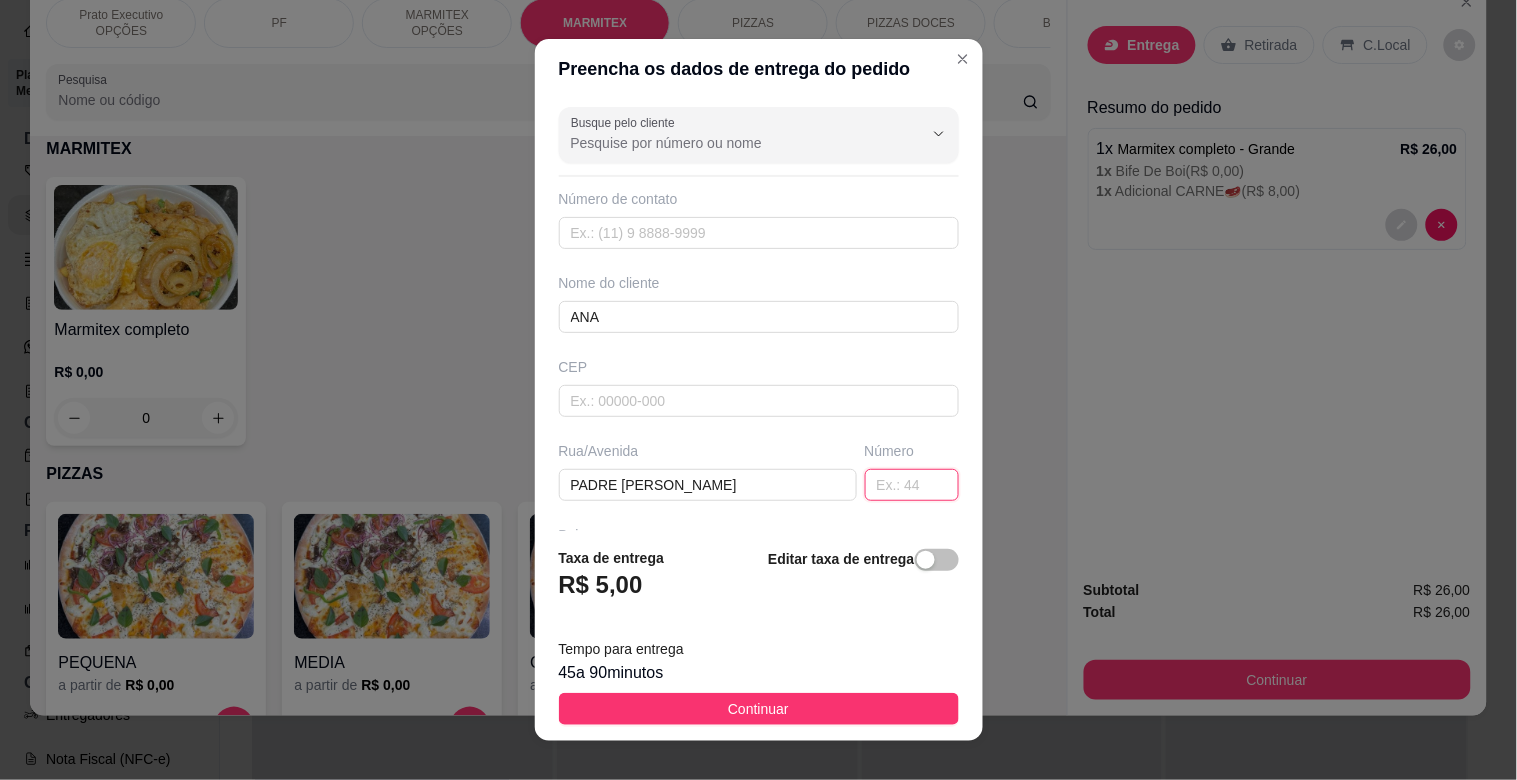 click at bounding box center [912, 485] 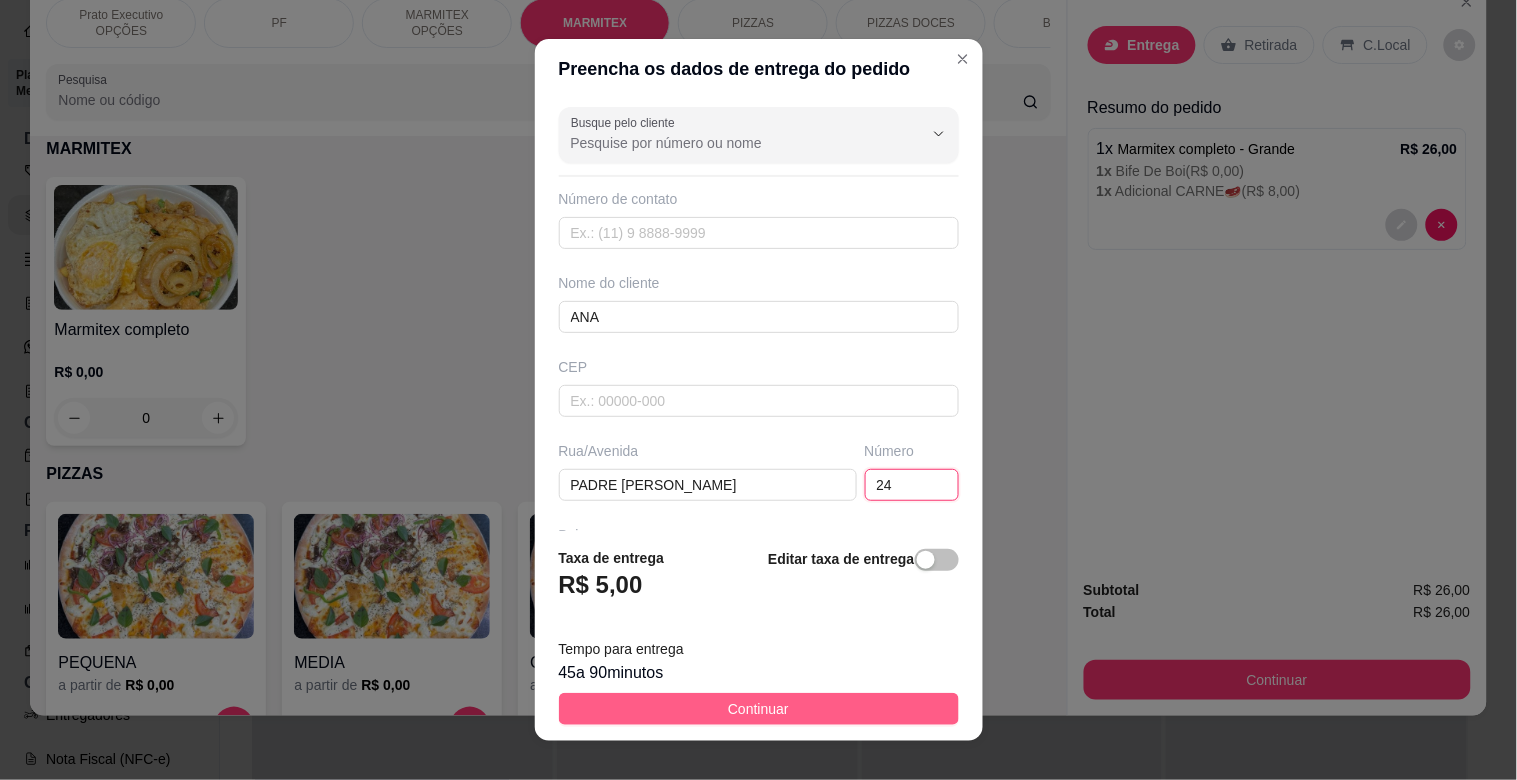 type on "24" 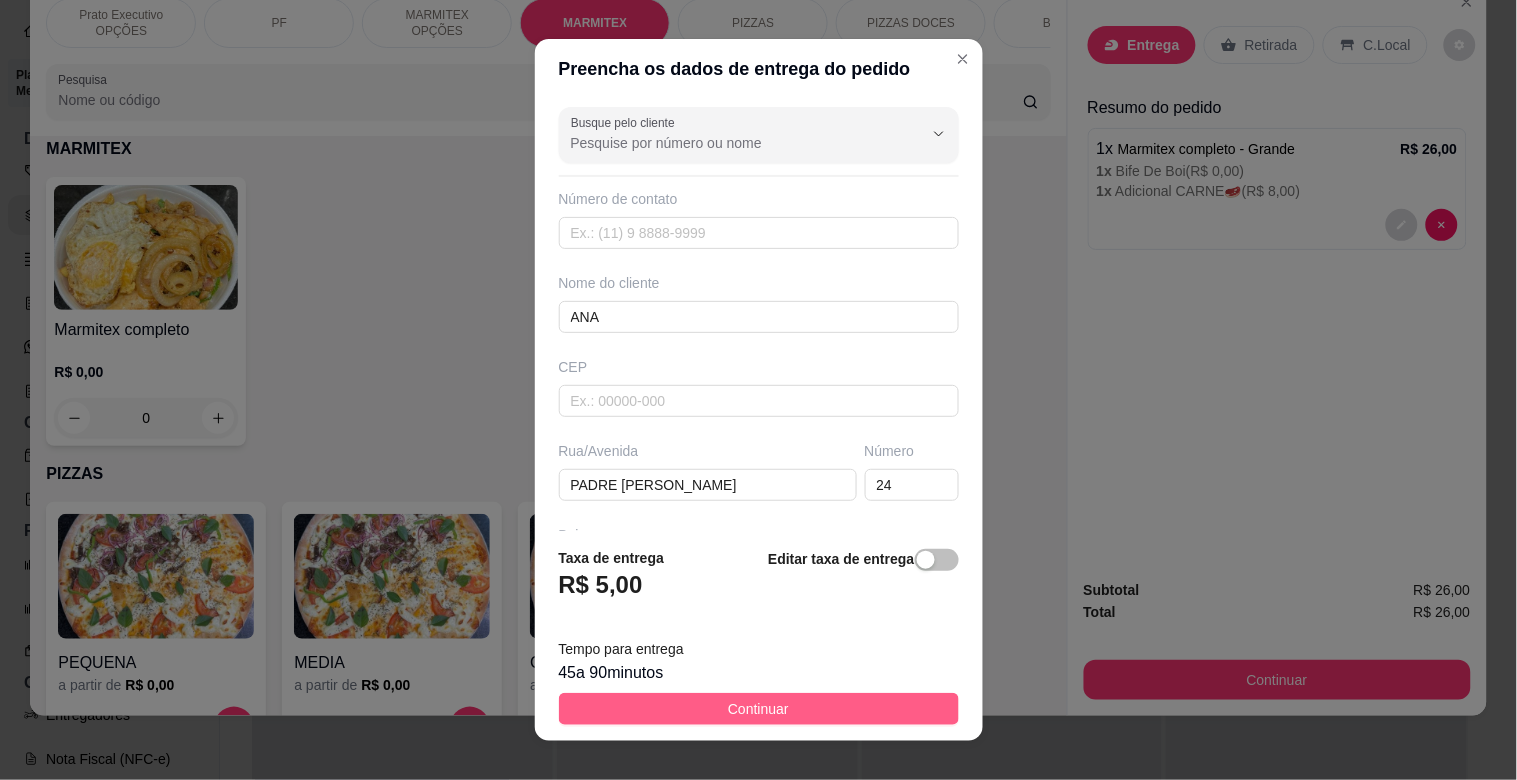 click on "Continuar" at bounding box center [759, 709] 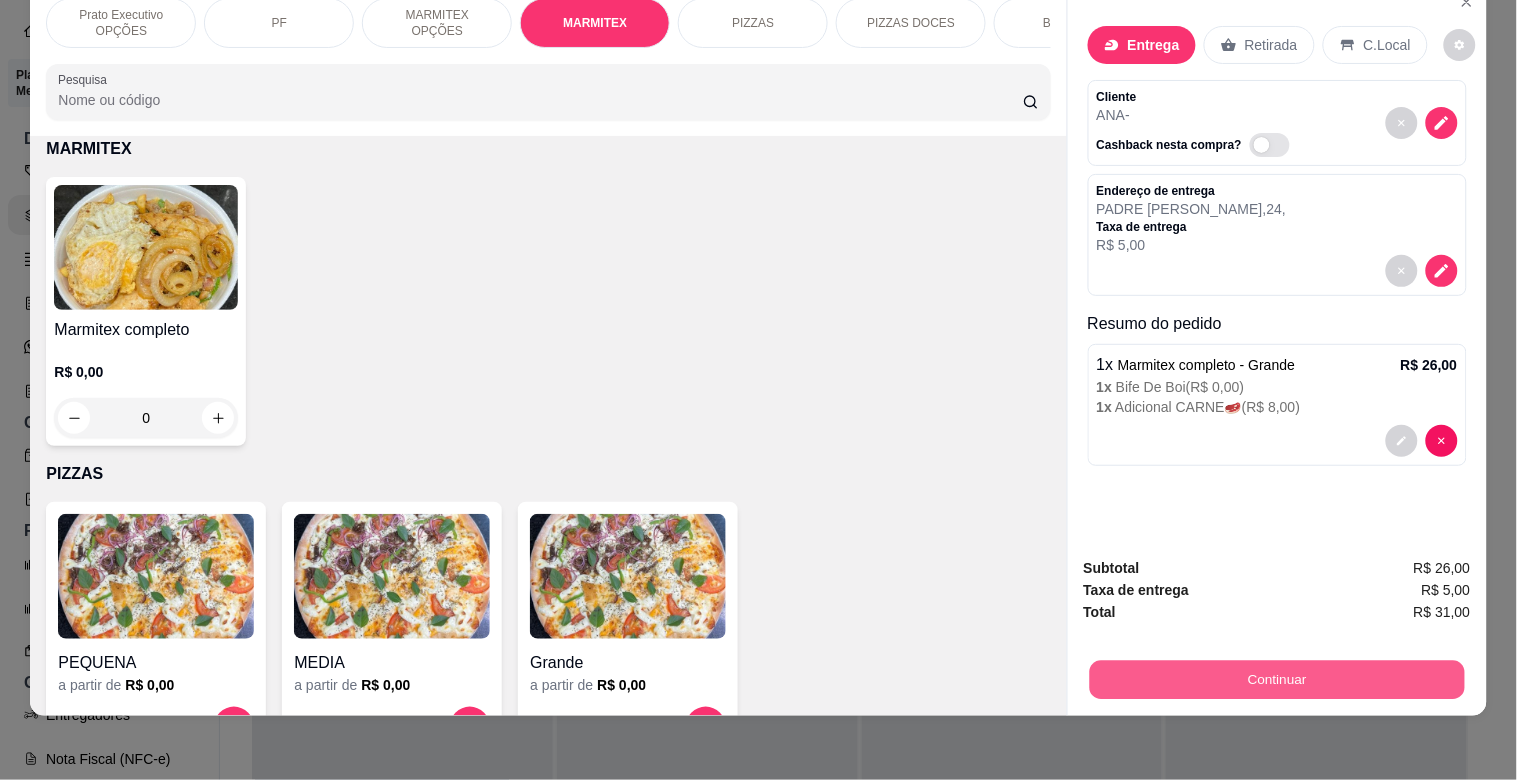 click on "Continuar" at bounding box center (1276, 679) 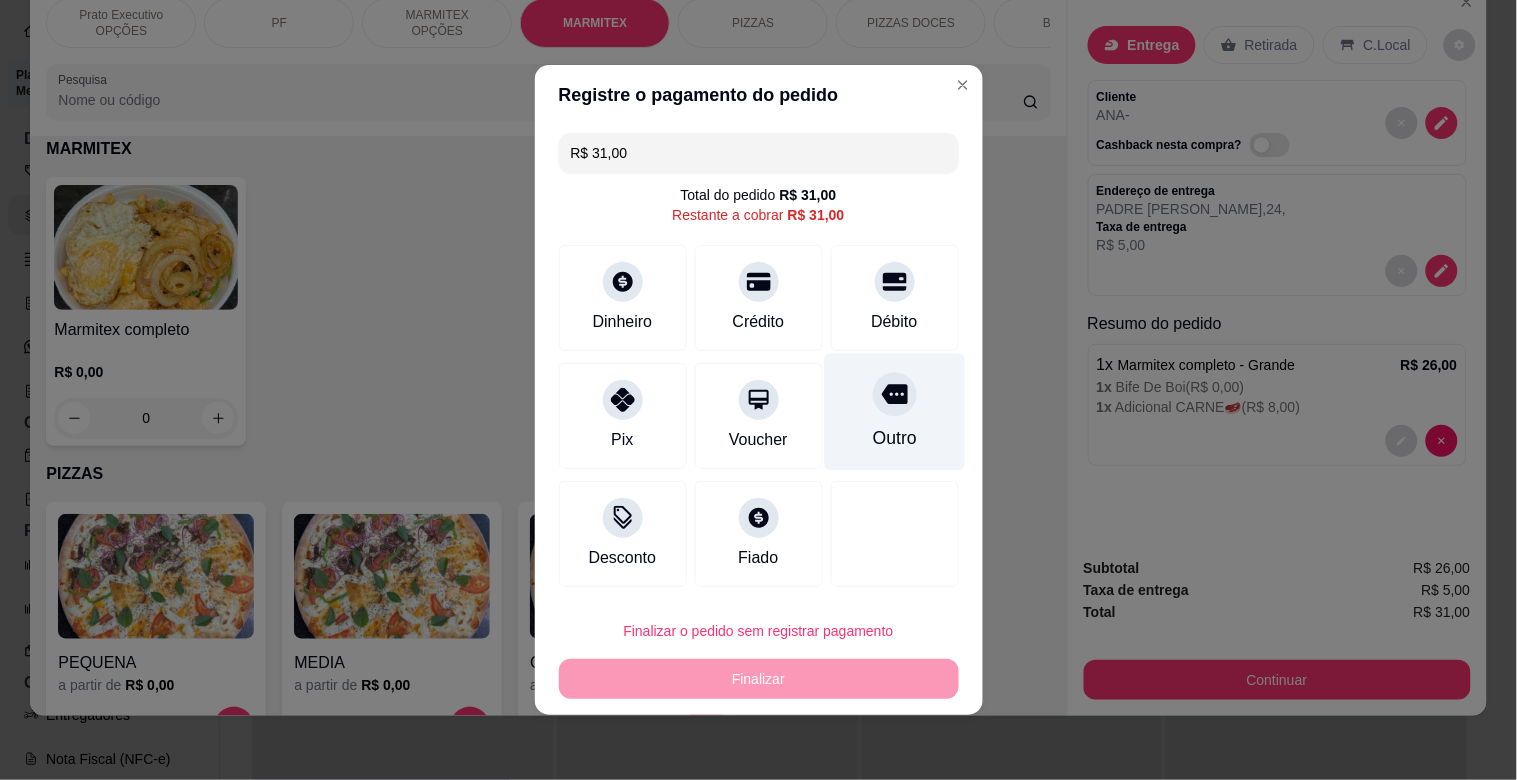 drag, startPoint x: 898, startPoint y: 310, endPoint x: 932, endPoint y: 333, distance: 41.04875 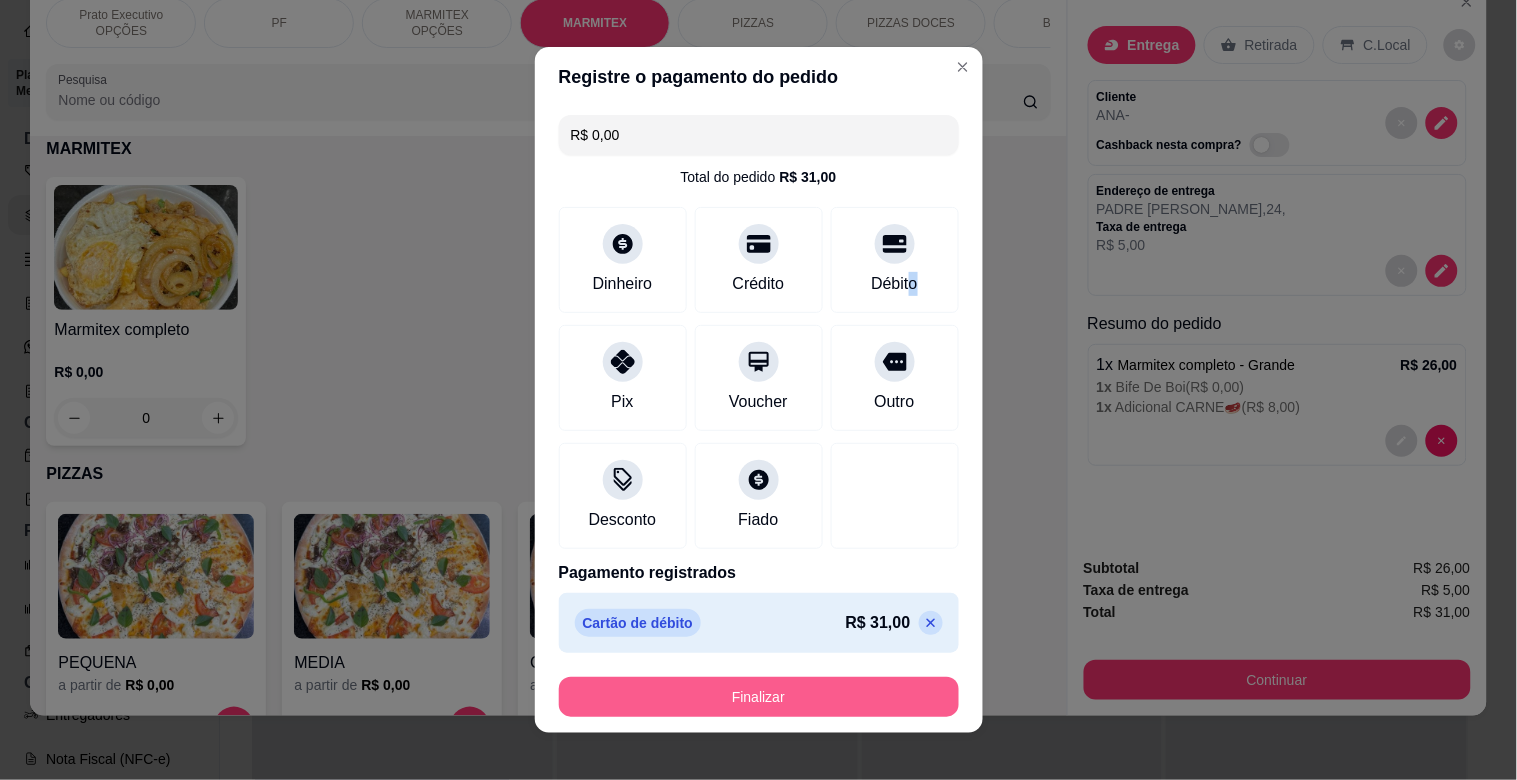 click on "Finalizar" at bounding box center [759, 697] 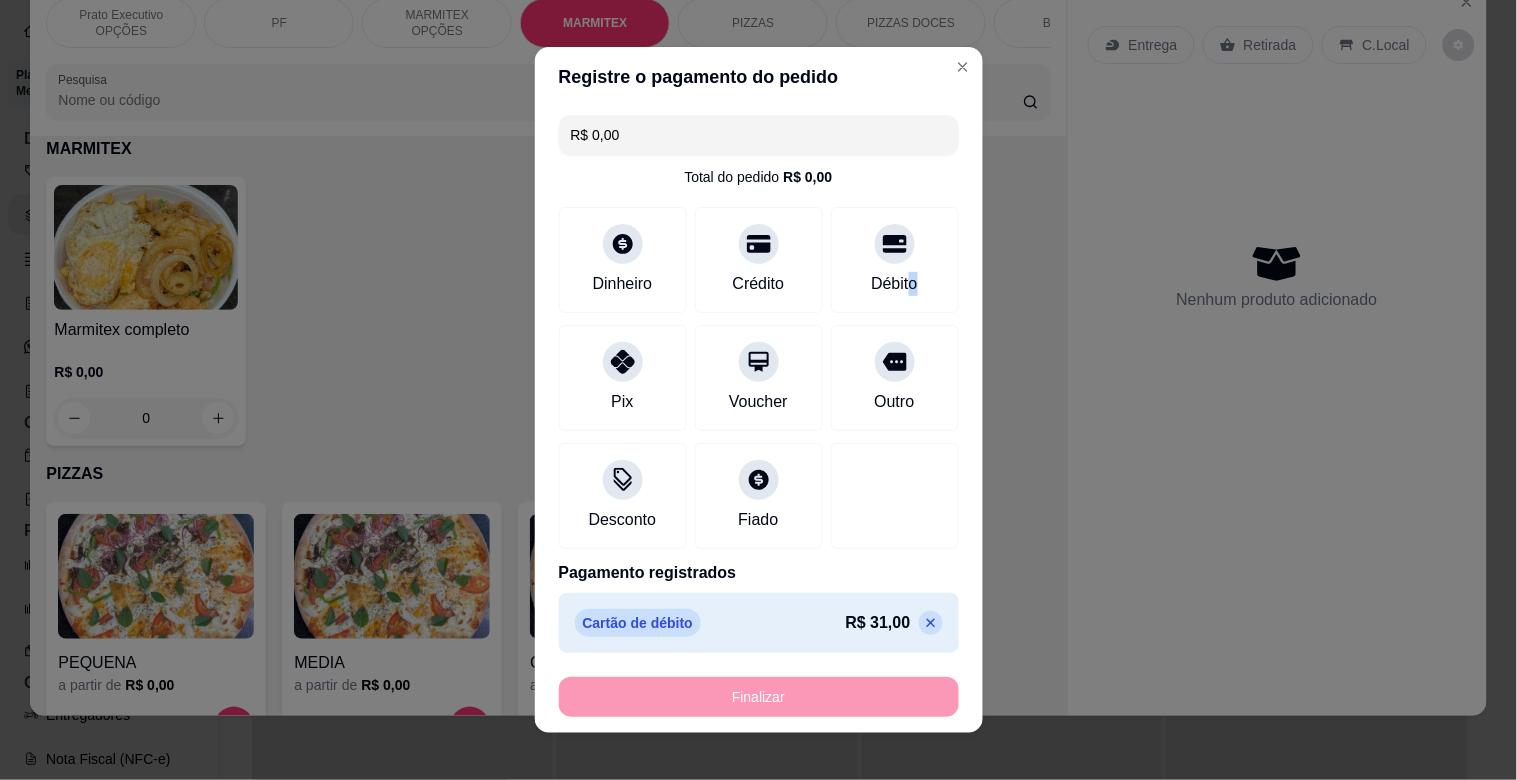 type on "-R$ 31,00" 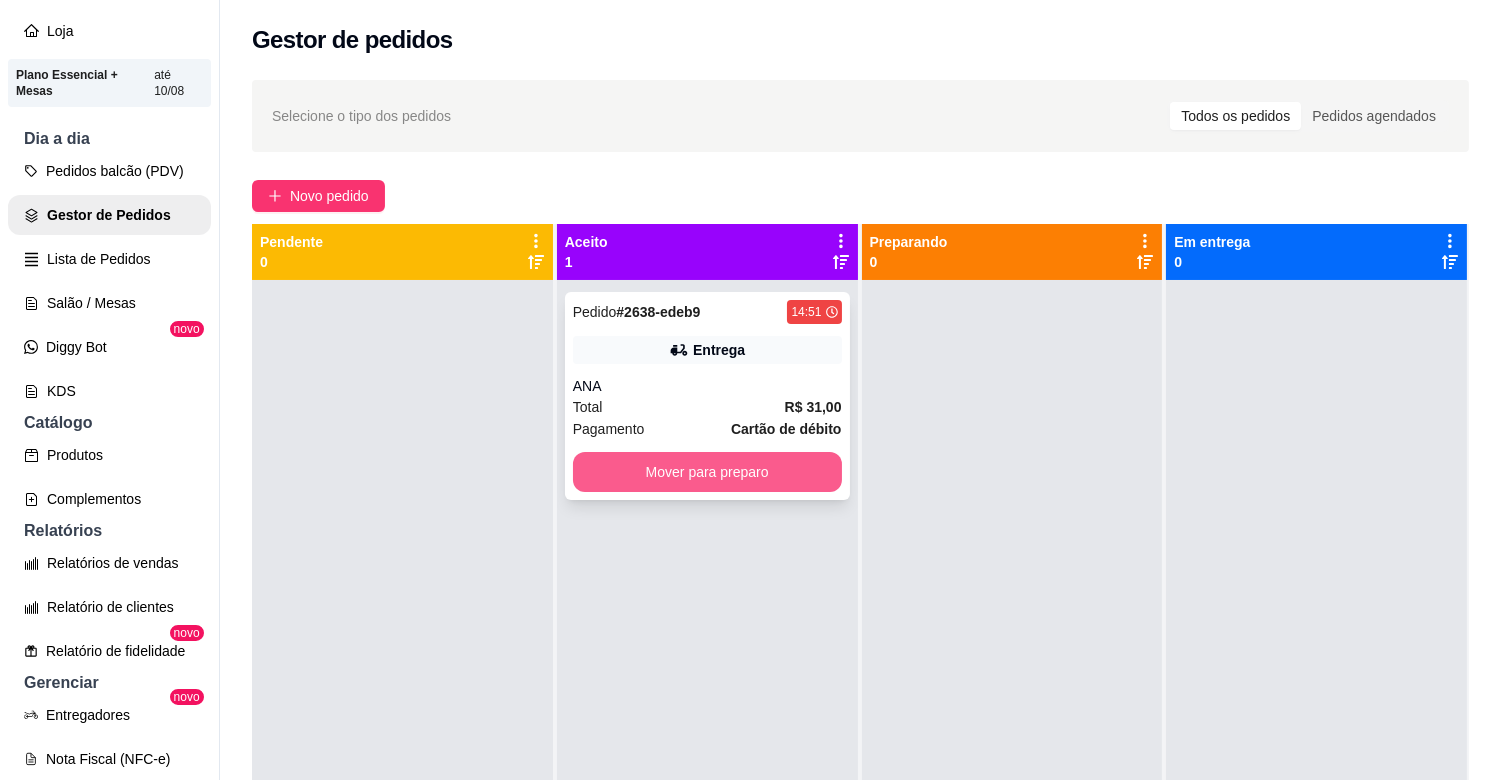 click on "Mover para preparo" at bounding box center (707, 472) 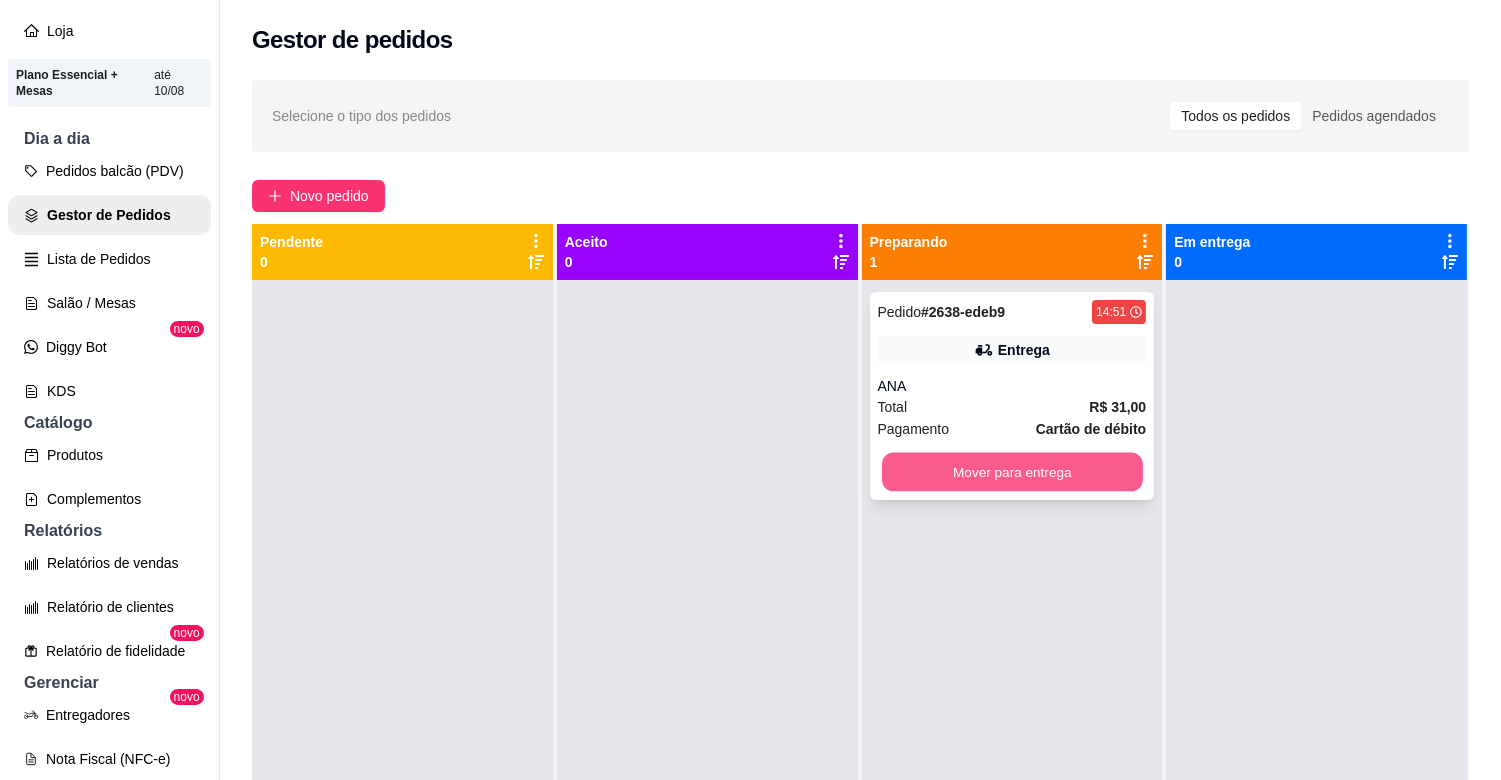 click on "Mover para entrega" at bounding box center [1012, 472] 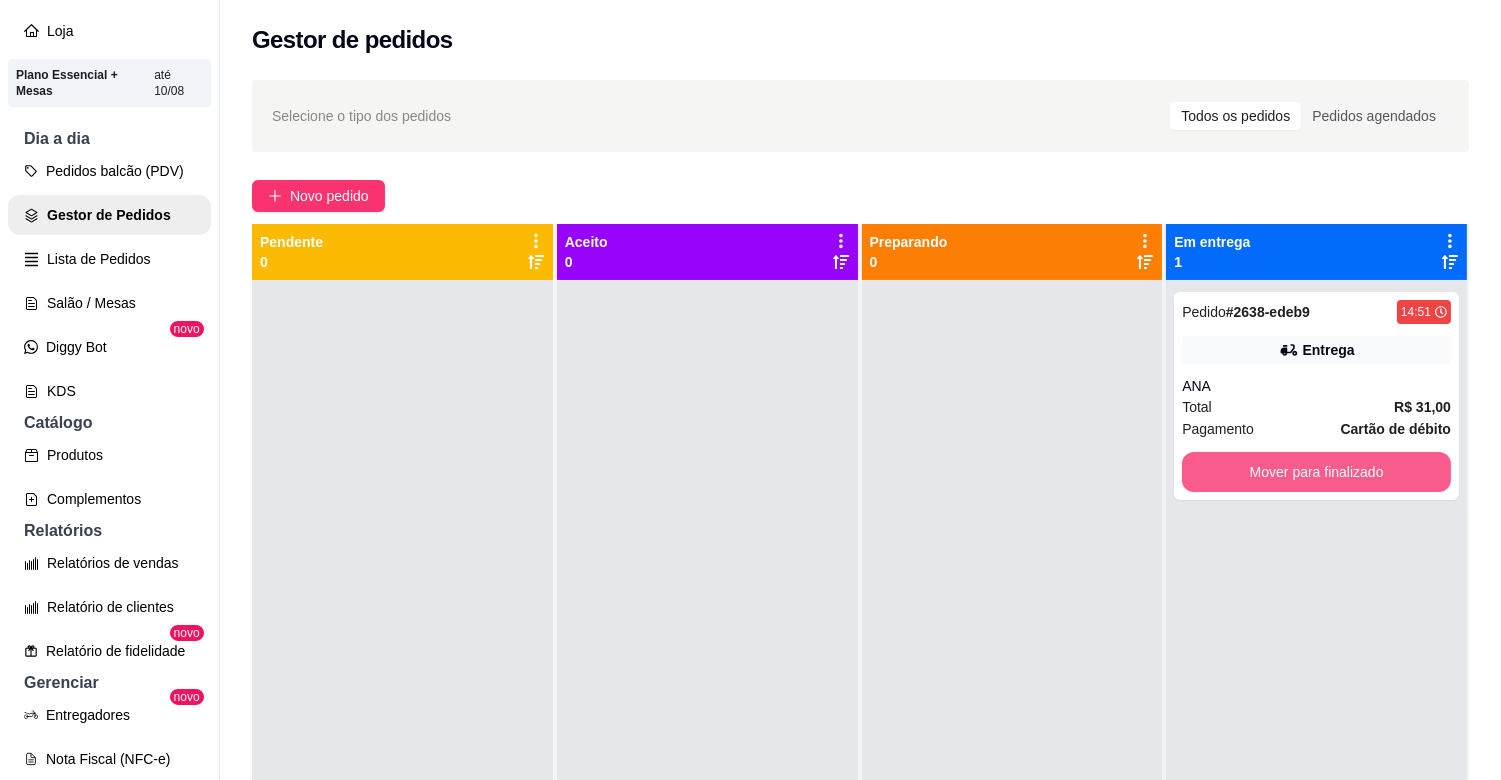 click on "Mover para finalizado" at bounding box center (1316, 472) 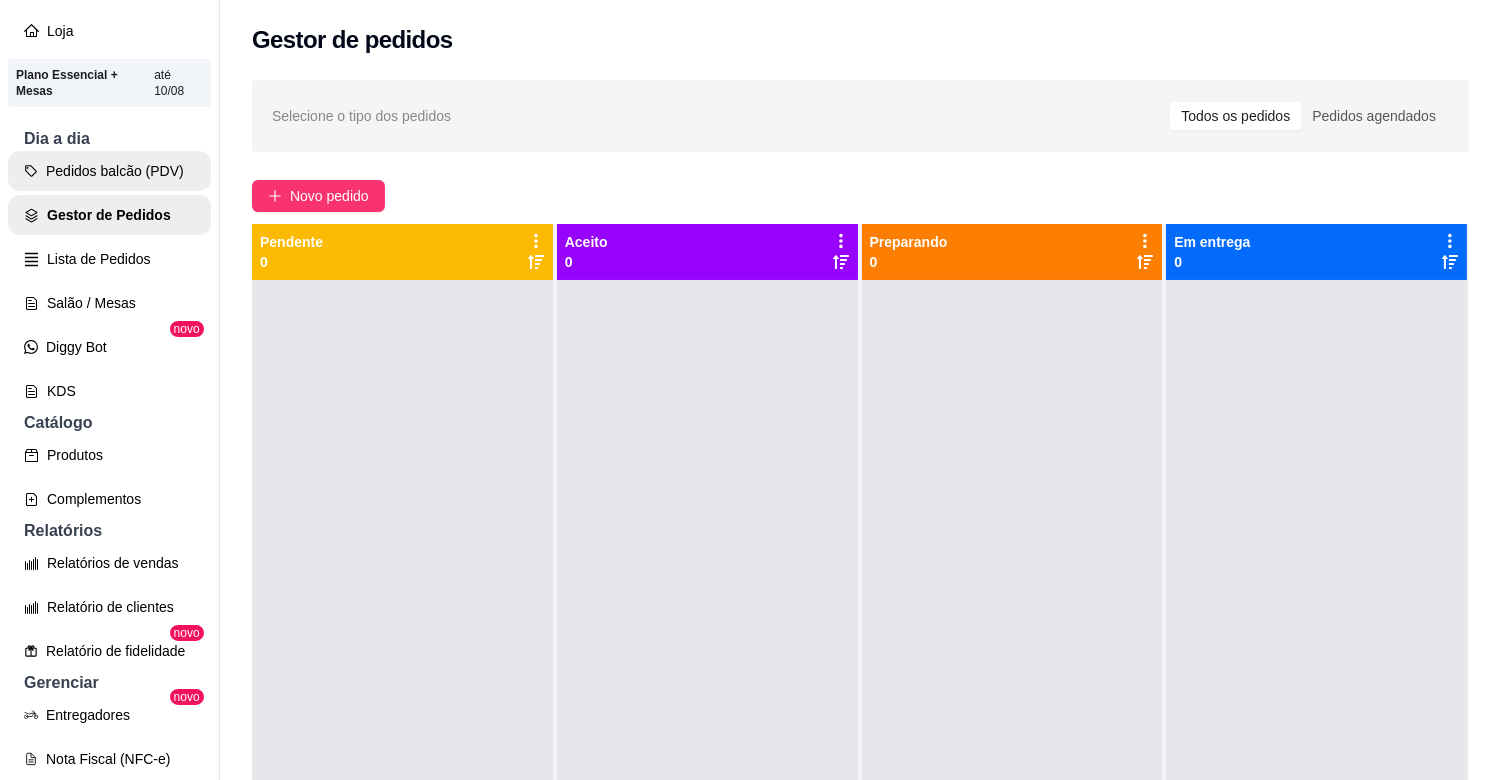 click on "Pedidos balcão (PDV)" at bounding box center [109, 171] 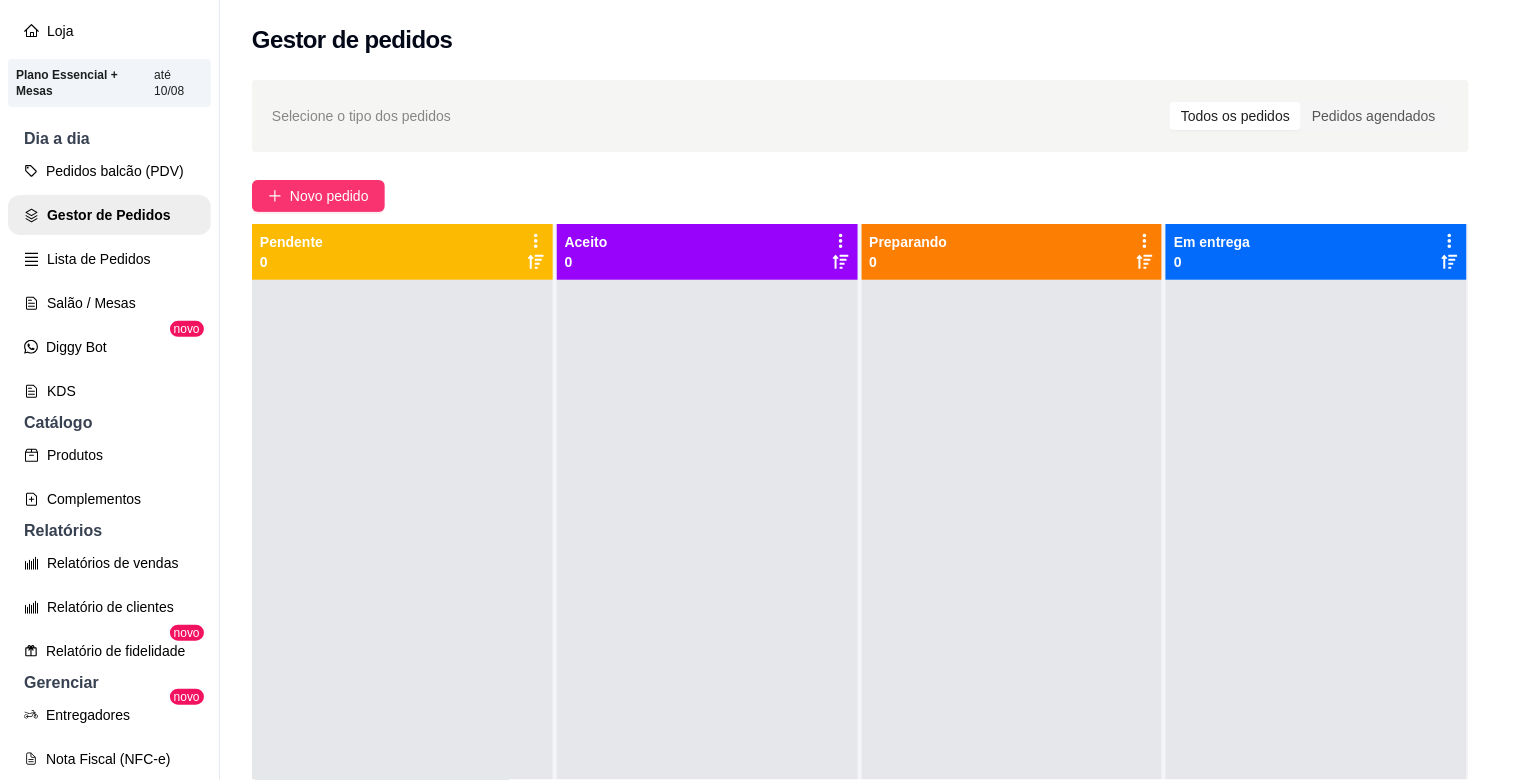click on "Pesquisa" at bounding box center (548, 133) 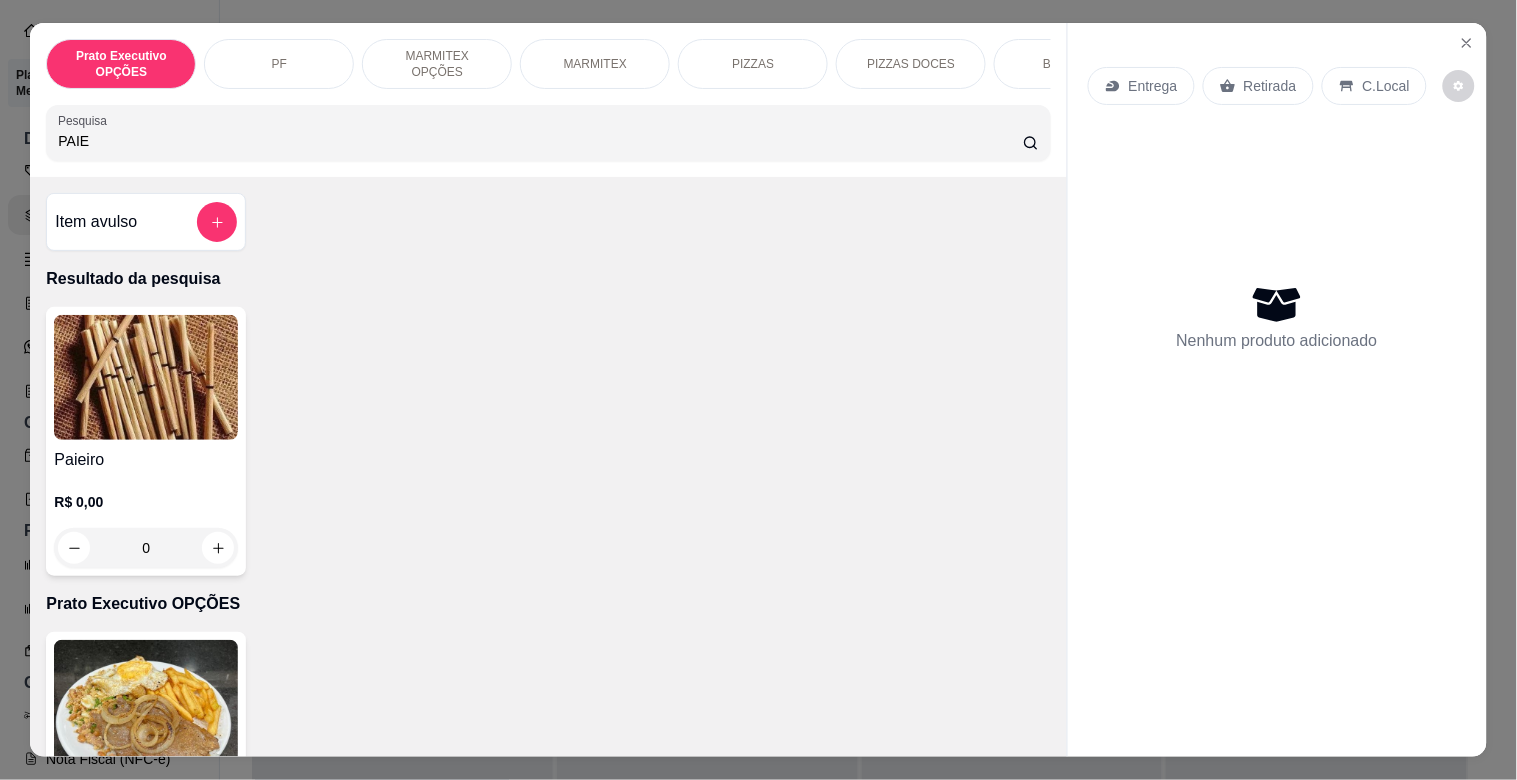 type on "PAIE" 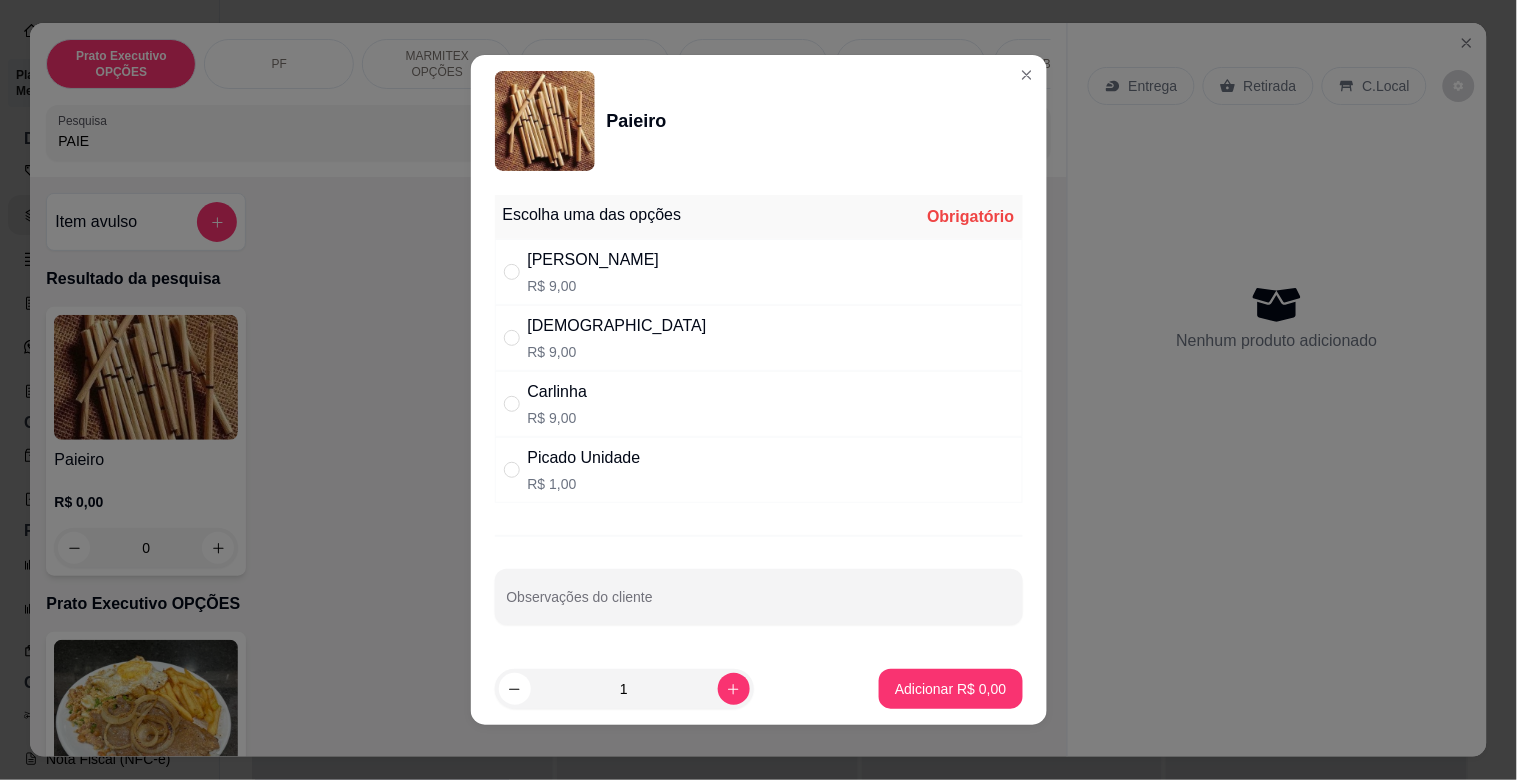 click on "Dinha  R$ 9,00" at bounding box center [759, 338] 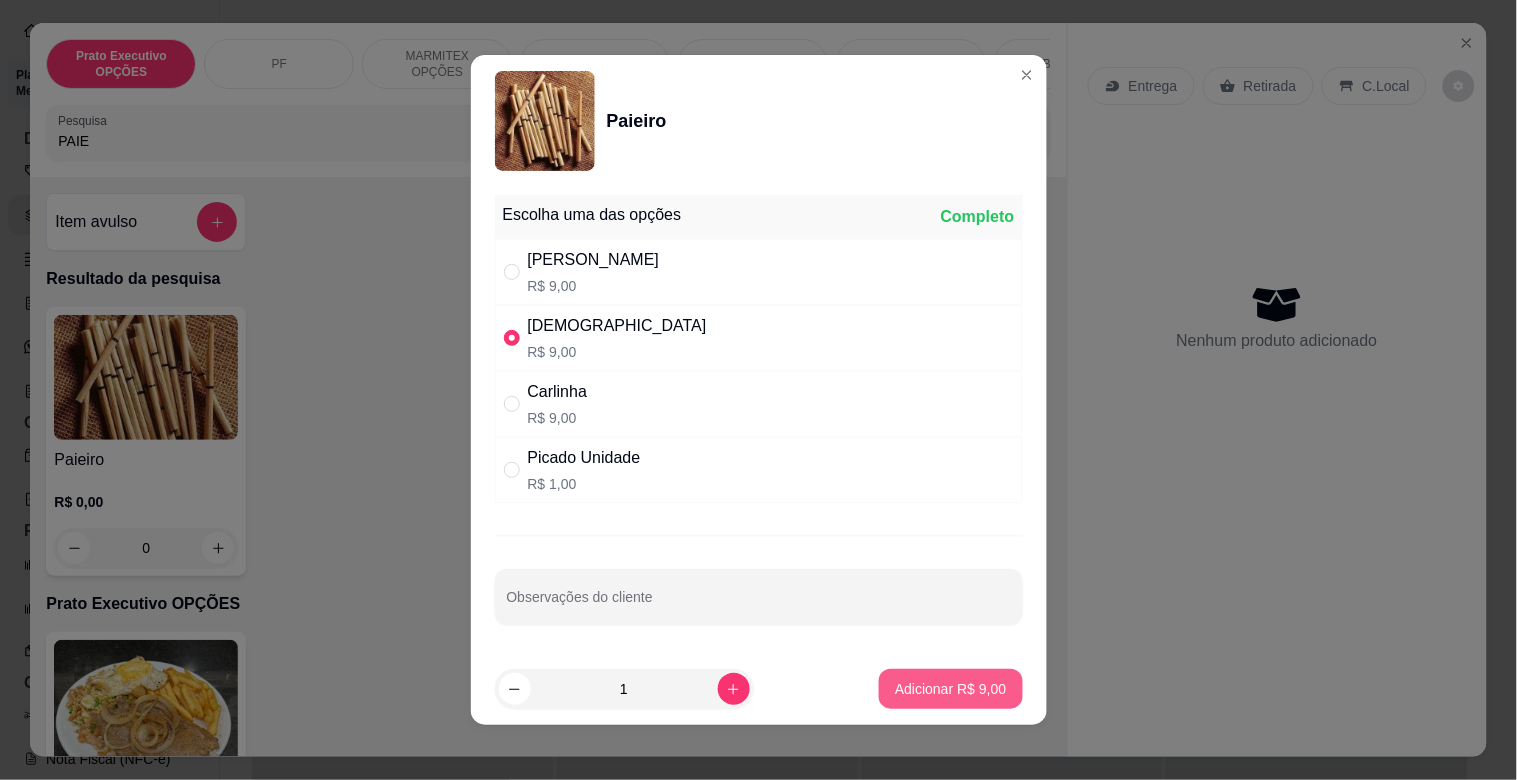 click on "Adicionar   R$ 9,00" at bounding box center [950, 689] 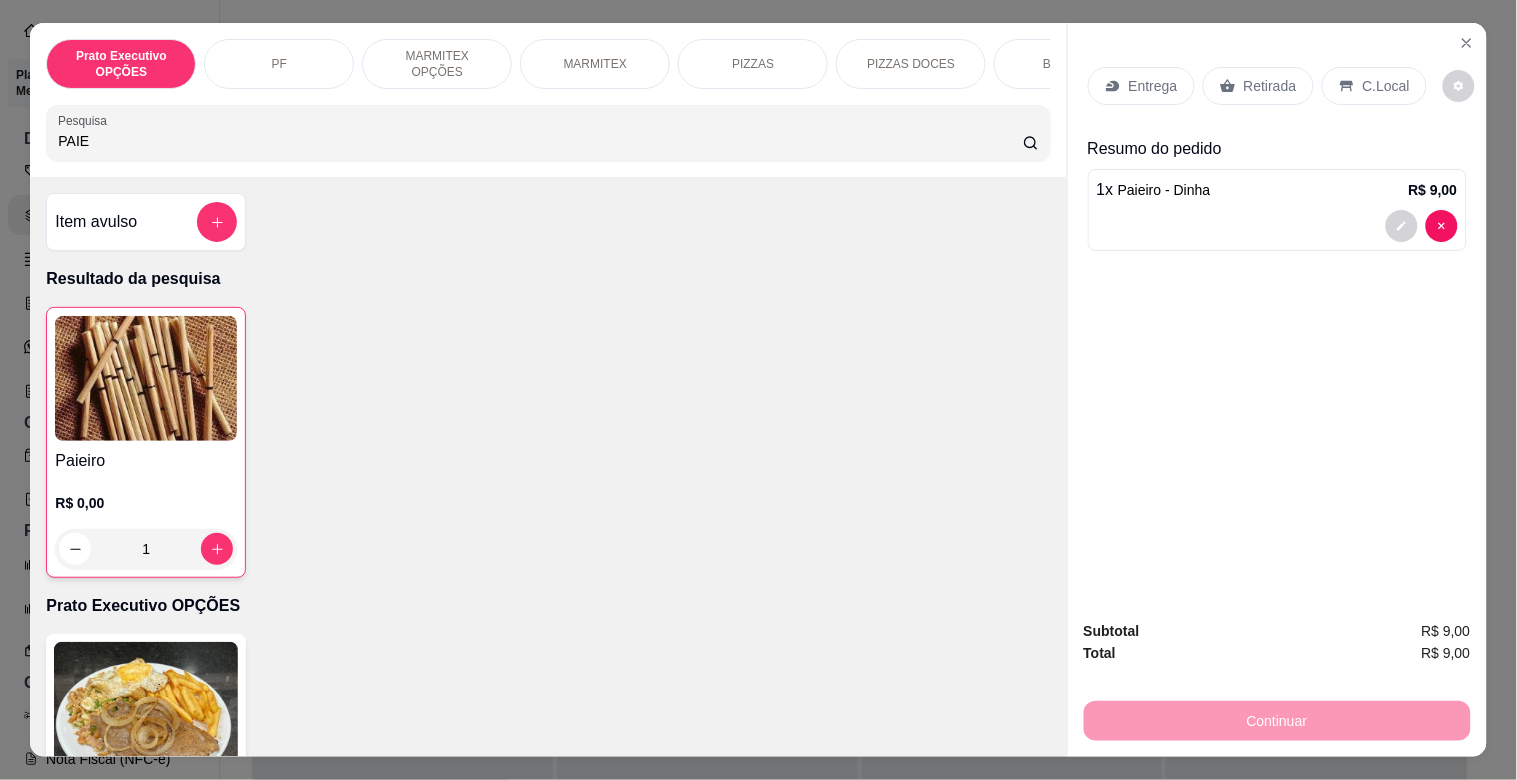 click on "Retirada" at bounding box center (1270, 86) 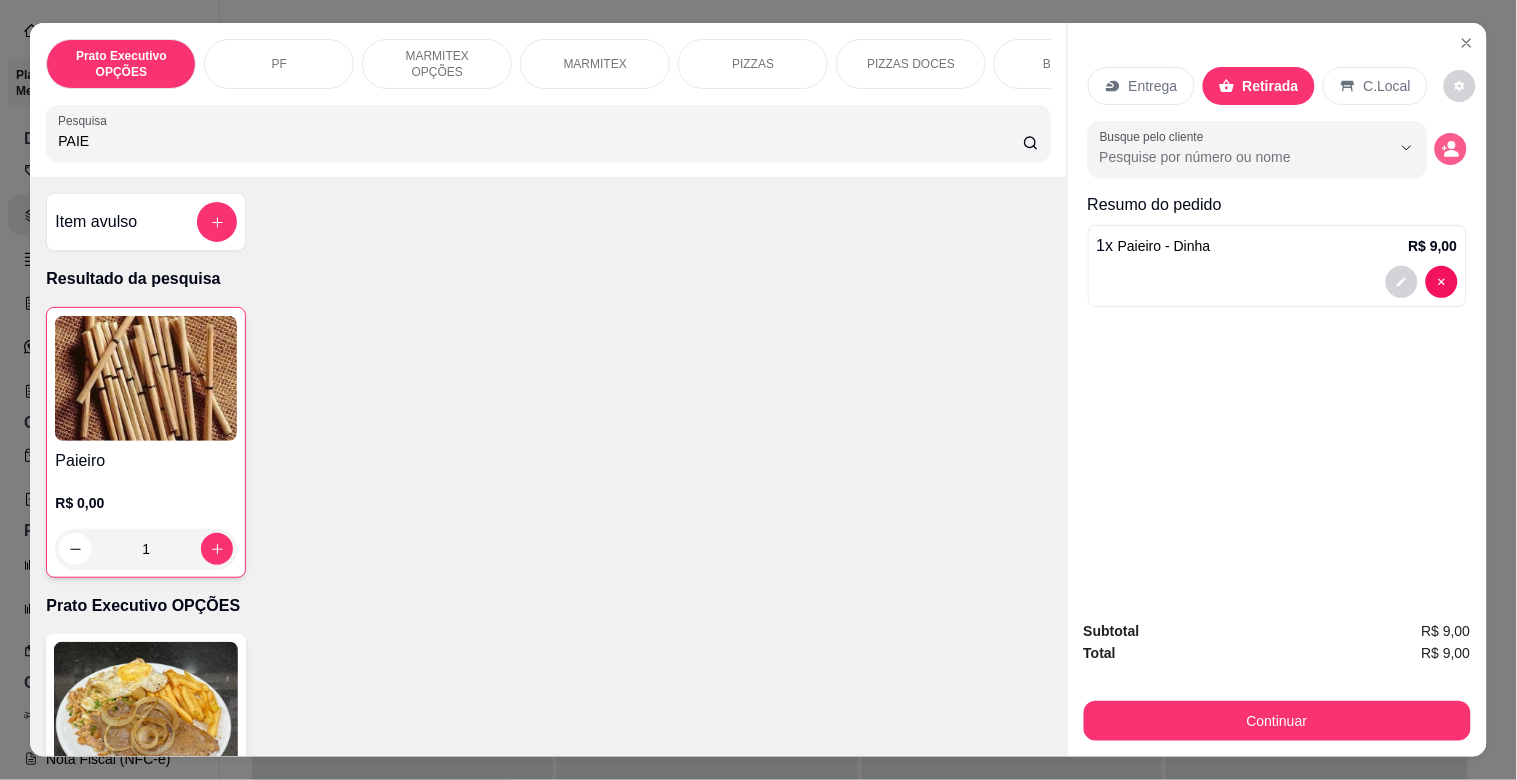 click 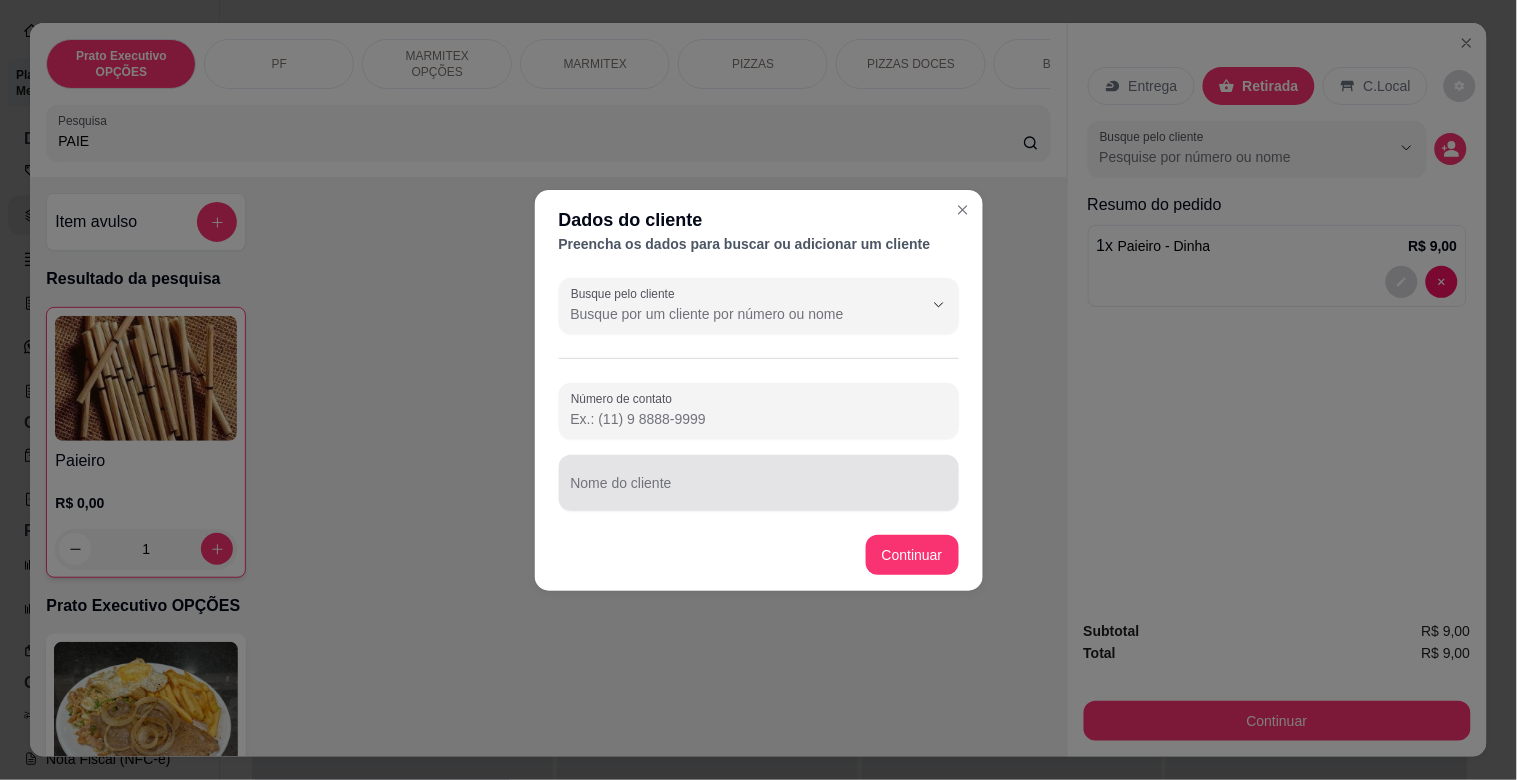 click on "Nome do cliente" at bounding box center [759, 483] 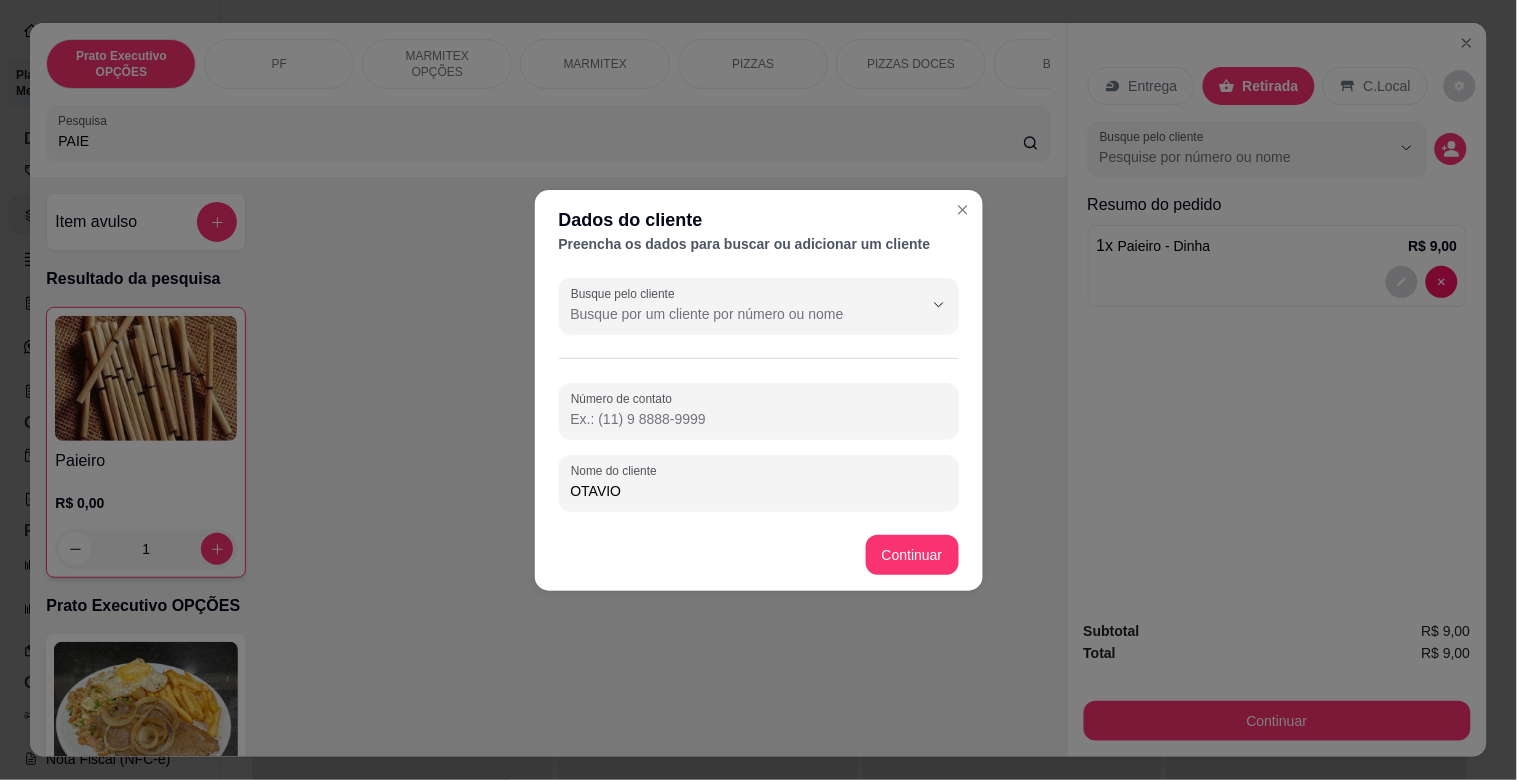 type on "OTAVIO" 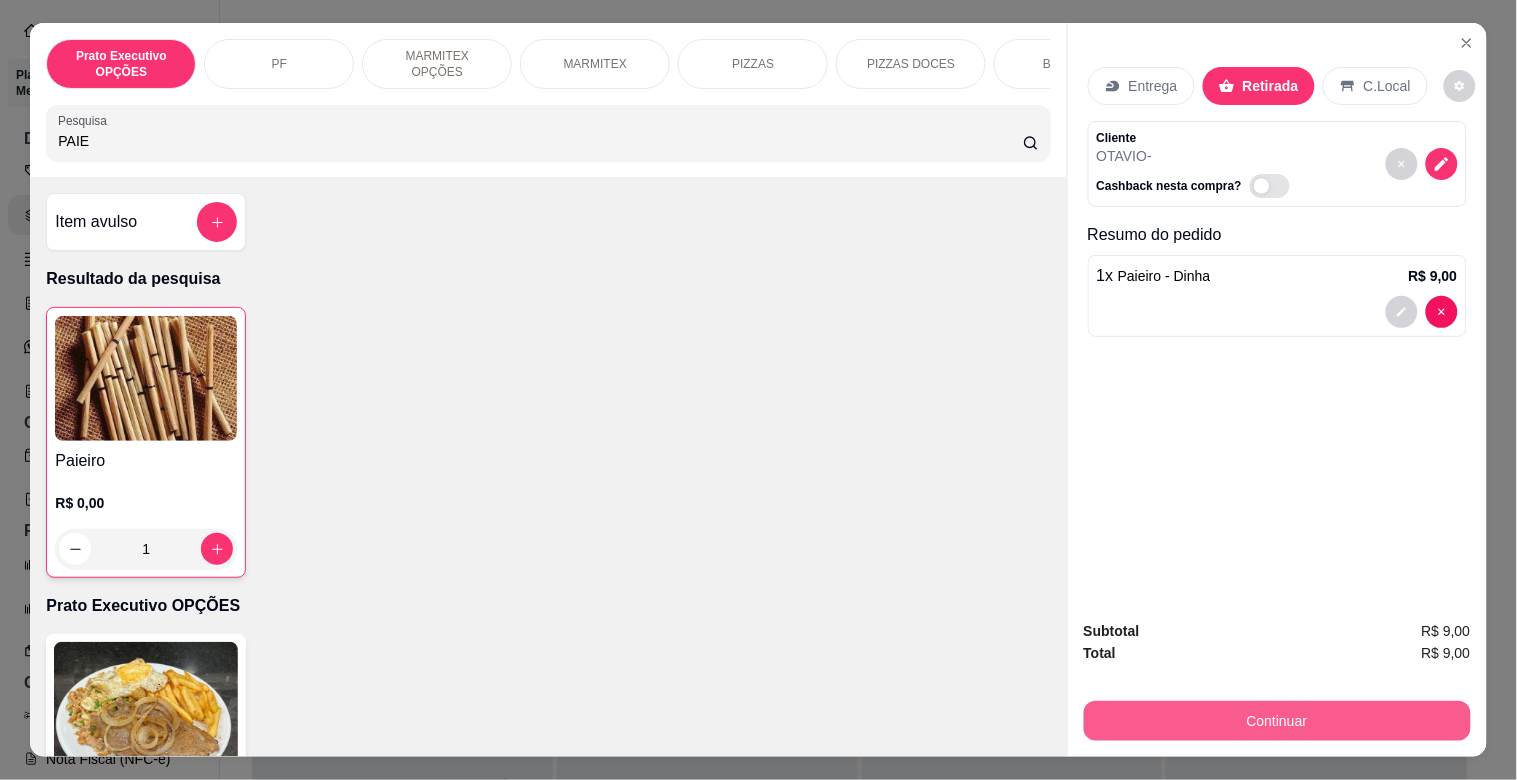 click on "Continuar" at bounding box center [1277, 721] 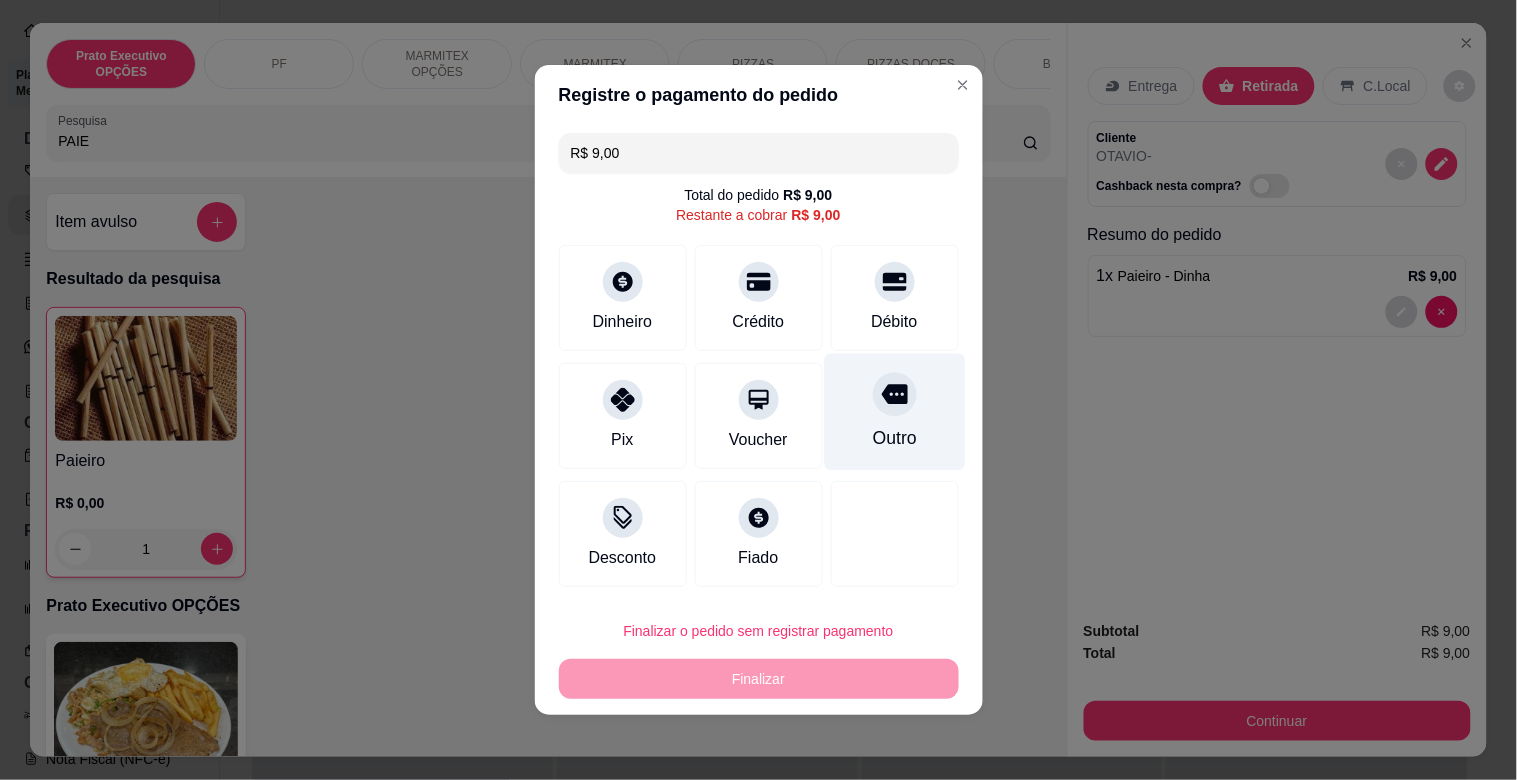 click on "Outro" at bounding box center (894, 412) 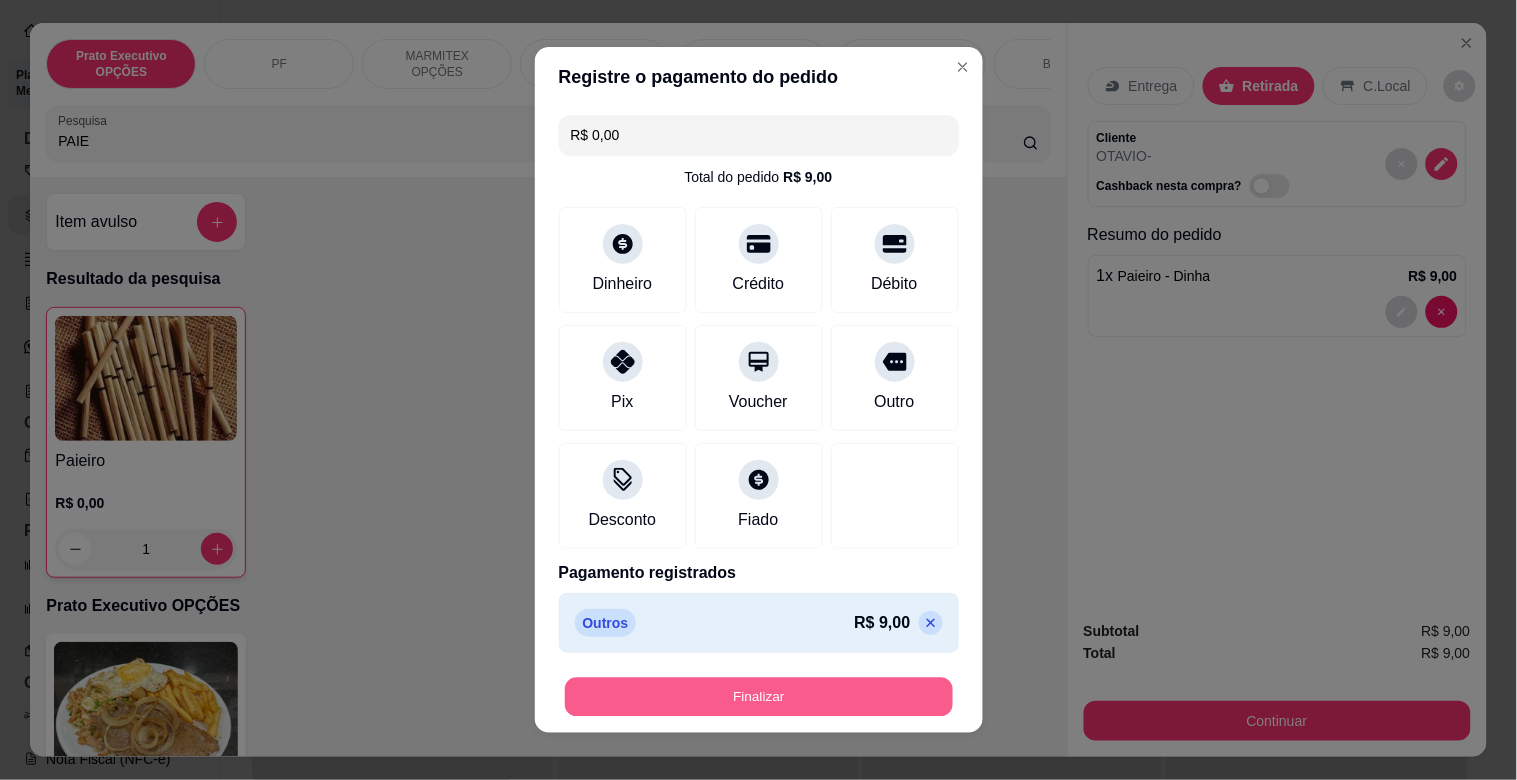 click on "Finalizar" at bounding box center [759, 697] 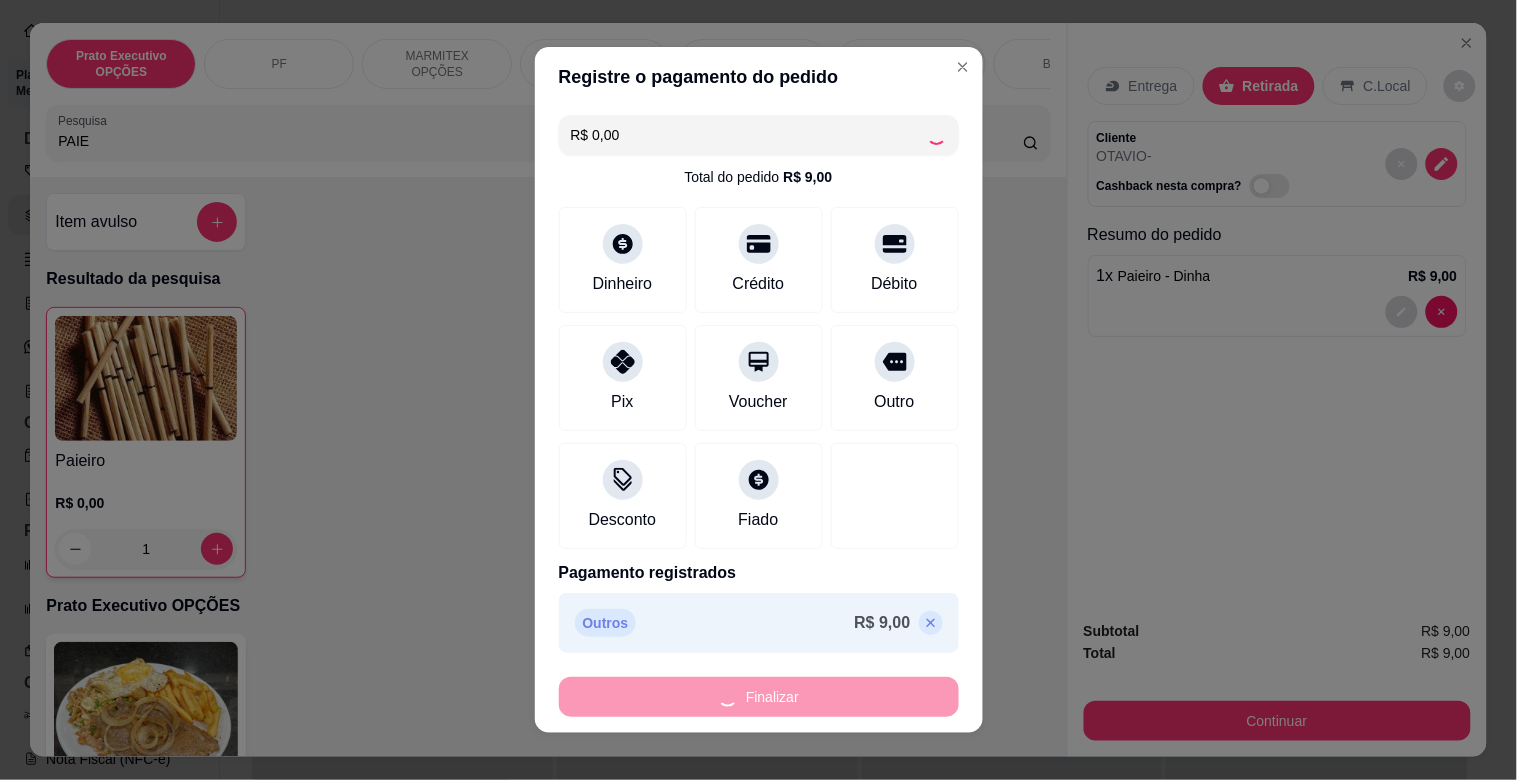 type on "0" 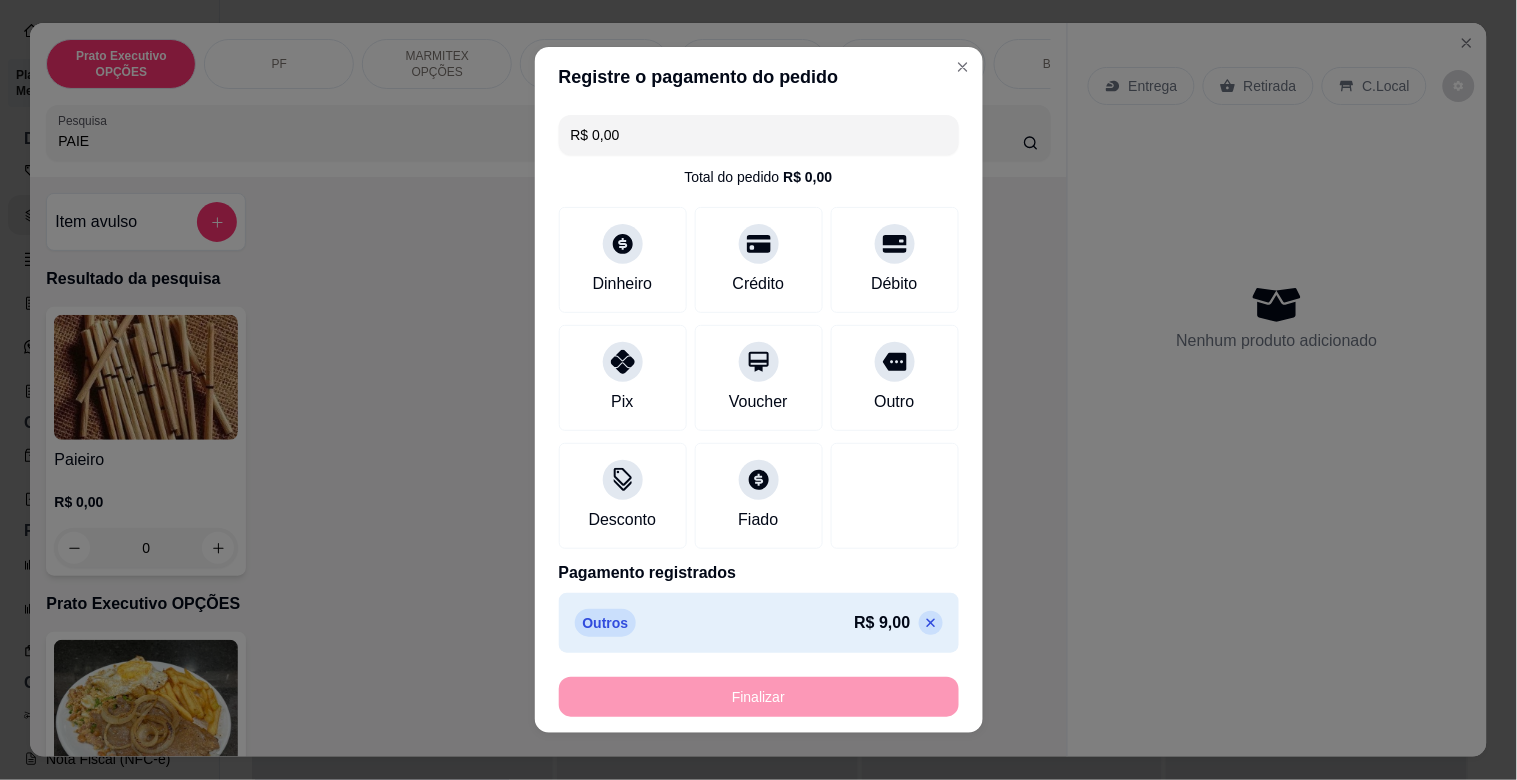 type on "-R$ 9,00" 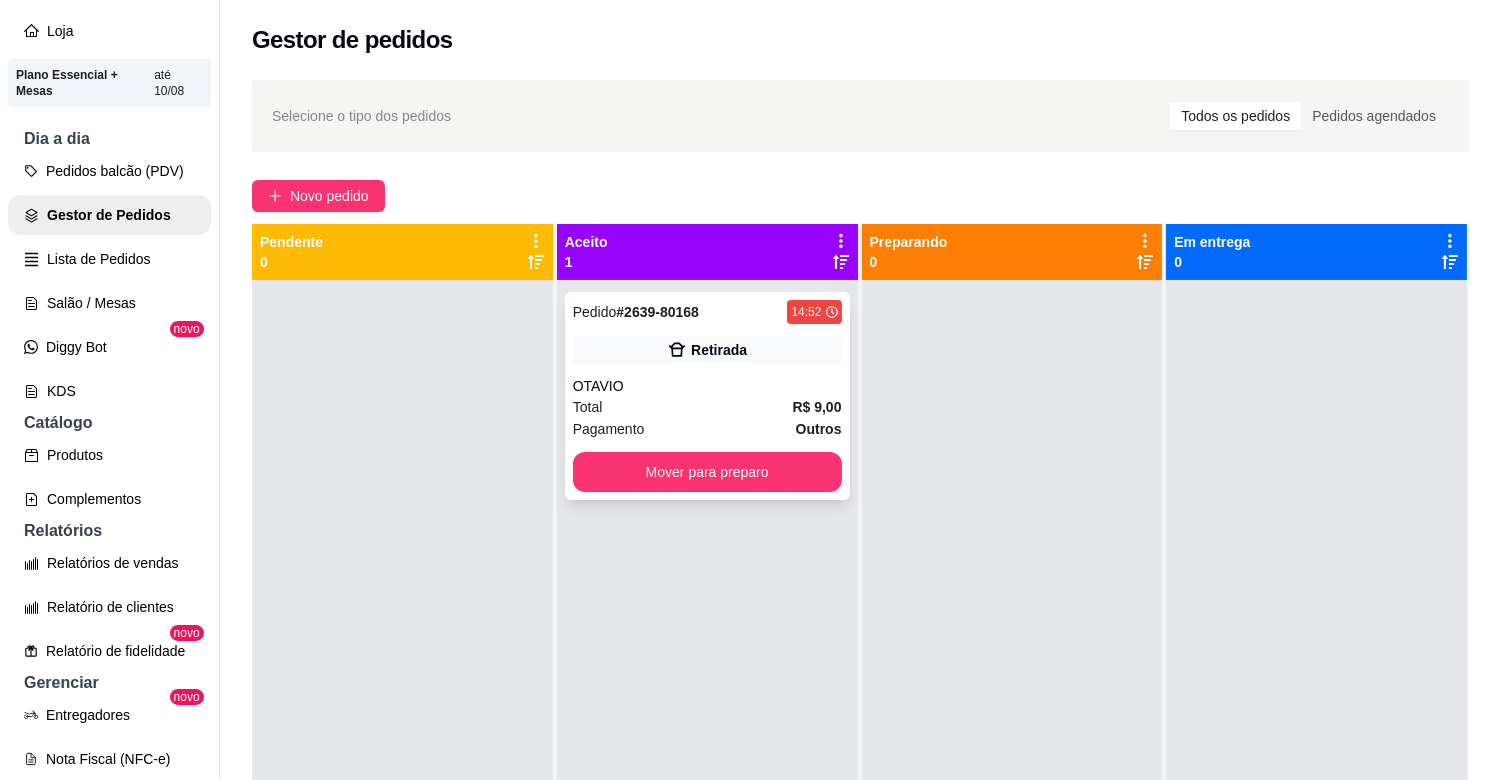 click on "Pagamento Outros" at bounding box center (707, 429) 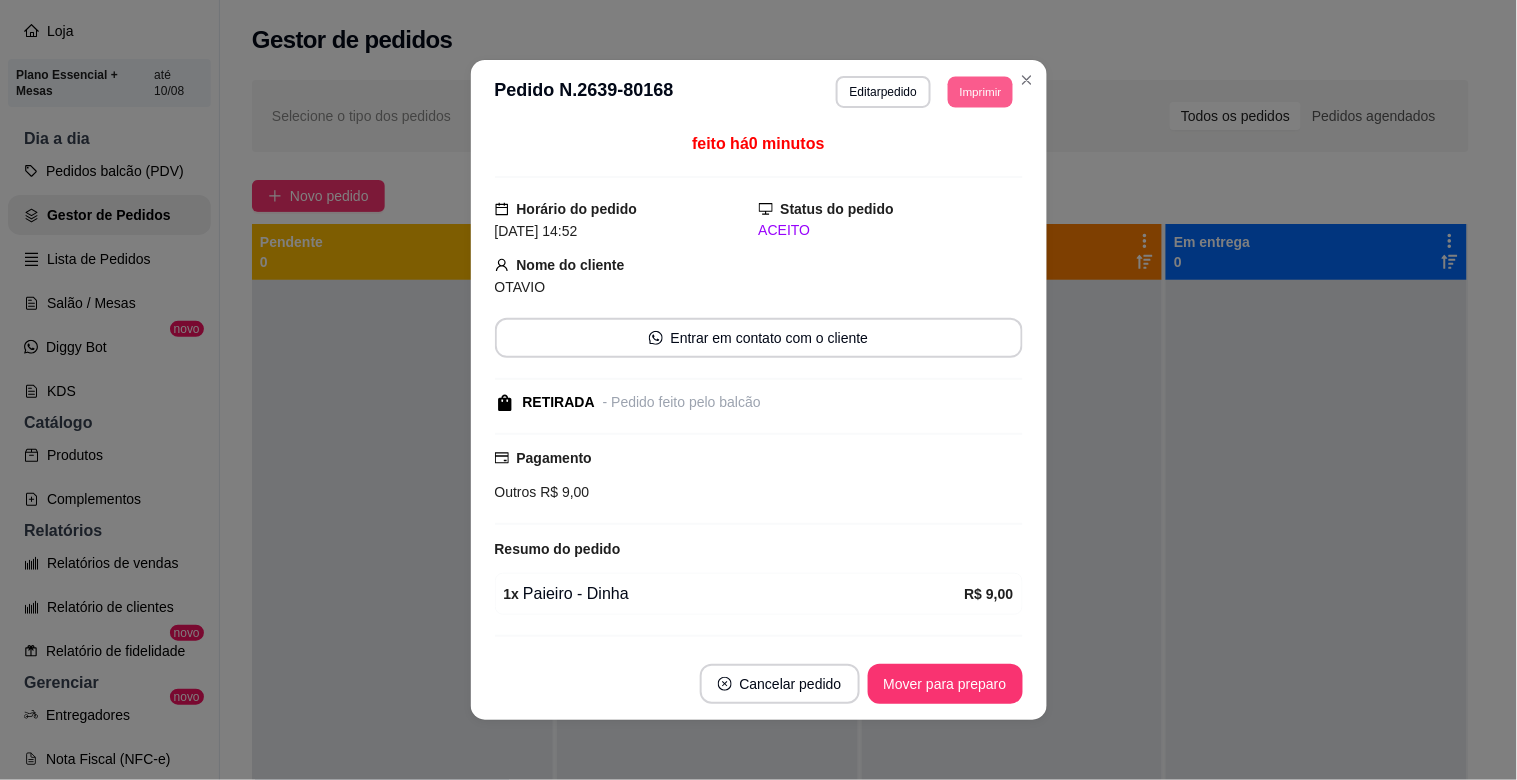 click on "Imprimir" at bounding box center [980, 91] 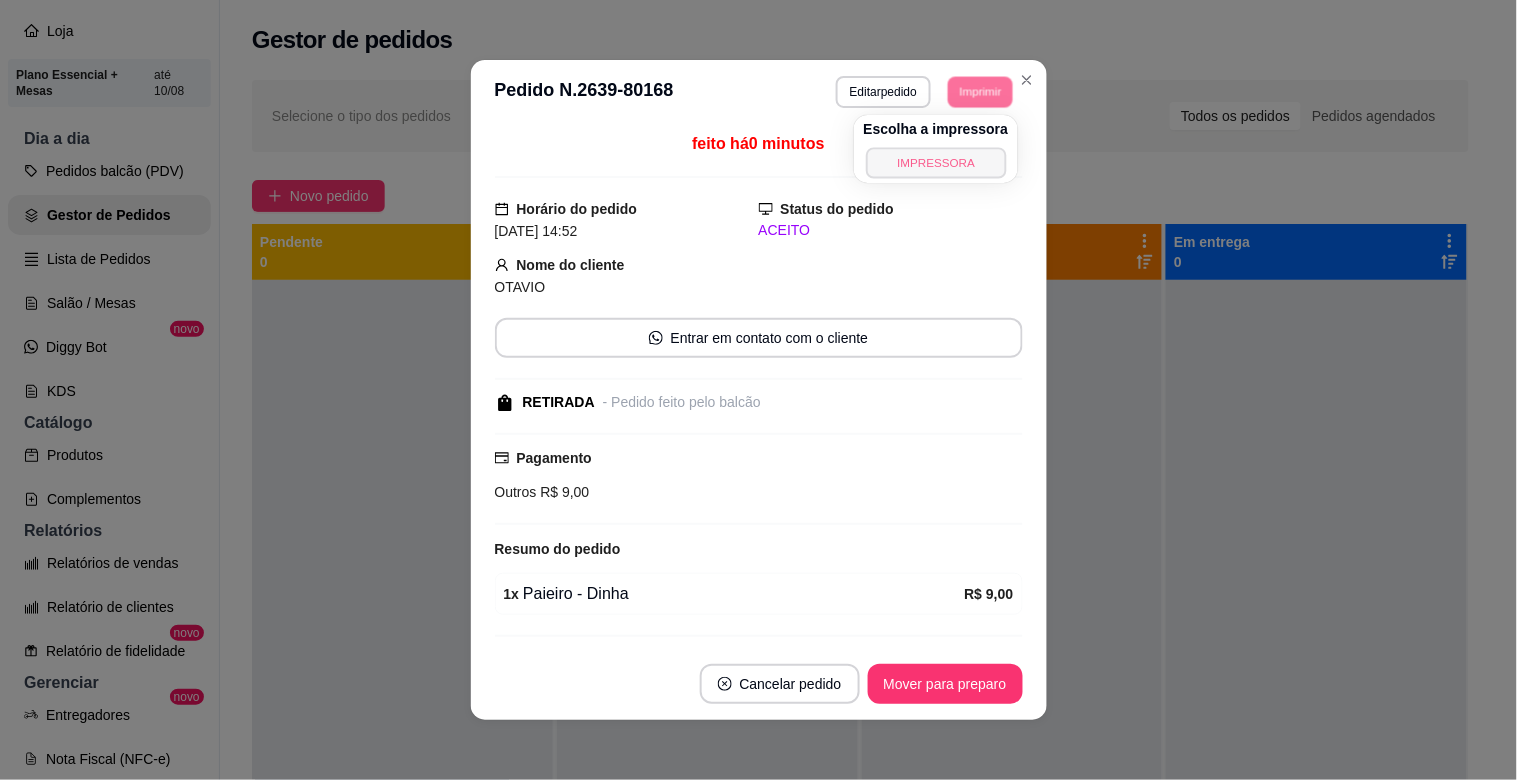 click on "IMPRESSORA" at bounding box center (936, 162) 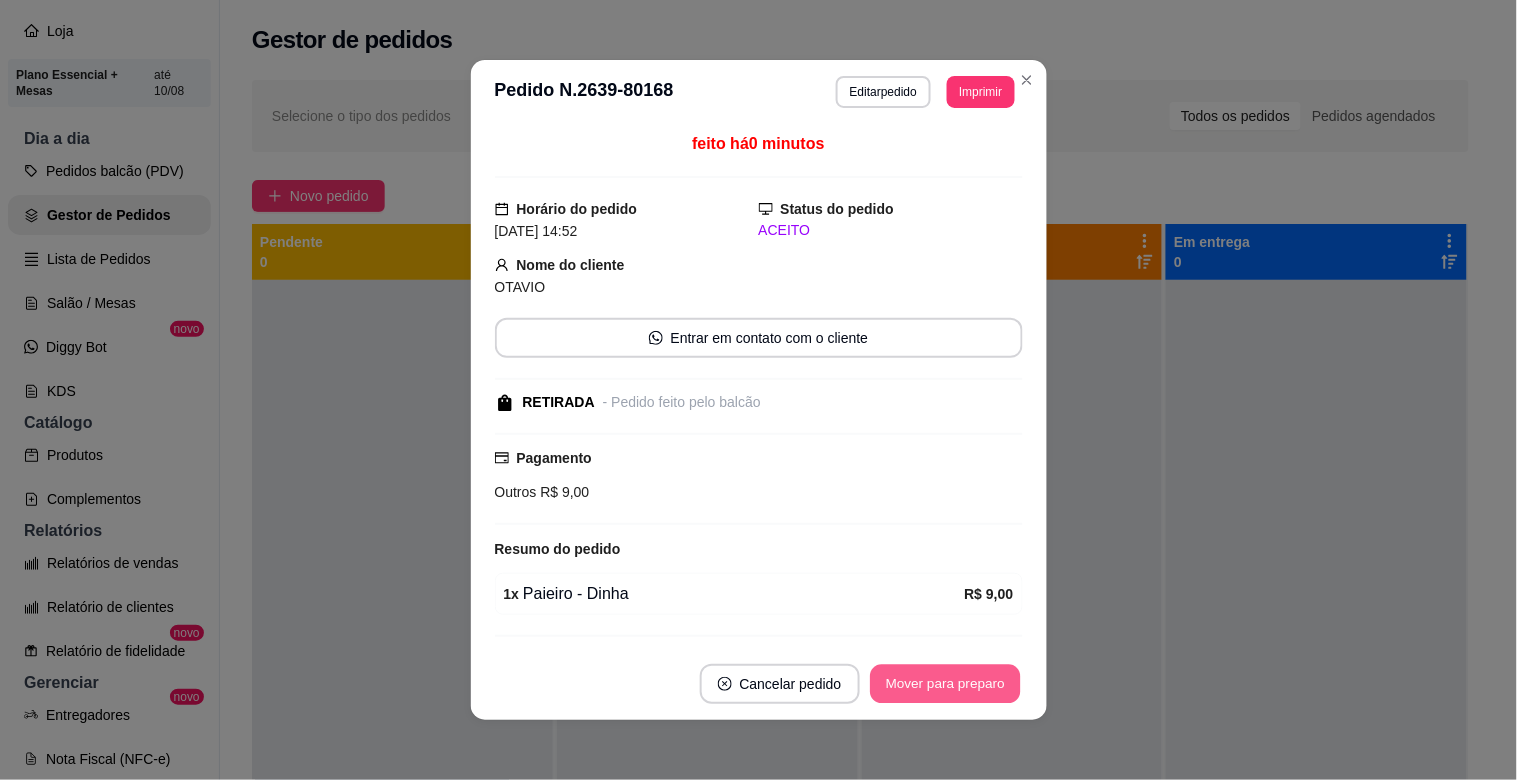 click on "Mover para preparo" at bounding box center (945, 684) 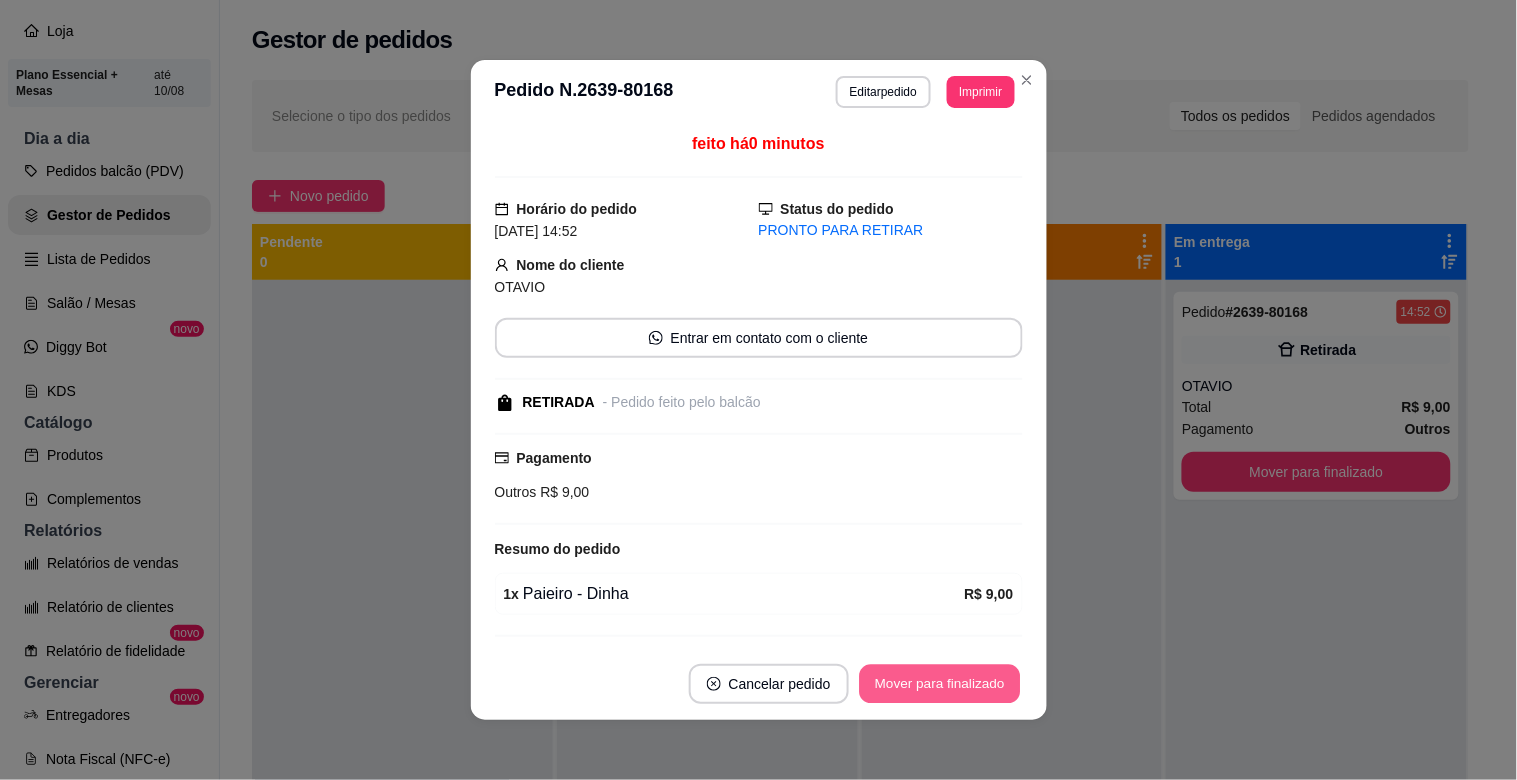 click on "Mover para finalizado" at bounding box center [939, 684] 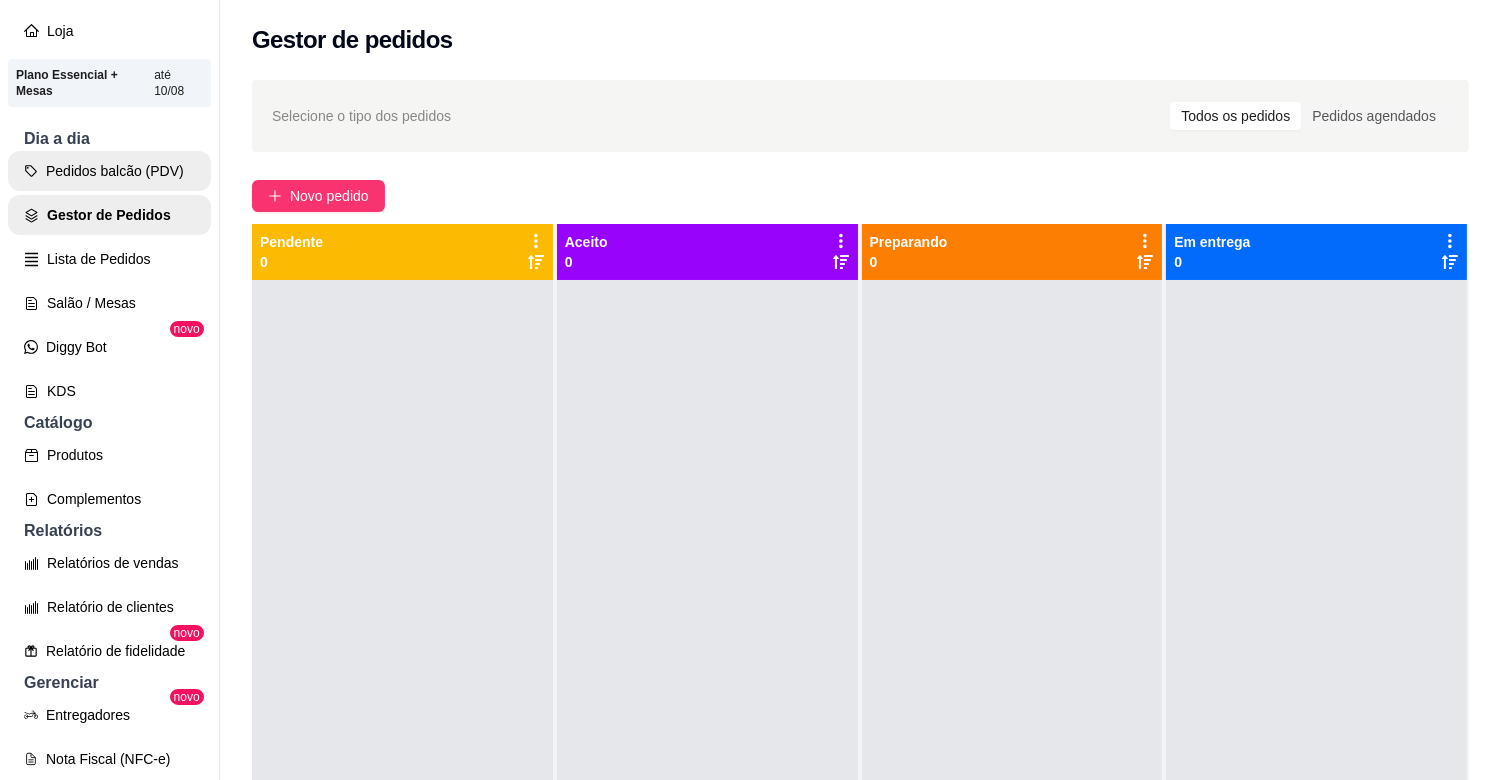 click on "Pedidos balcão (PDV)" at bounding box center [109, 171] 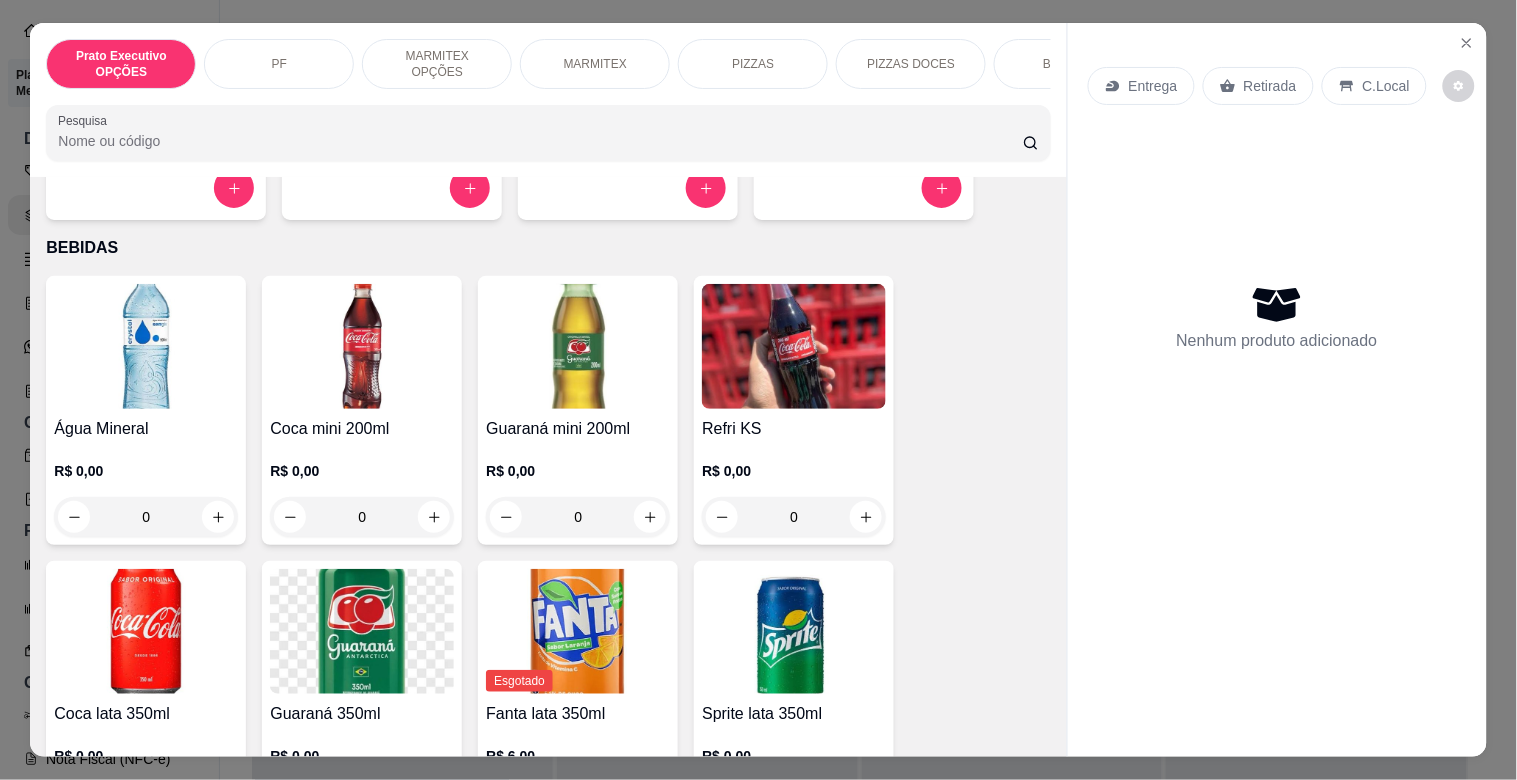 scroll, scrollTop: 1982, scrollLeft: 0, axis: vertical 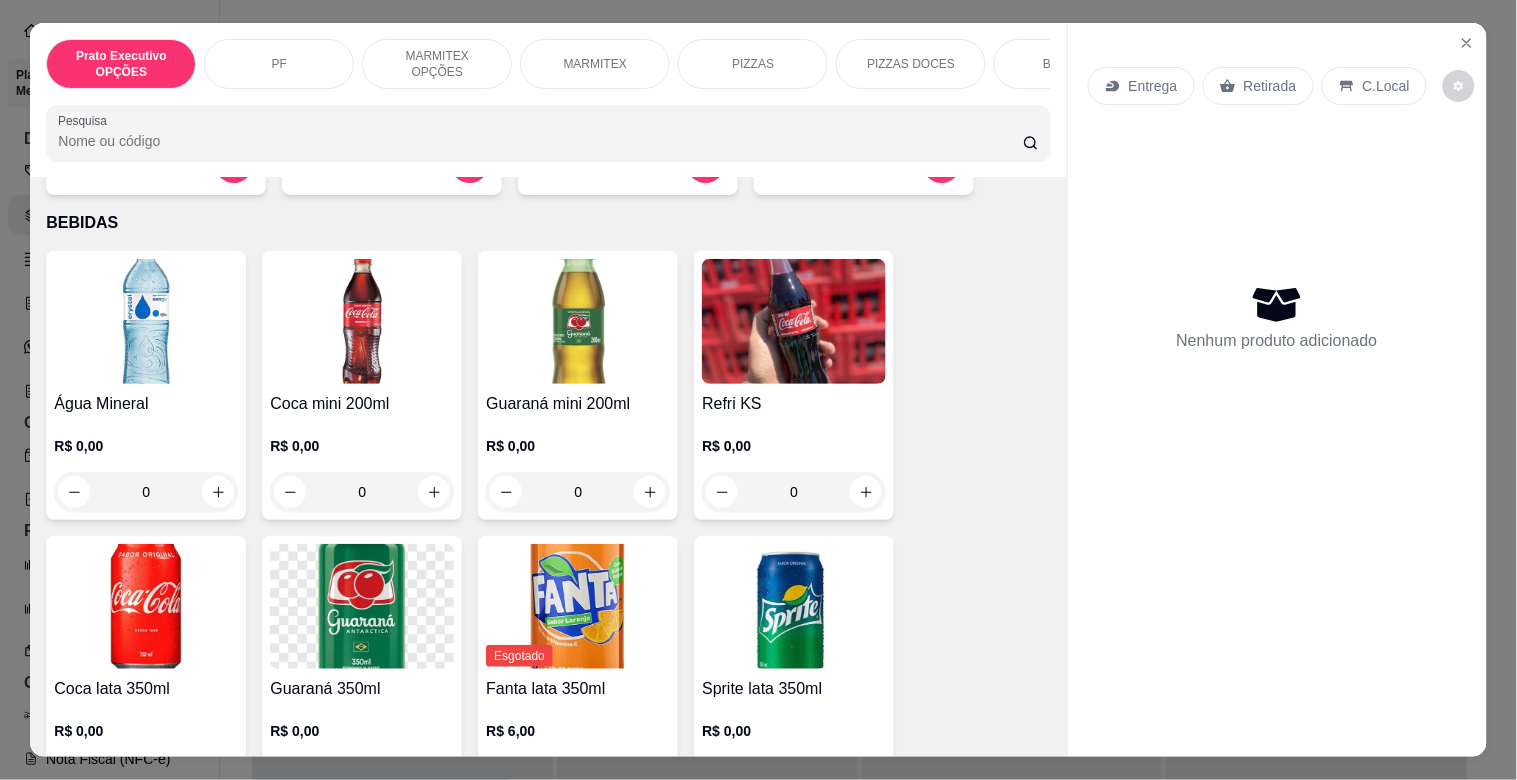 click at bounding box center (146, 321) 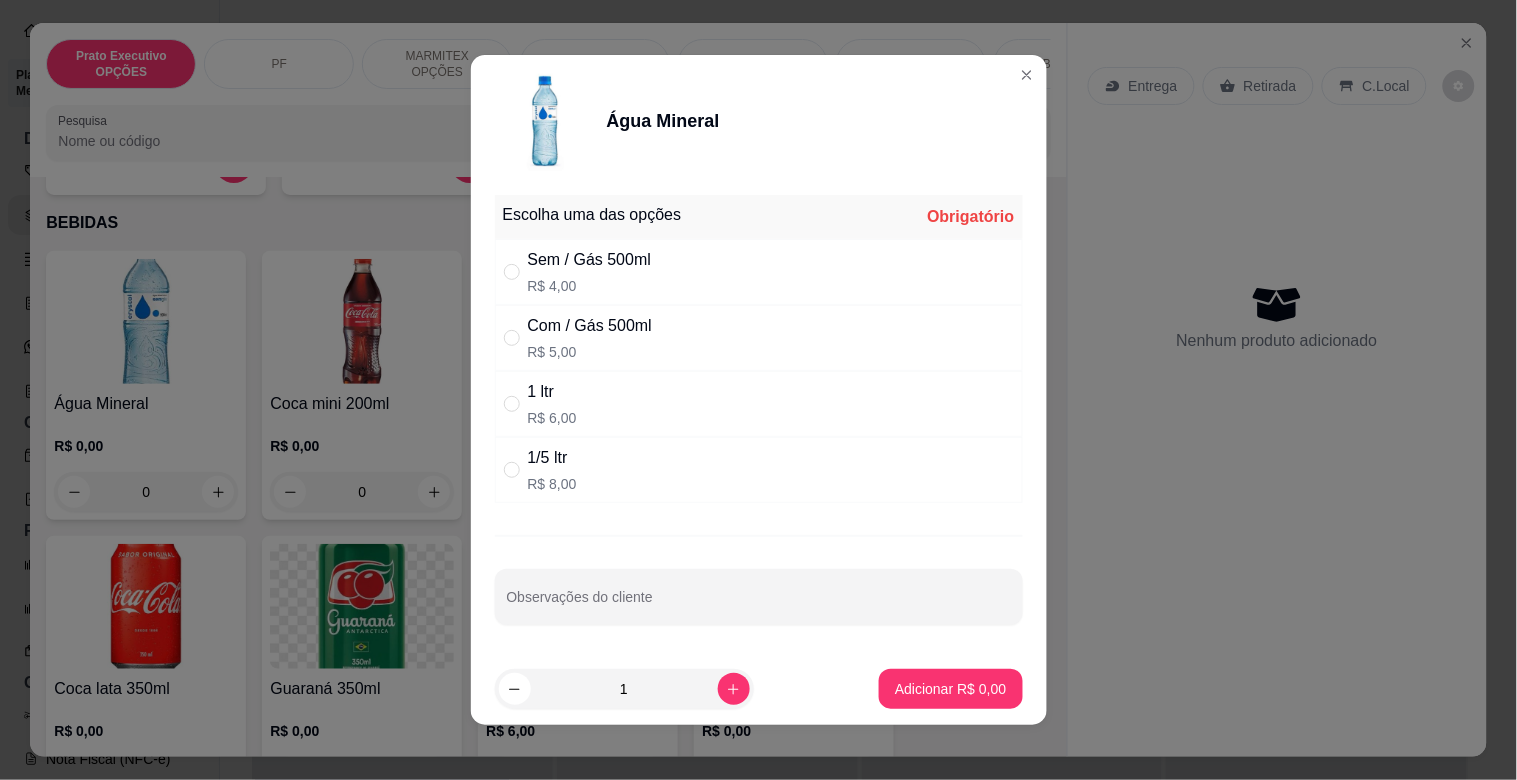 drag, startPoint x: 654, startPoint y: 388, endPoint x: 682, endPoint y: 453, distance: 70.77429 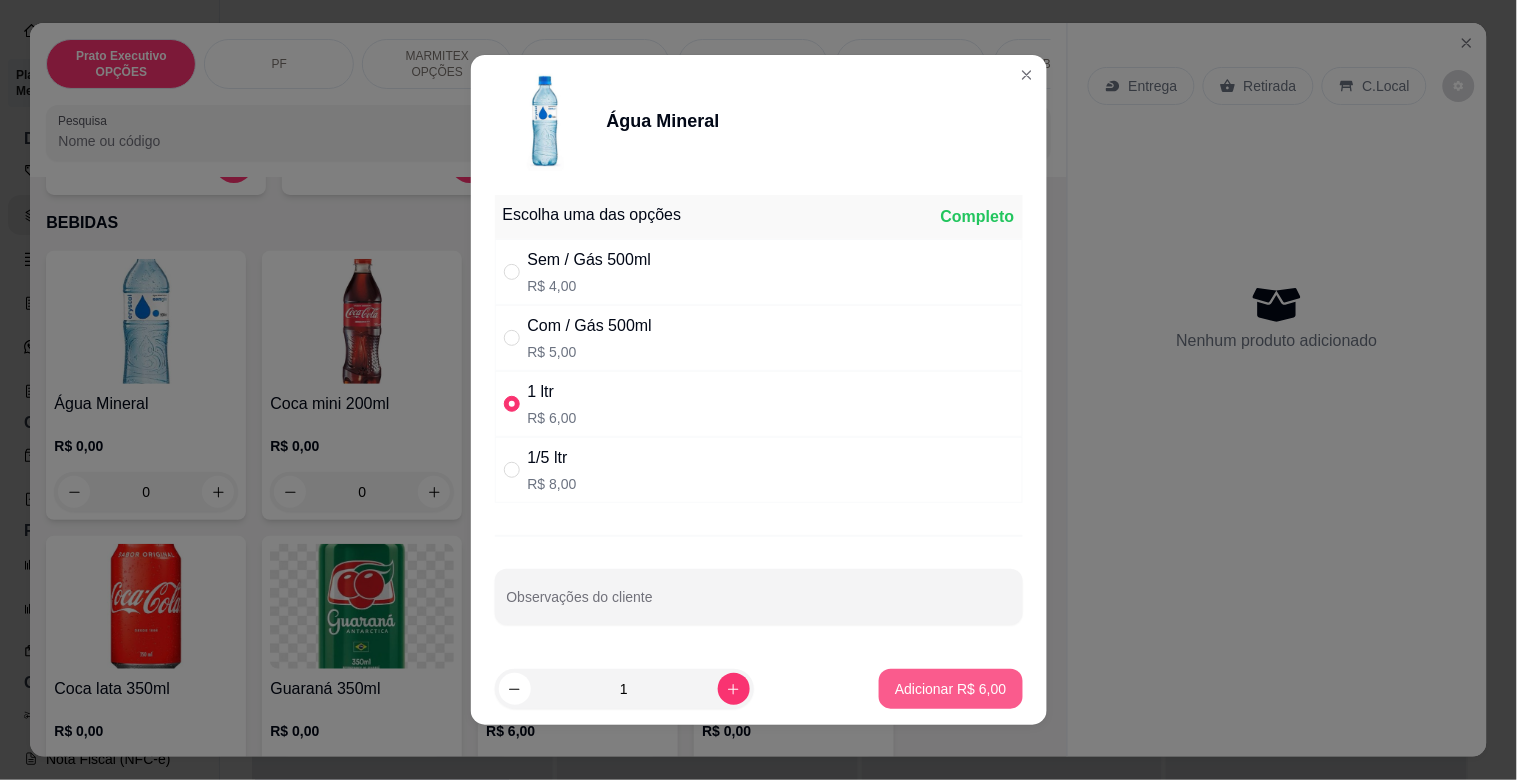 click on "Adicionar   R$ 6,00" at bounding box center (950, 689) 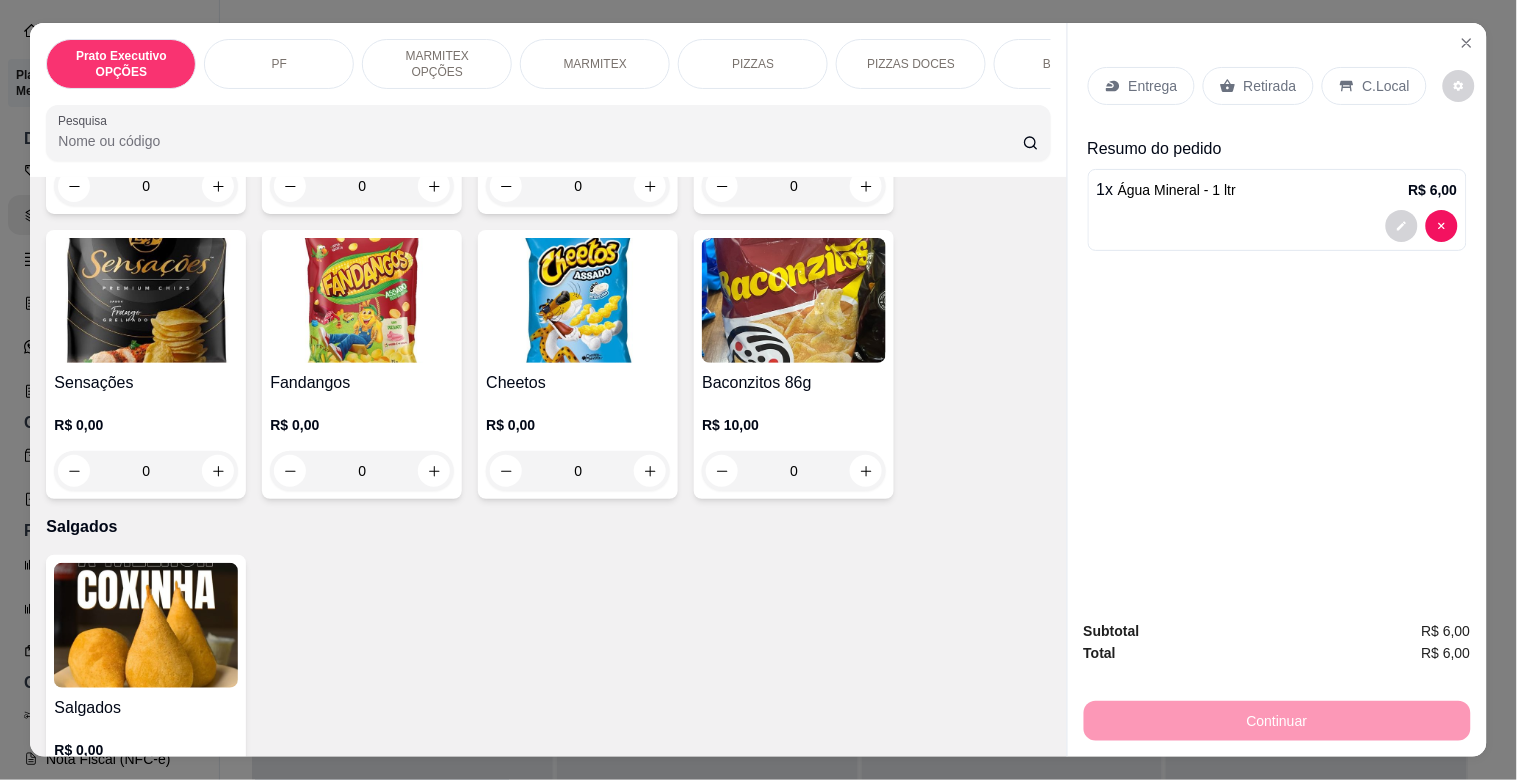scroll, scrollTop: 4945, scrollLeft: 0, axis: vertical 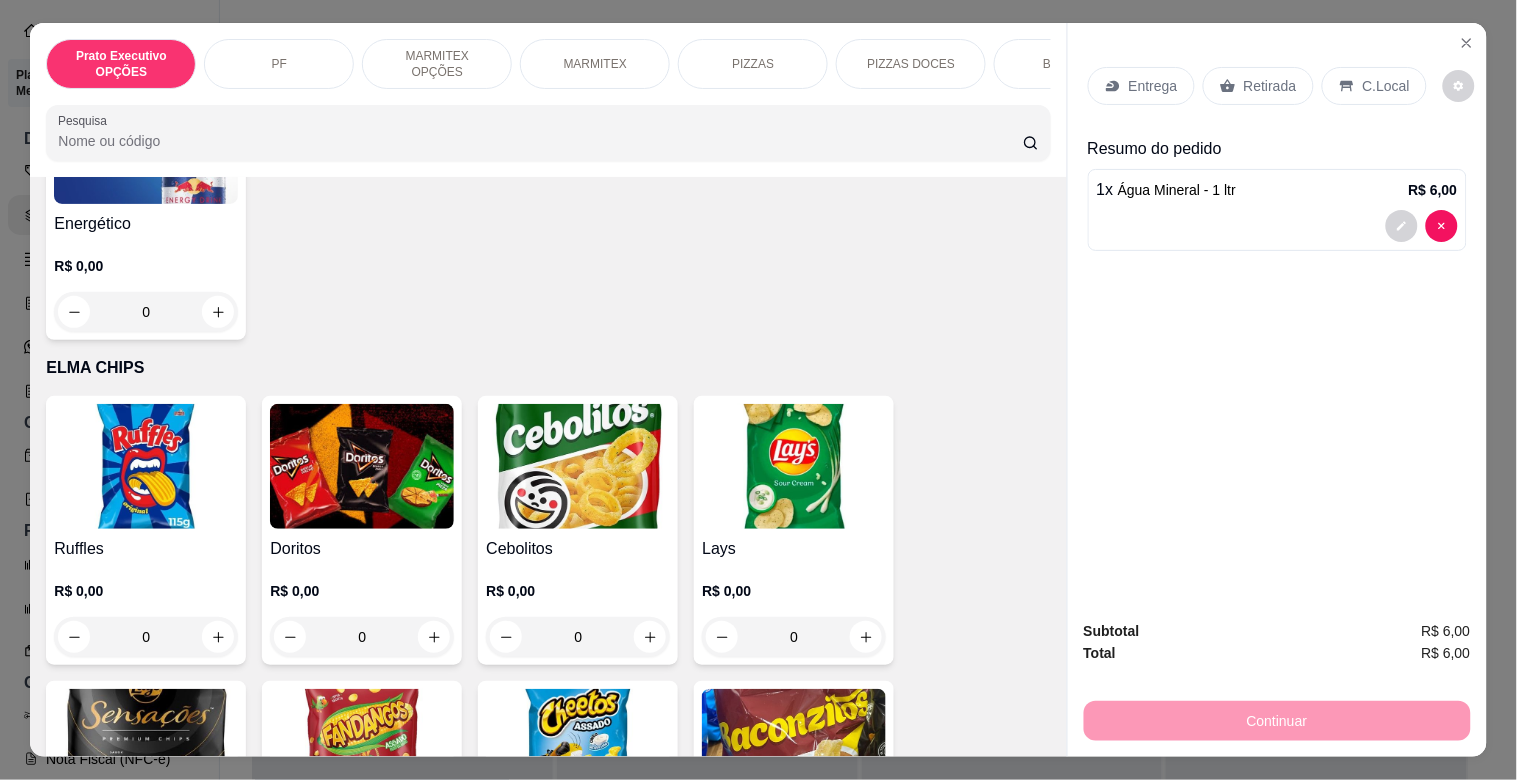 click at bounding box center [578, 751] 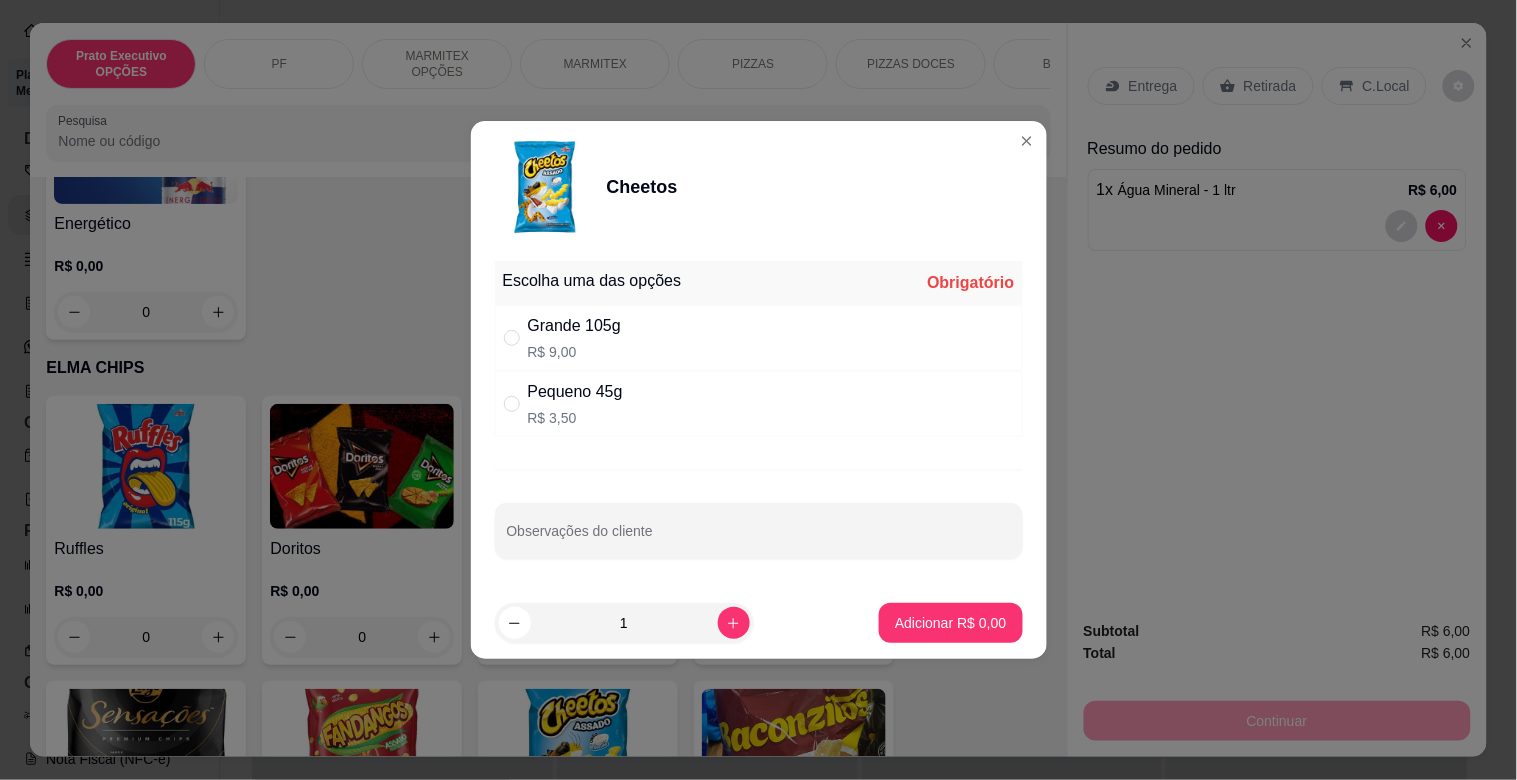 click on "R$ 9,00" at bounding box center [574, 352] 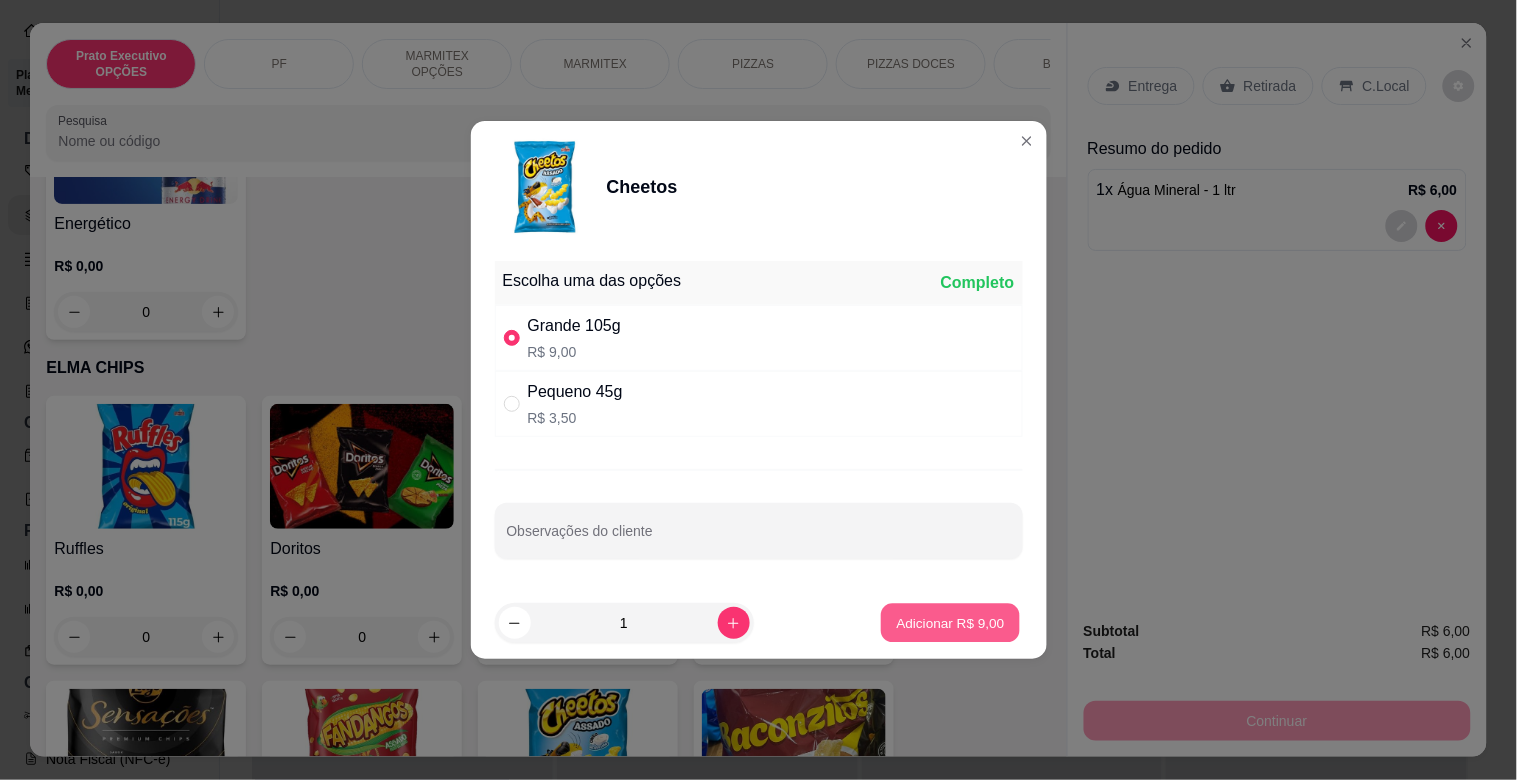 click on "Adicionar   R$ 9,00" at bounding box center [951, 622] 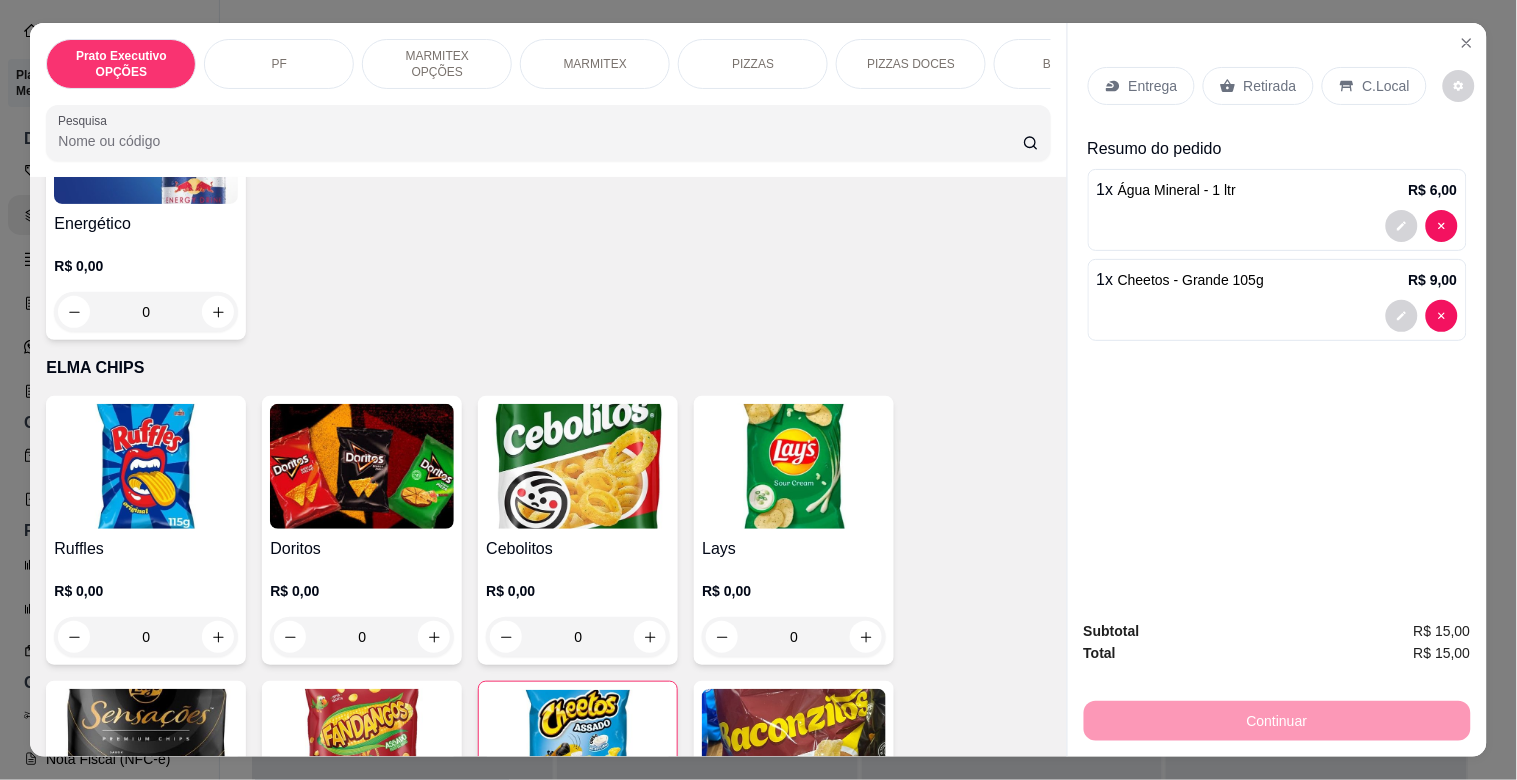 click at bounding box center (794, 751) 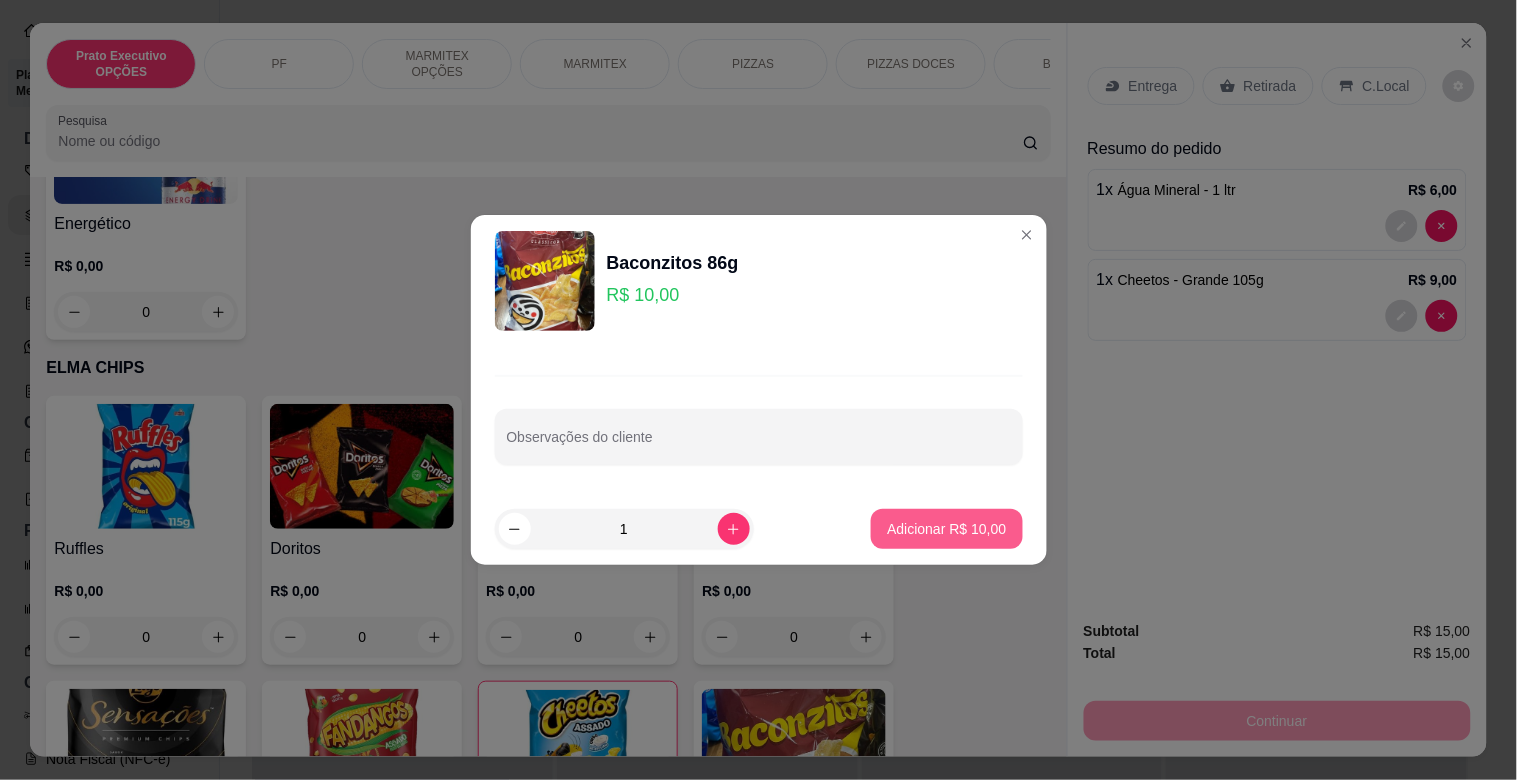 click on "Adicionar   R$ 10,00" at bounding box center [946, 529] 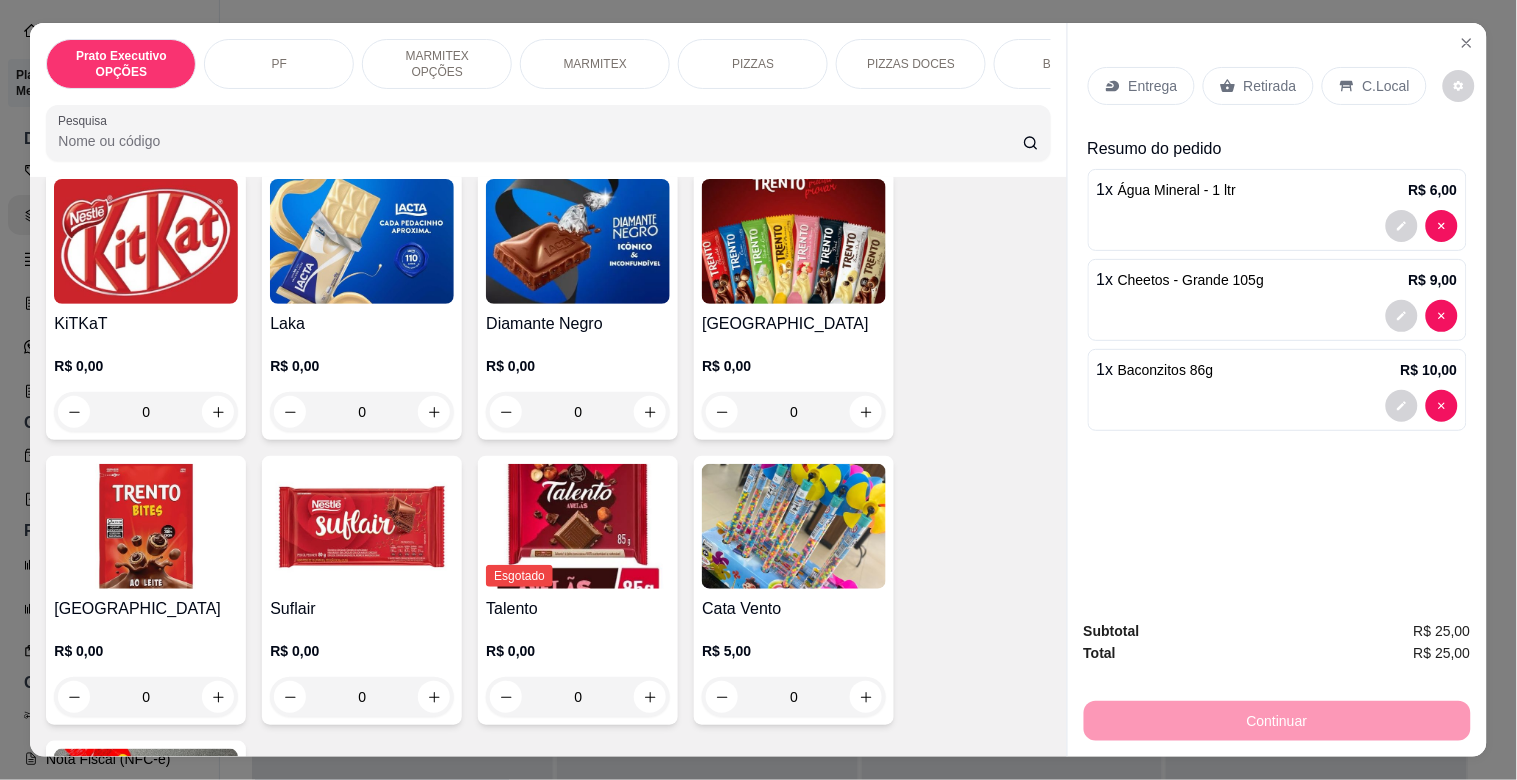scroll, scrollTop: 7582, scrollLeft: 0, axis: vertical 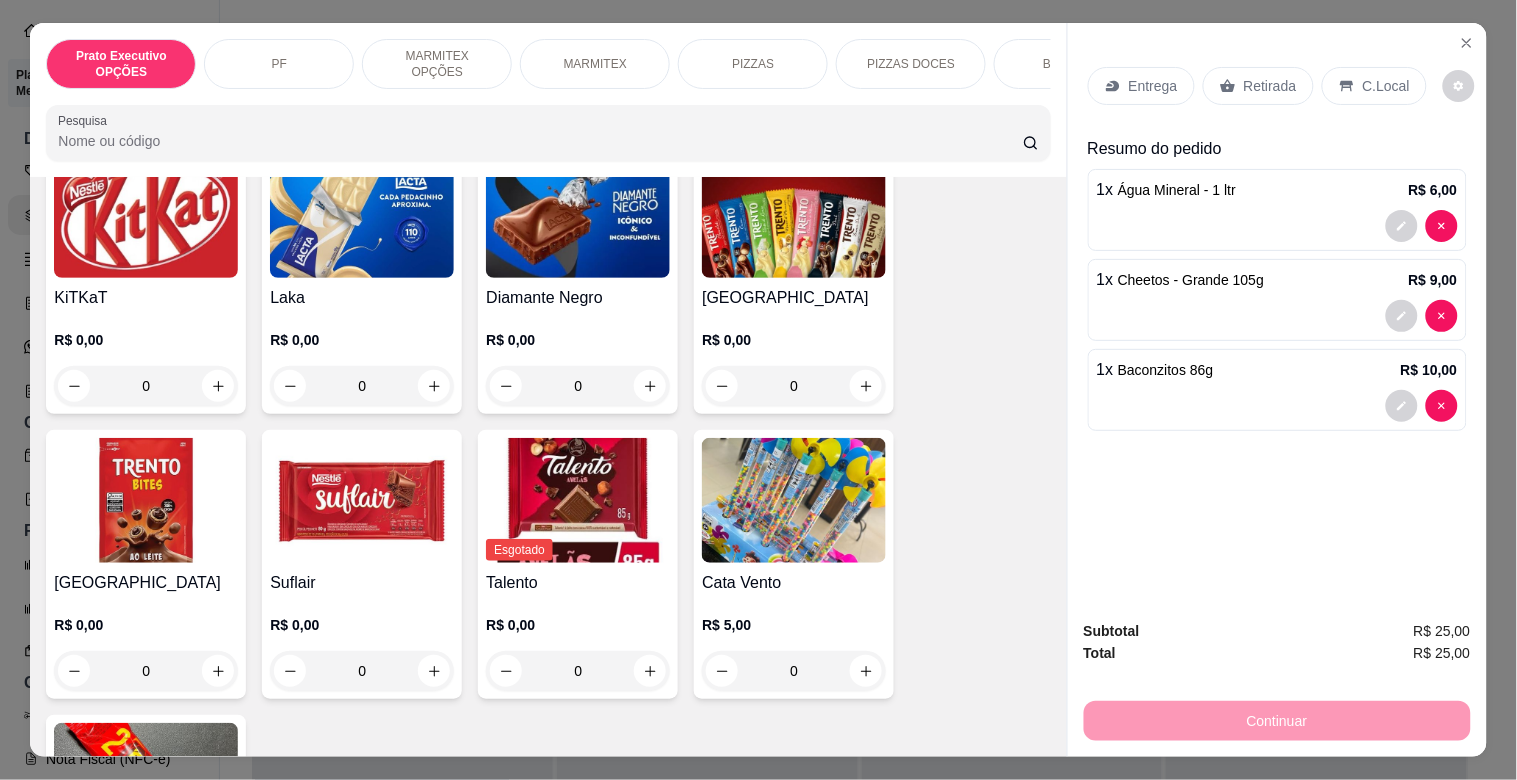 click at bounding box center (362, 500) 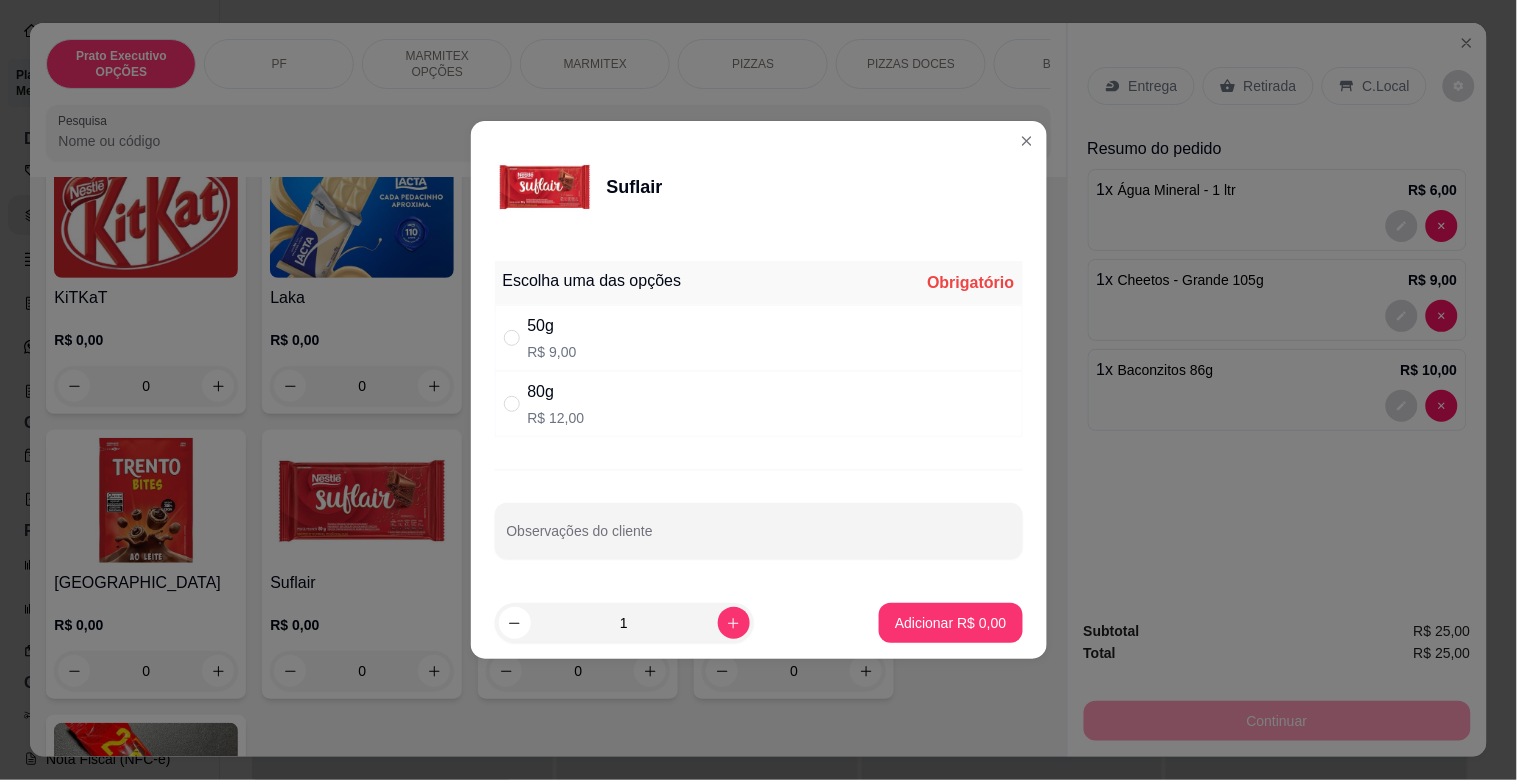 click on "80g  R$ 12,00" at bounding box center [759, 404] 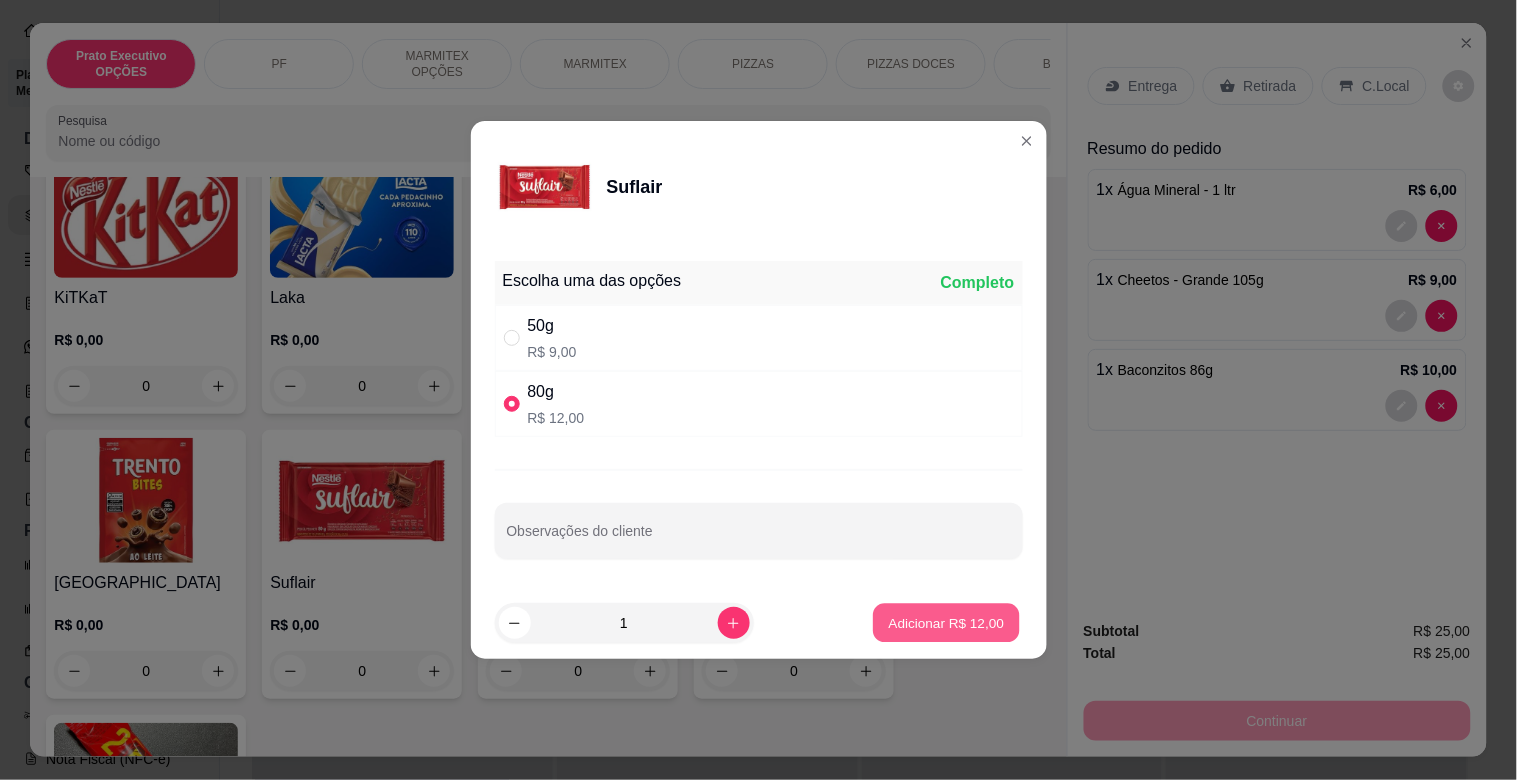 click on "Adicionar   R$ 12,00" at bounding box center (947, 622) 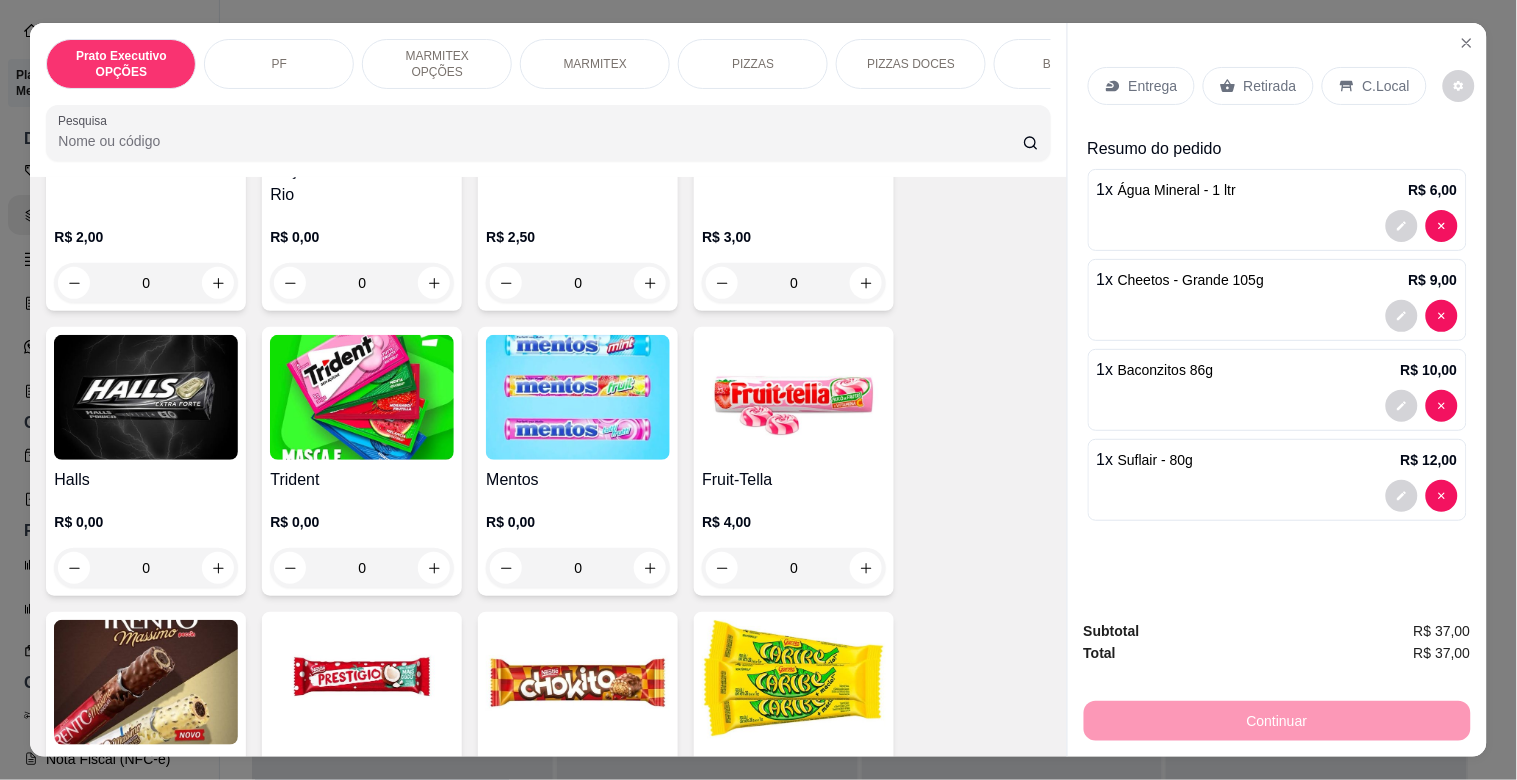 scroll, scrollTop: 6704, scrollLeft: 0, axis: vertical 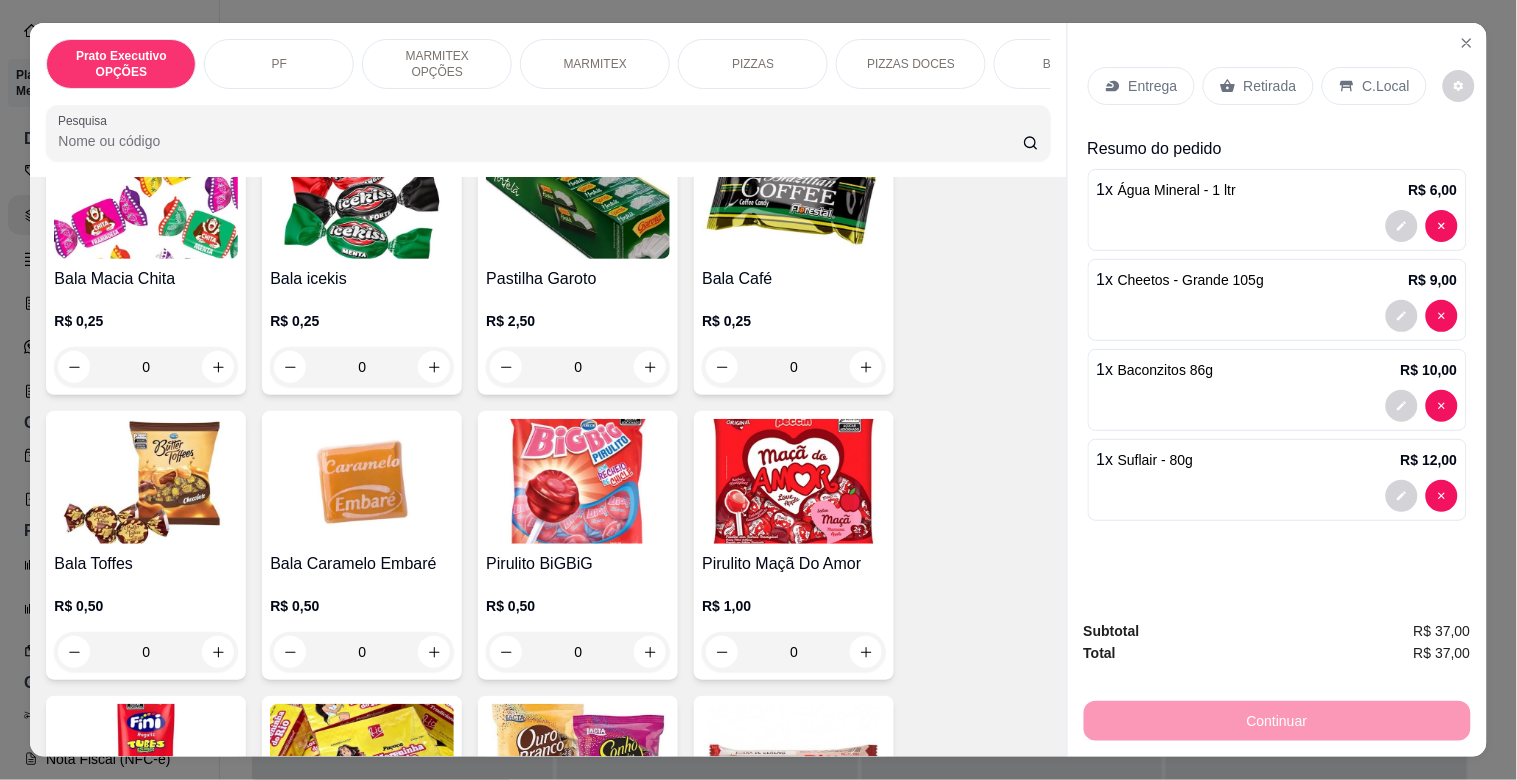 click on "Bala Caramelo Embaré" at bounding box center [362, 564] 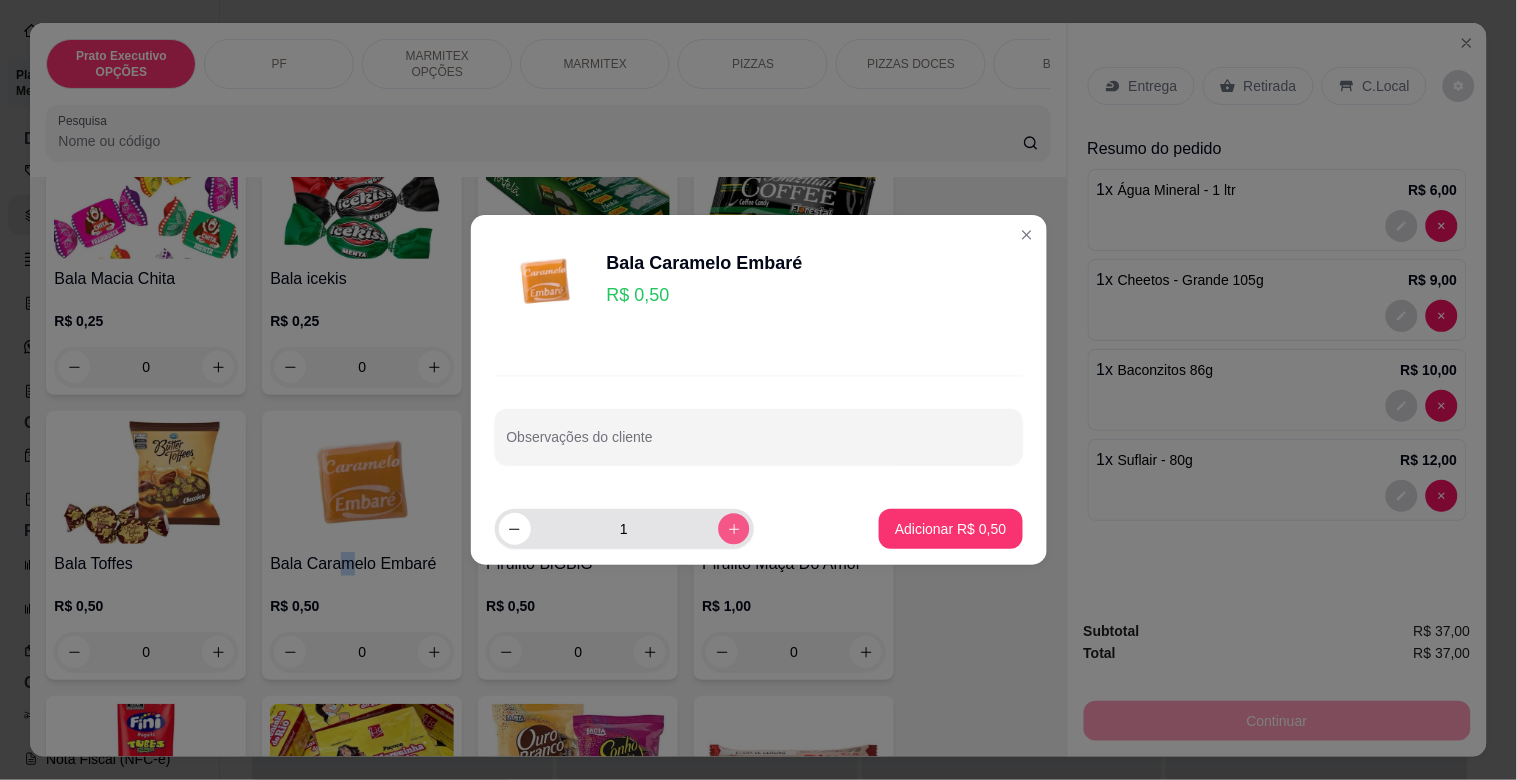click 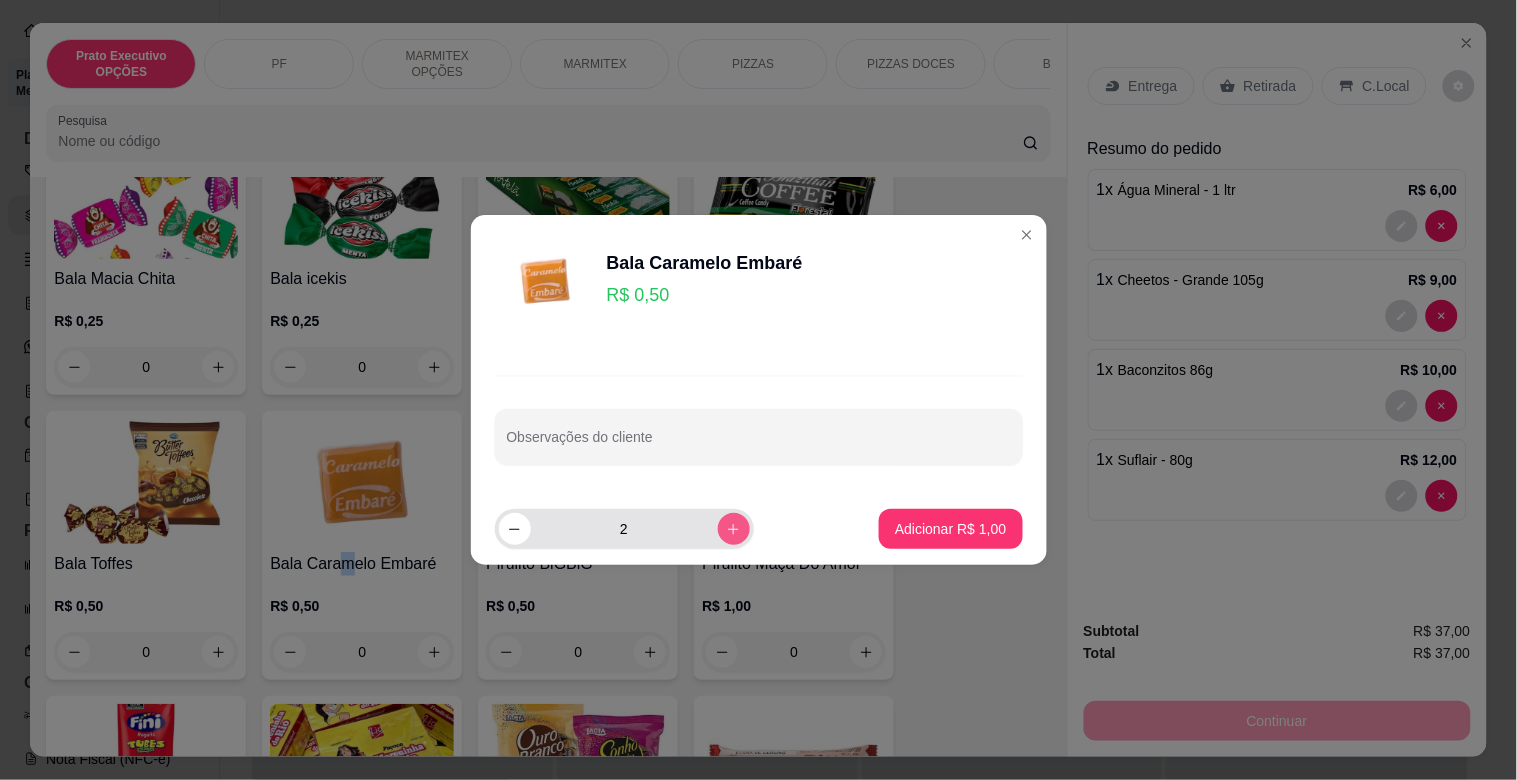 click 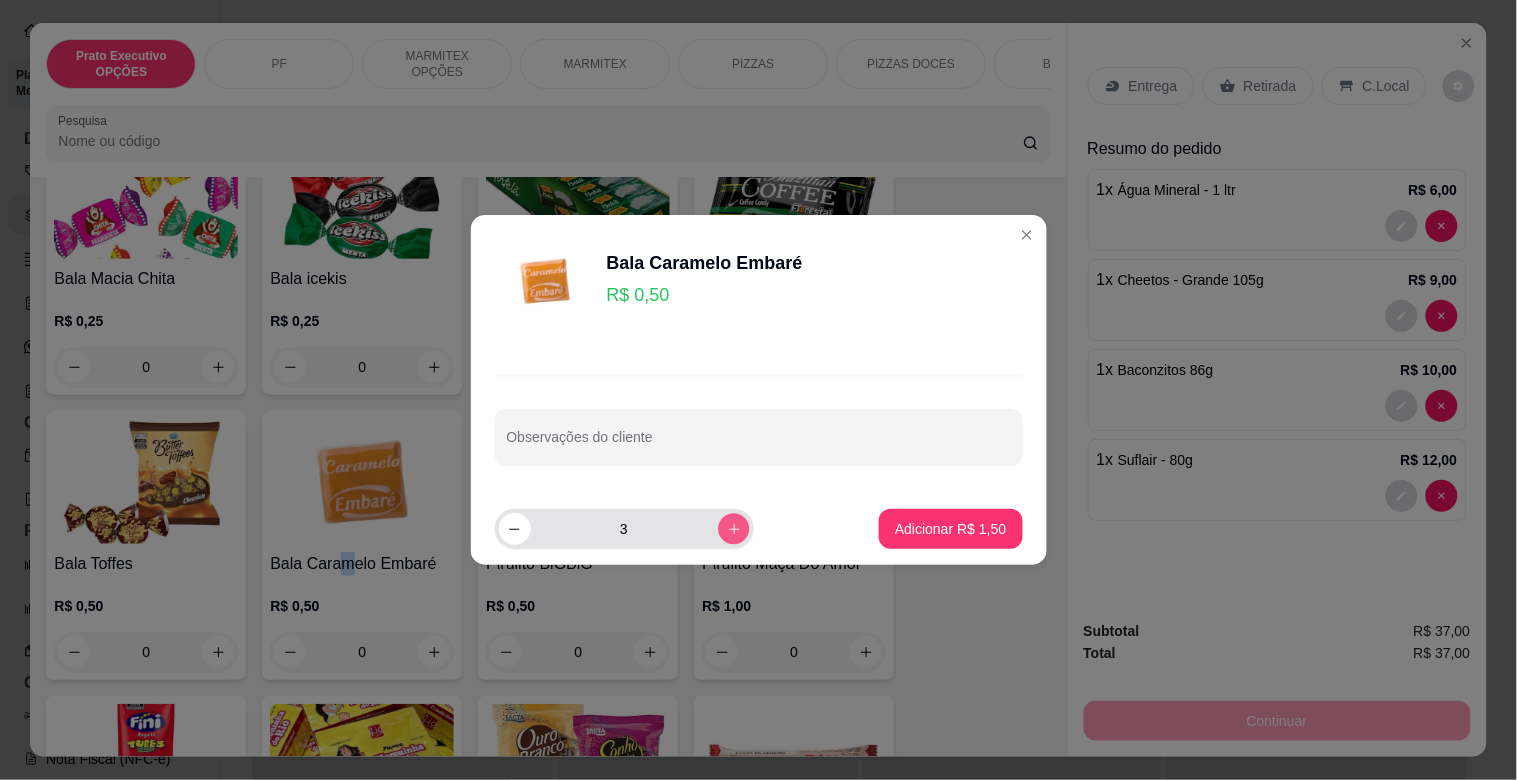 click 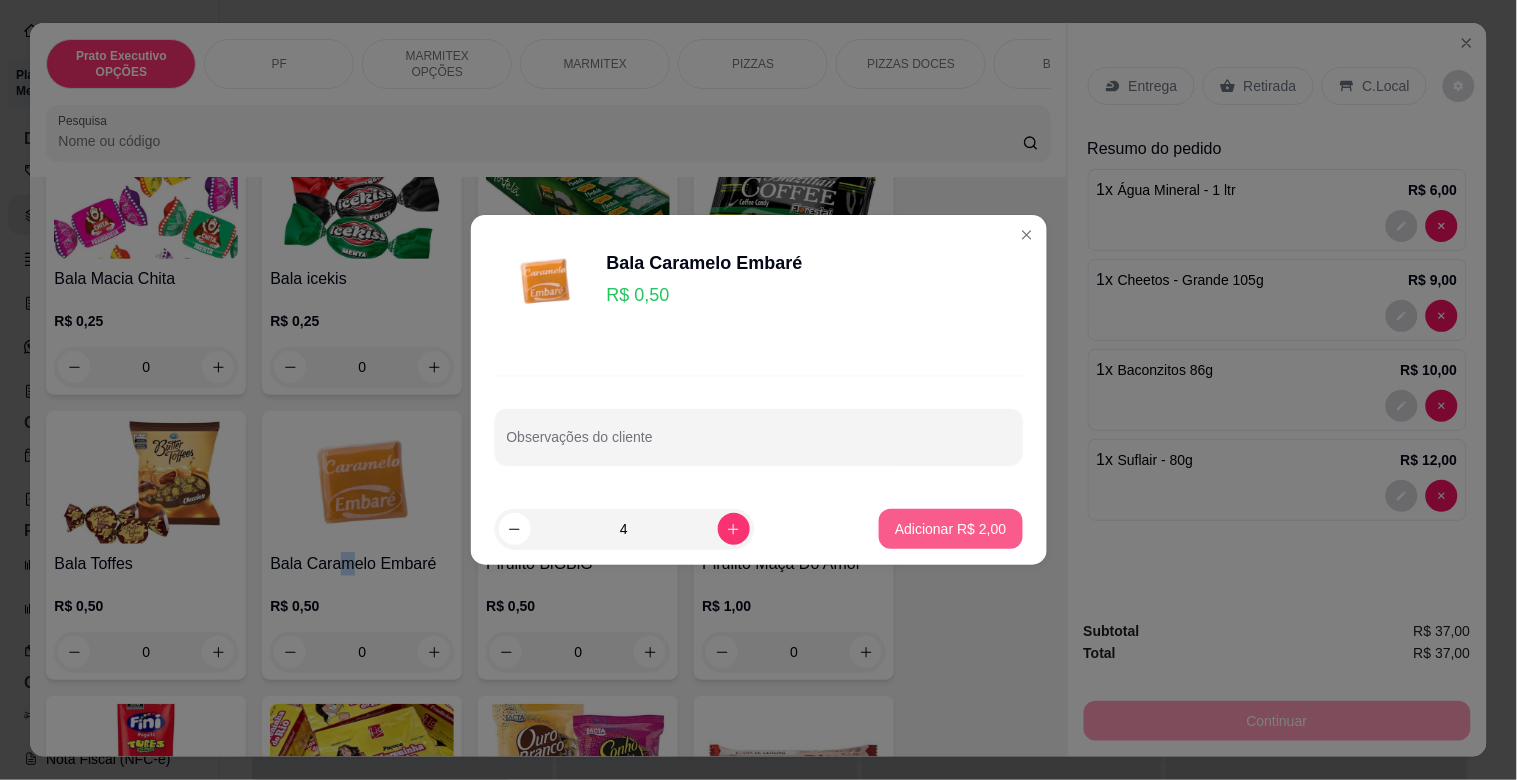 click on "Adicionar   R$ 2,00" at bounding box center [950, 529] 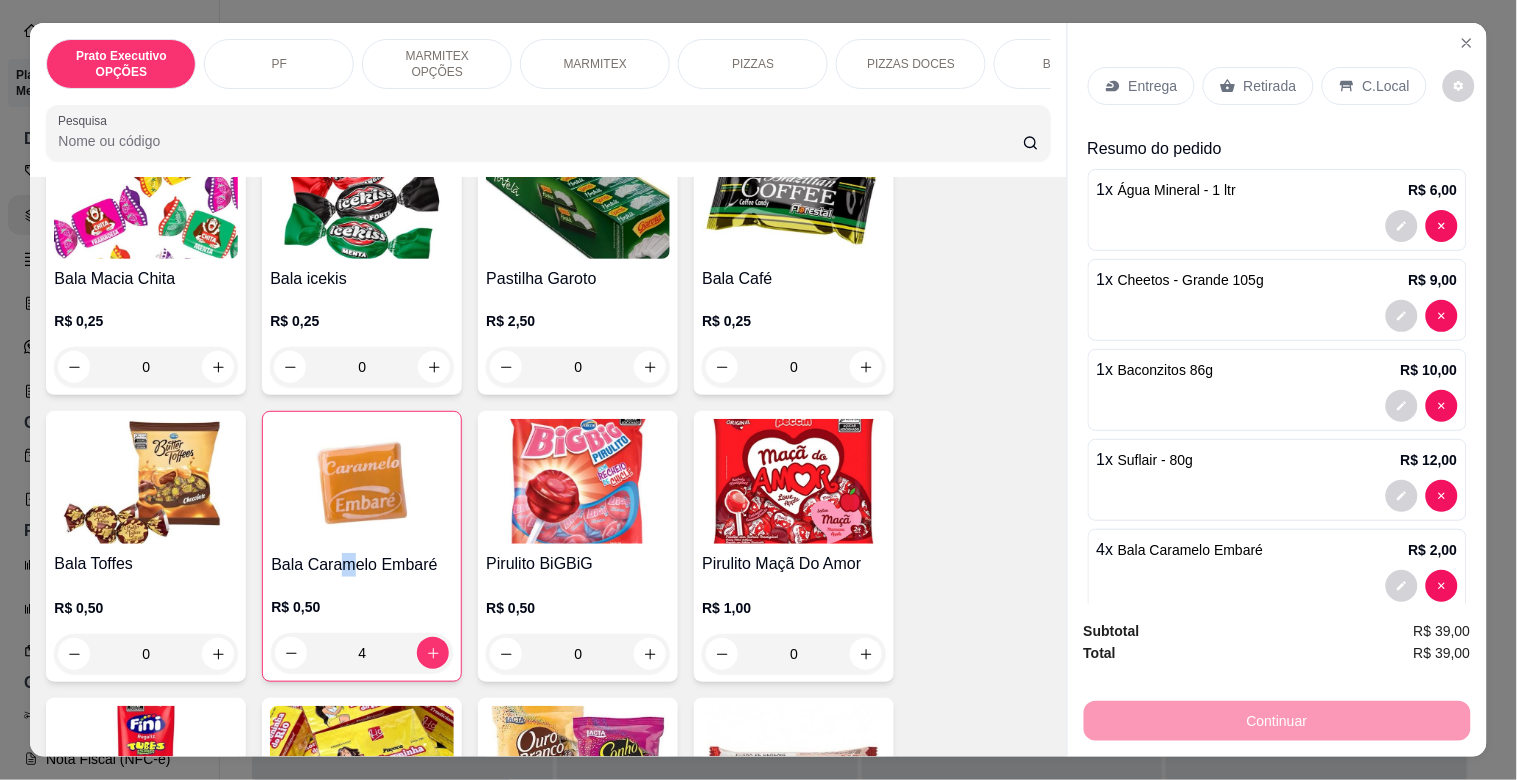 click at bounding box center (794, 196) 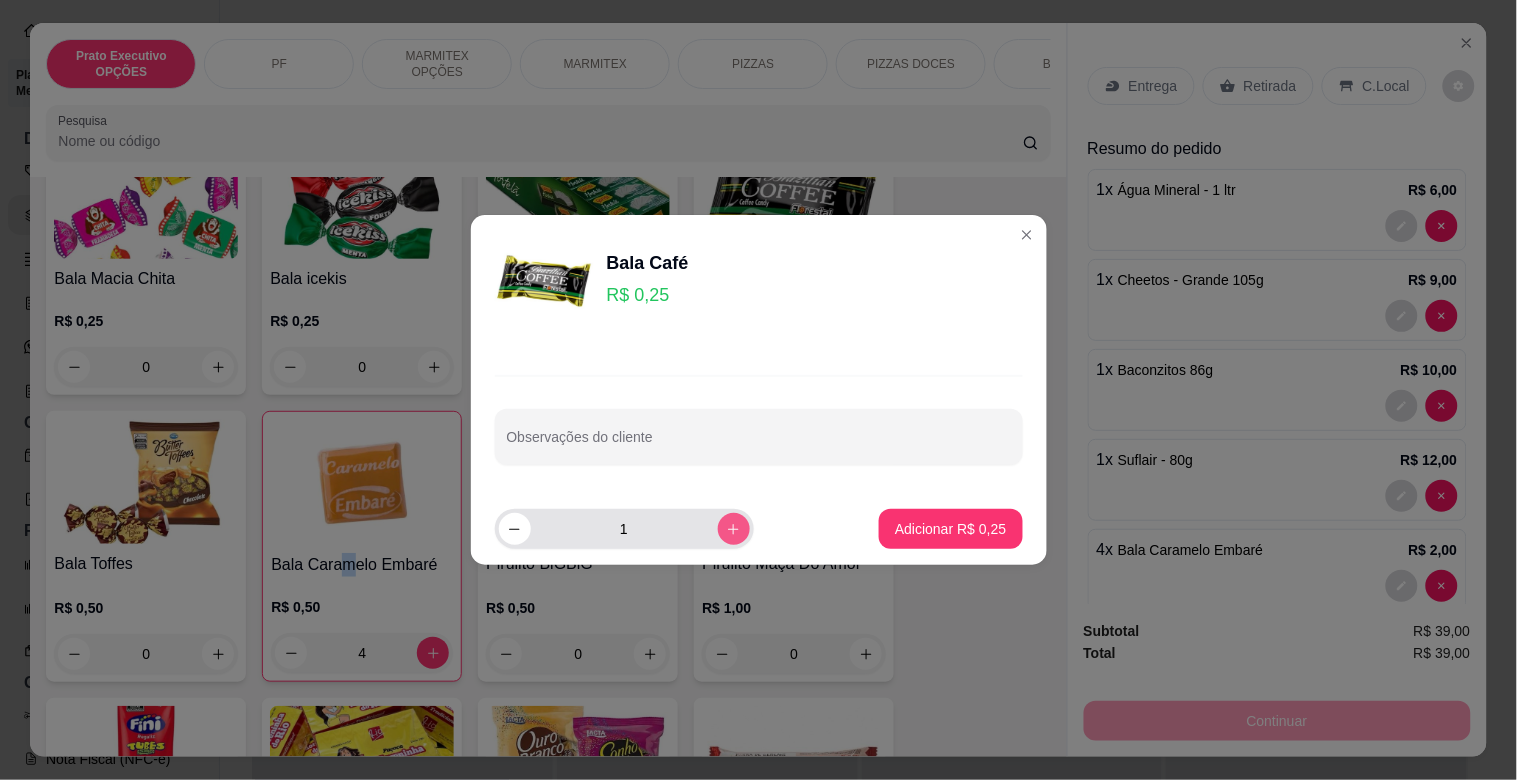 click 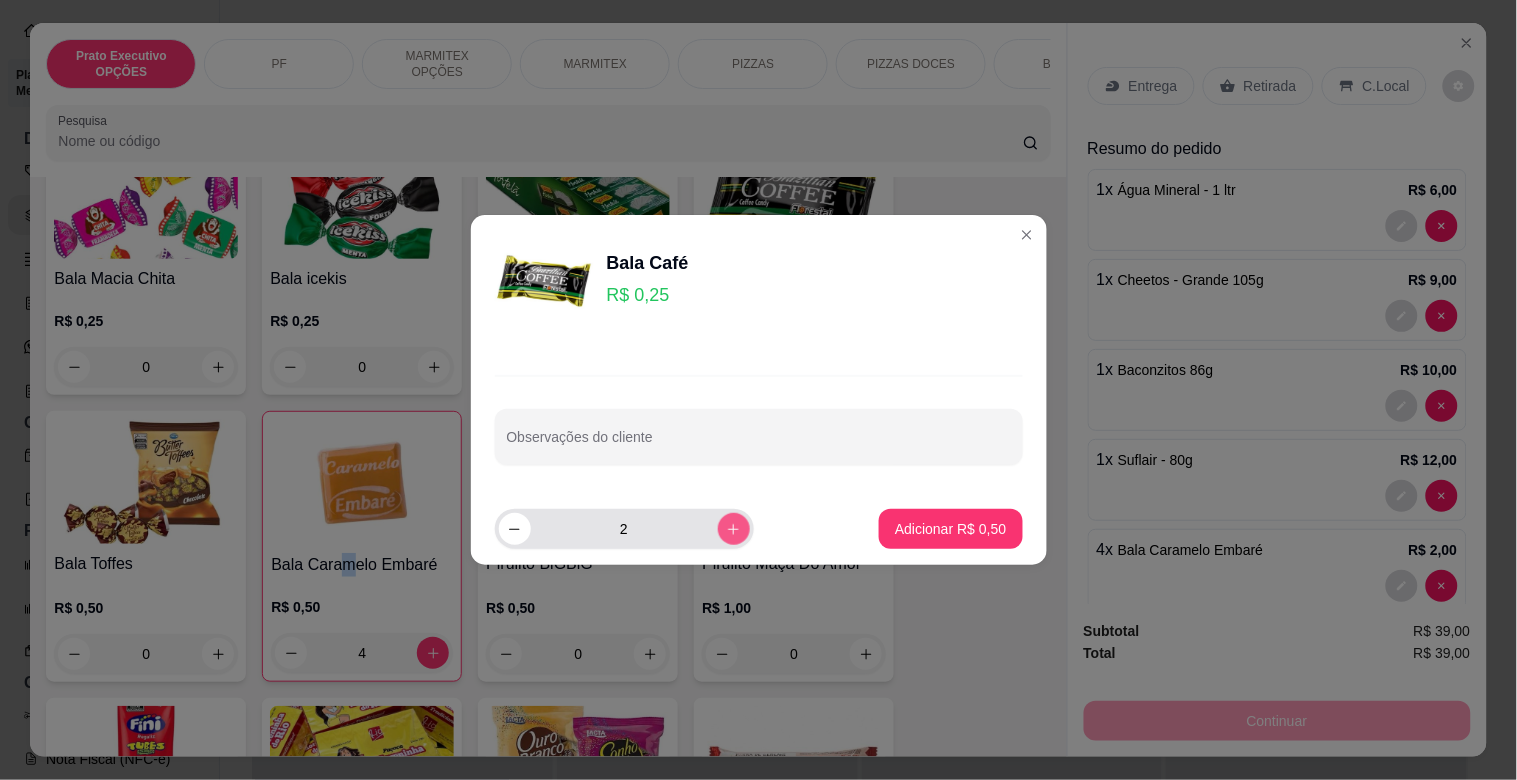 click 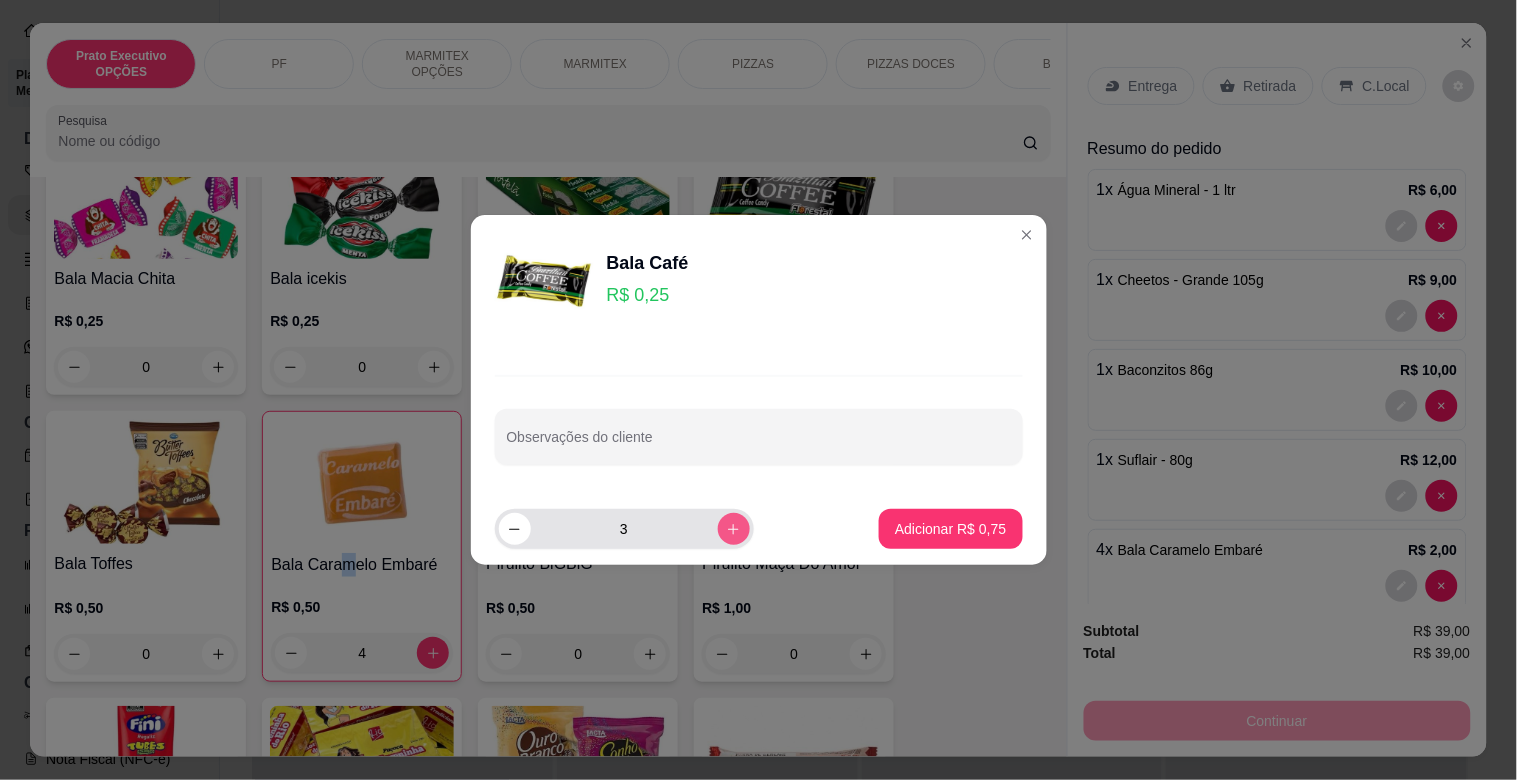 click 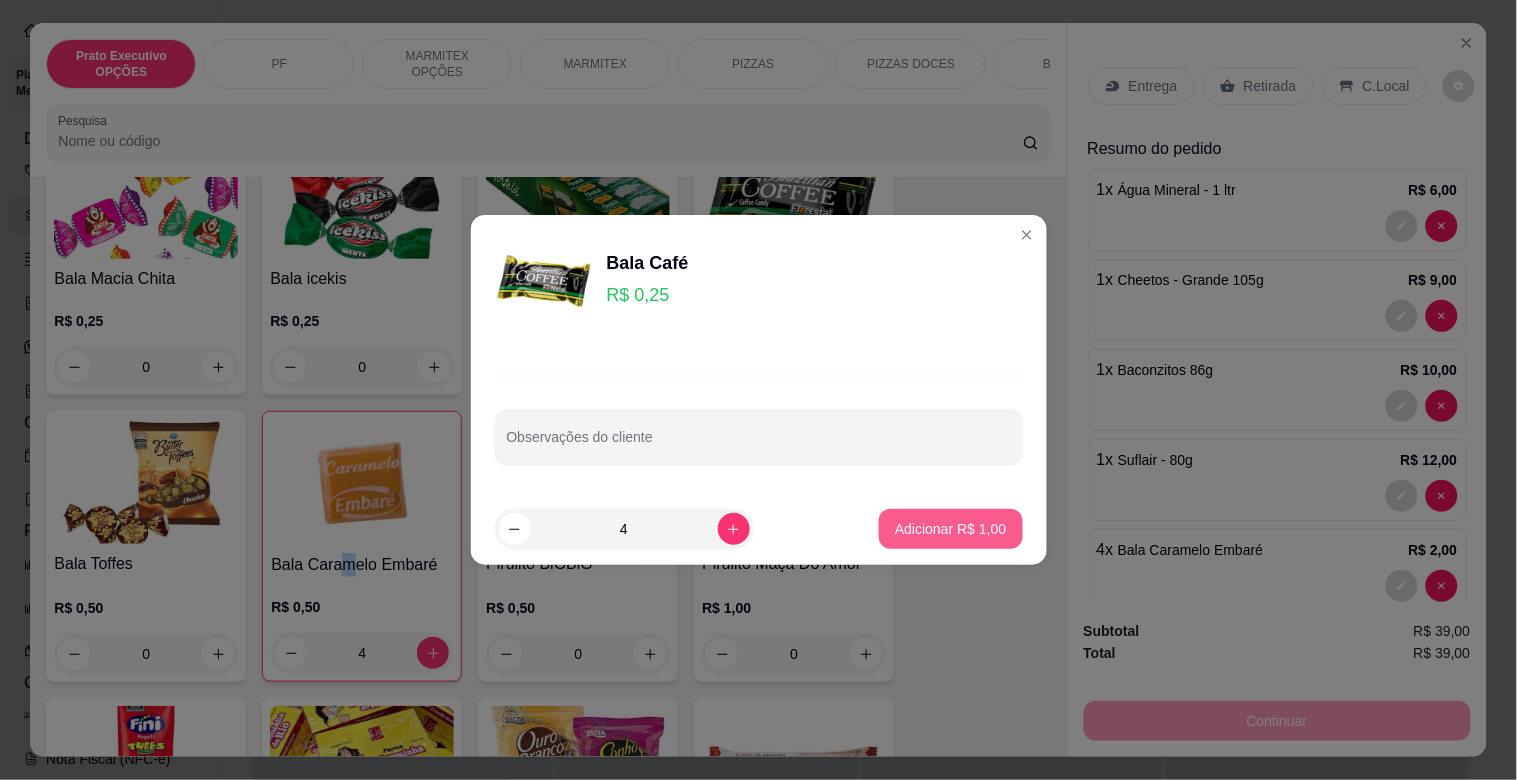 click on "Adicionar   R$ 1,00" at bounding box center [950, 529] 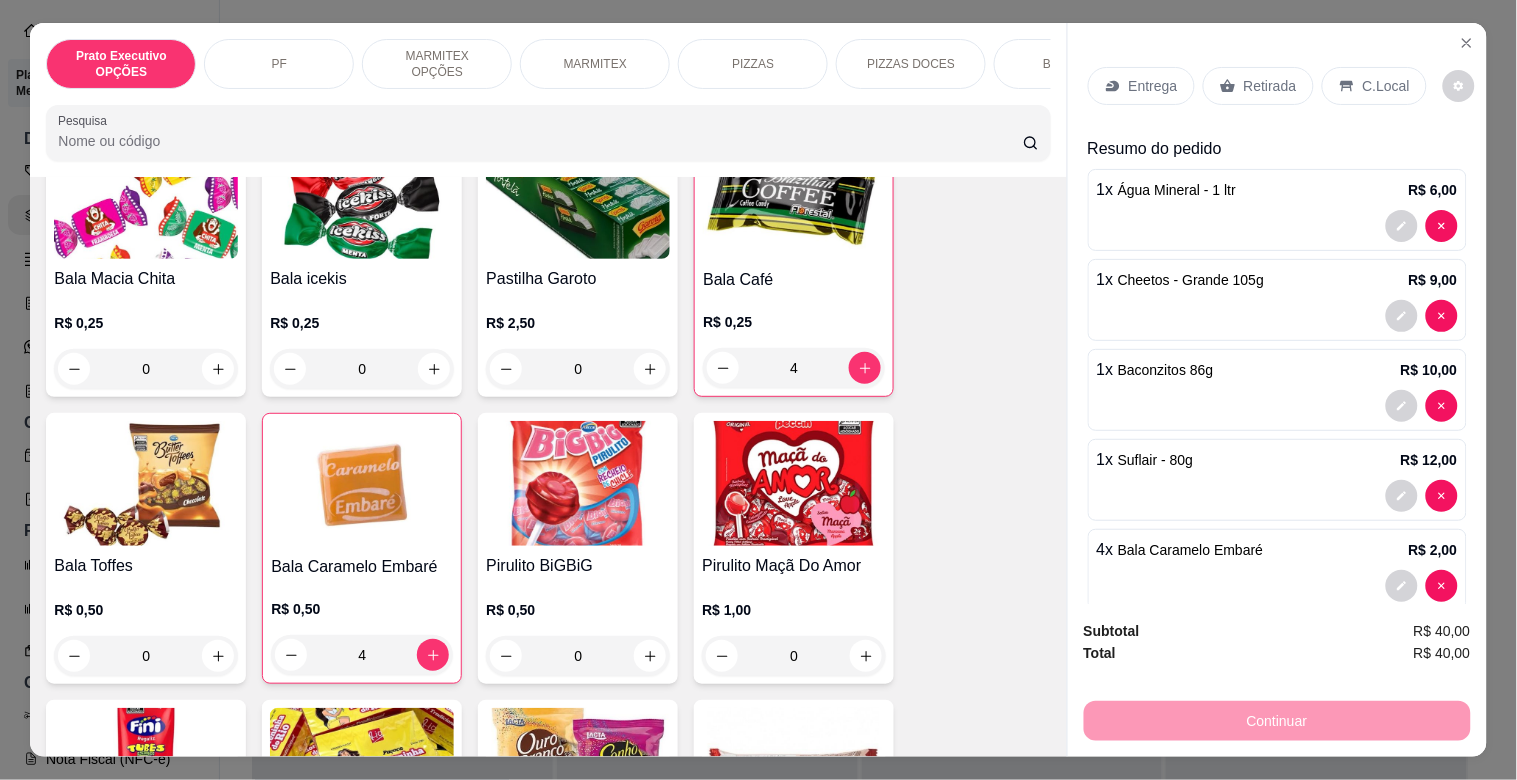 click on "Retirada" at bounding box center (1270, 86) 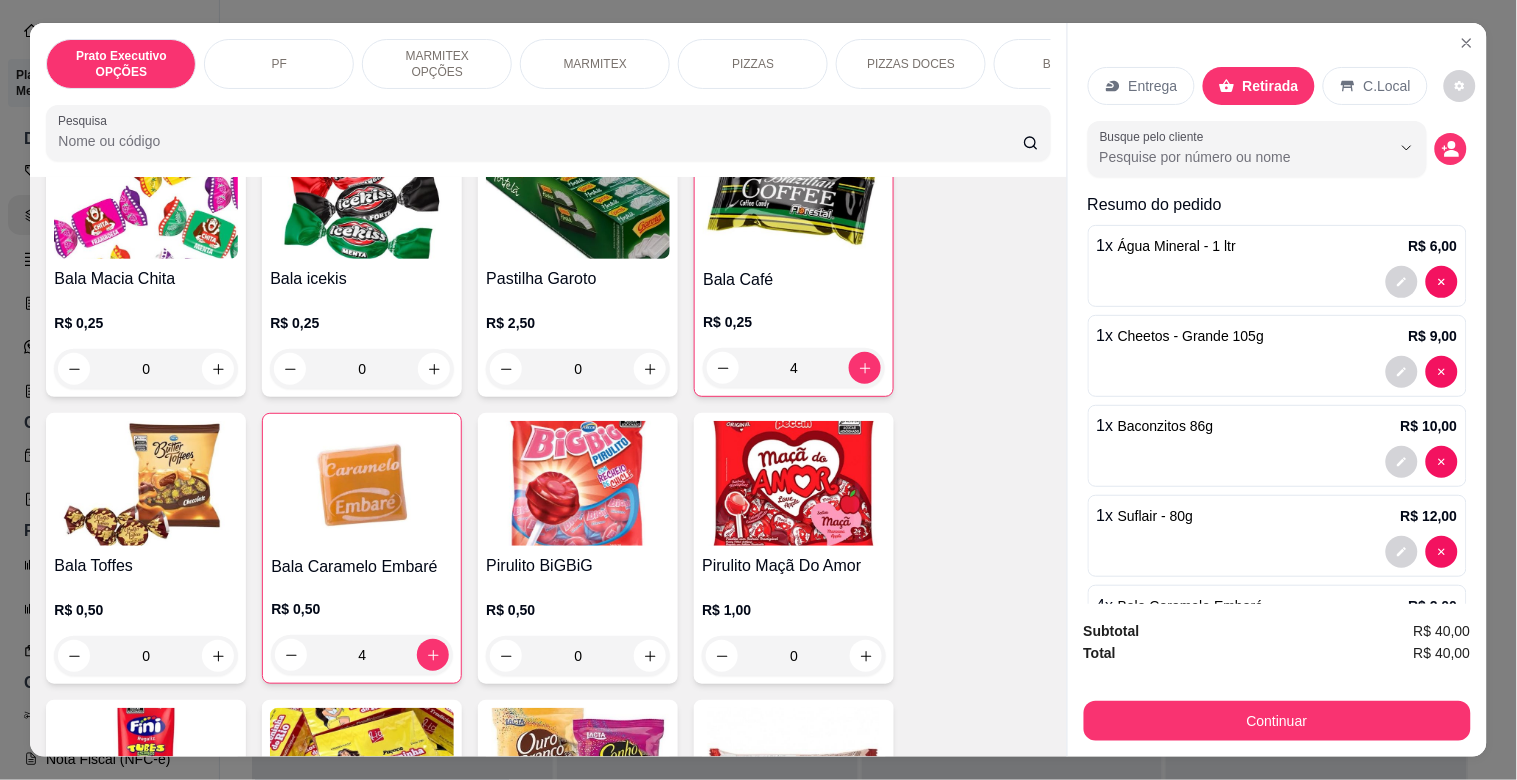 click on "Bala Caramelo Embaré    R$ 0,50 4" at bounding box center [362, 548] 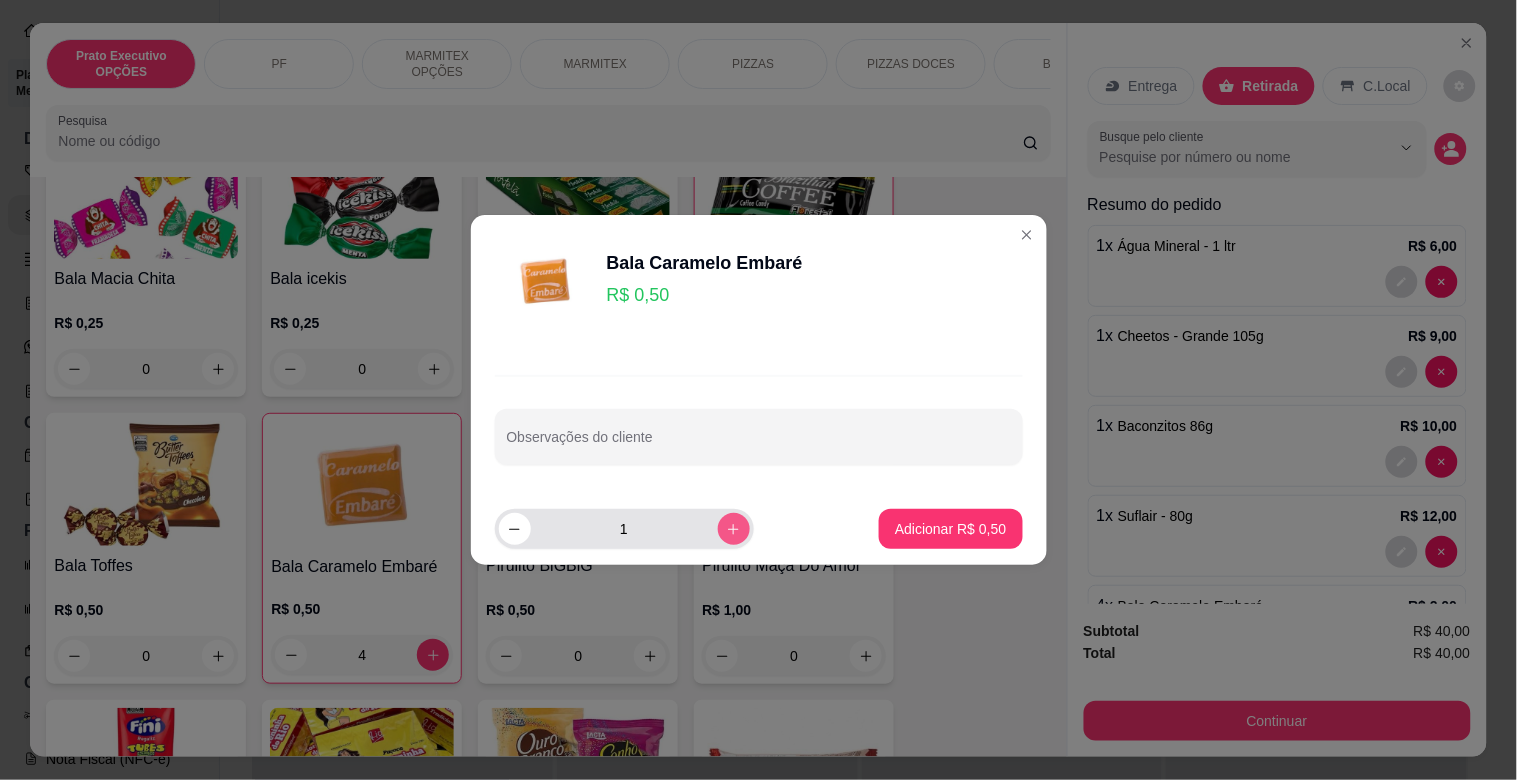 click at bounding box center [734, 529] 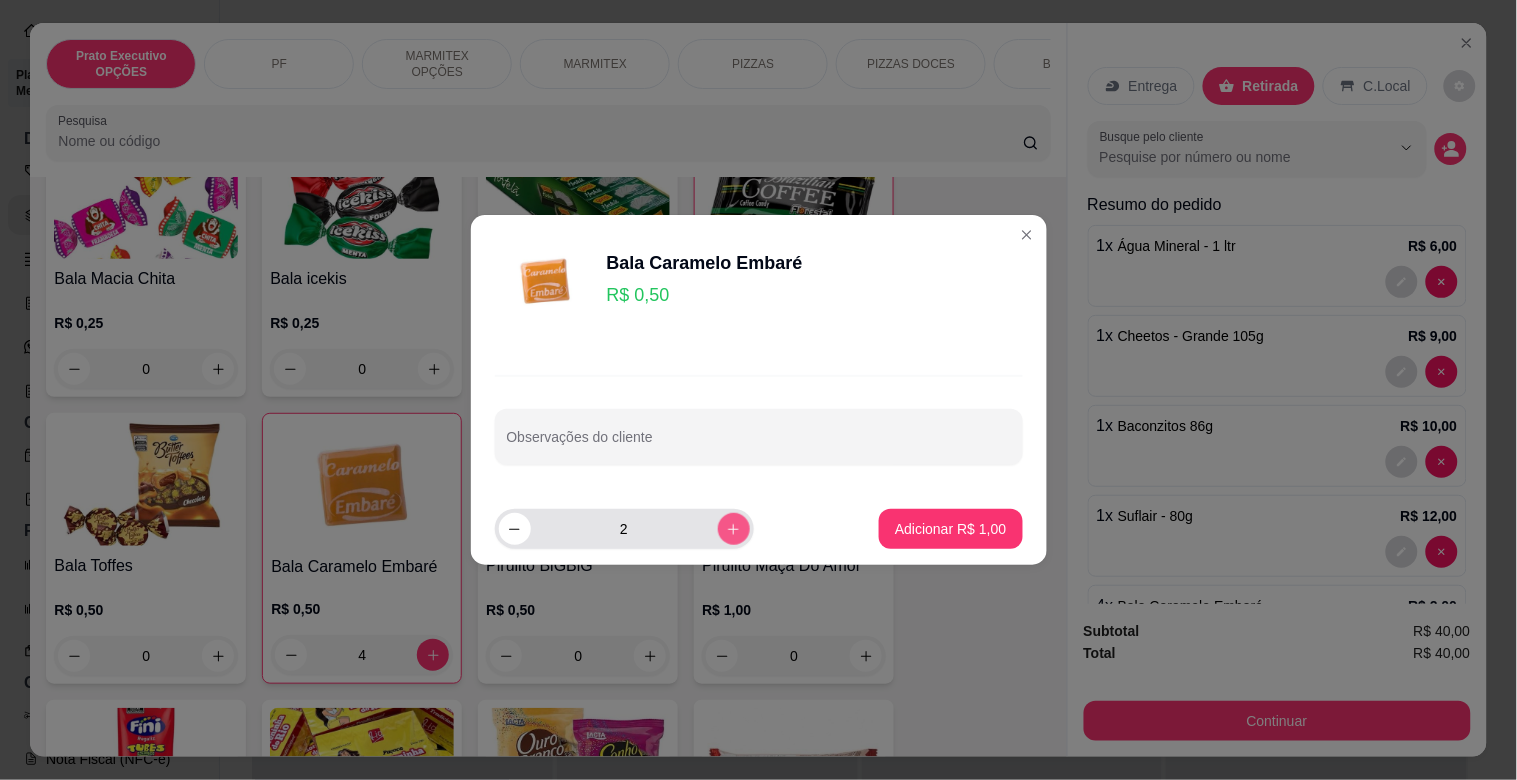 click at bounding box center (734, 529) 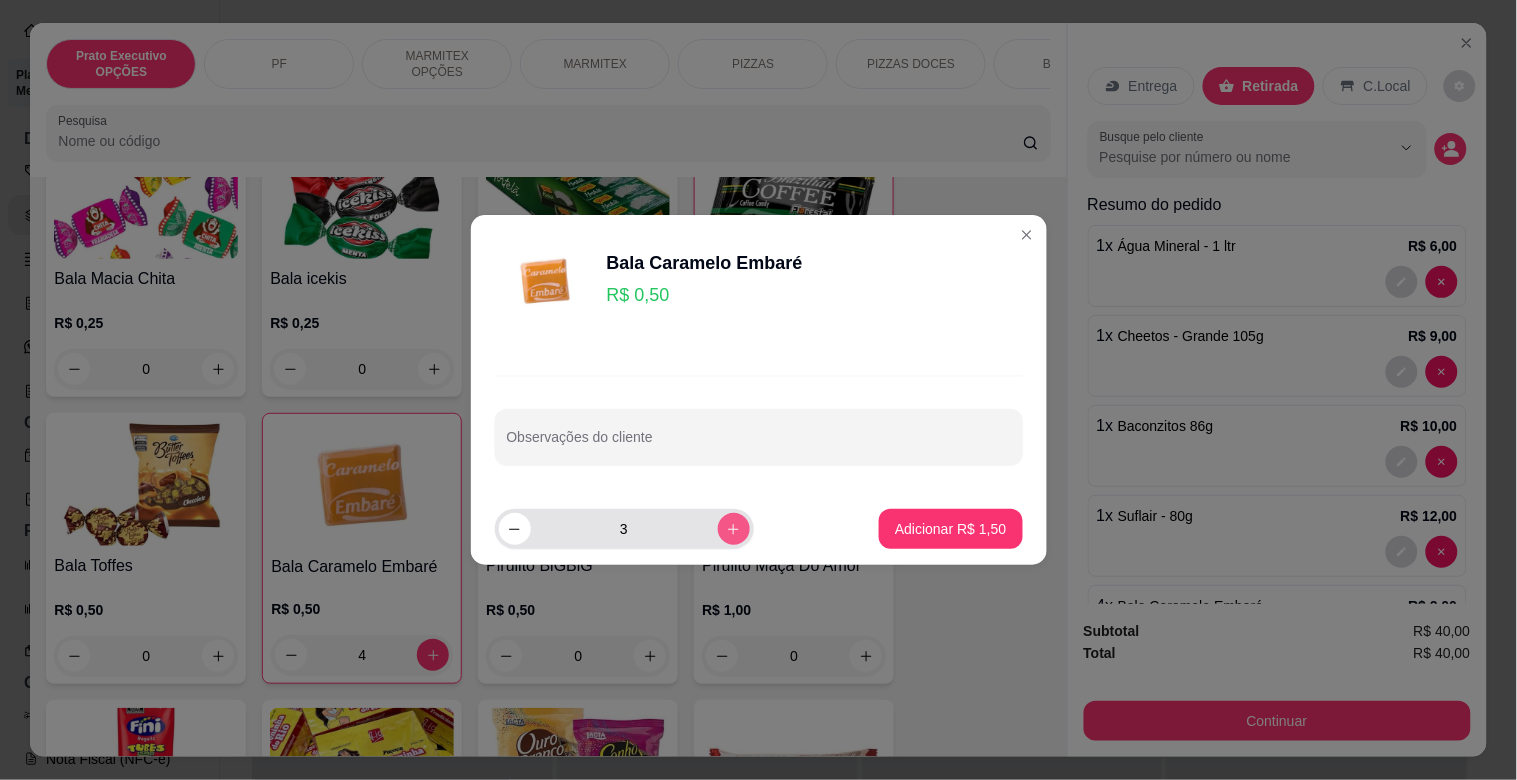 click at bounding box center [734, 529] 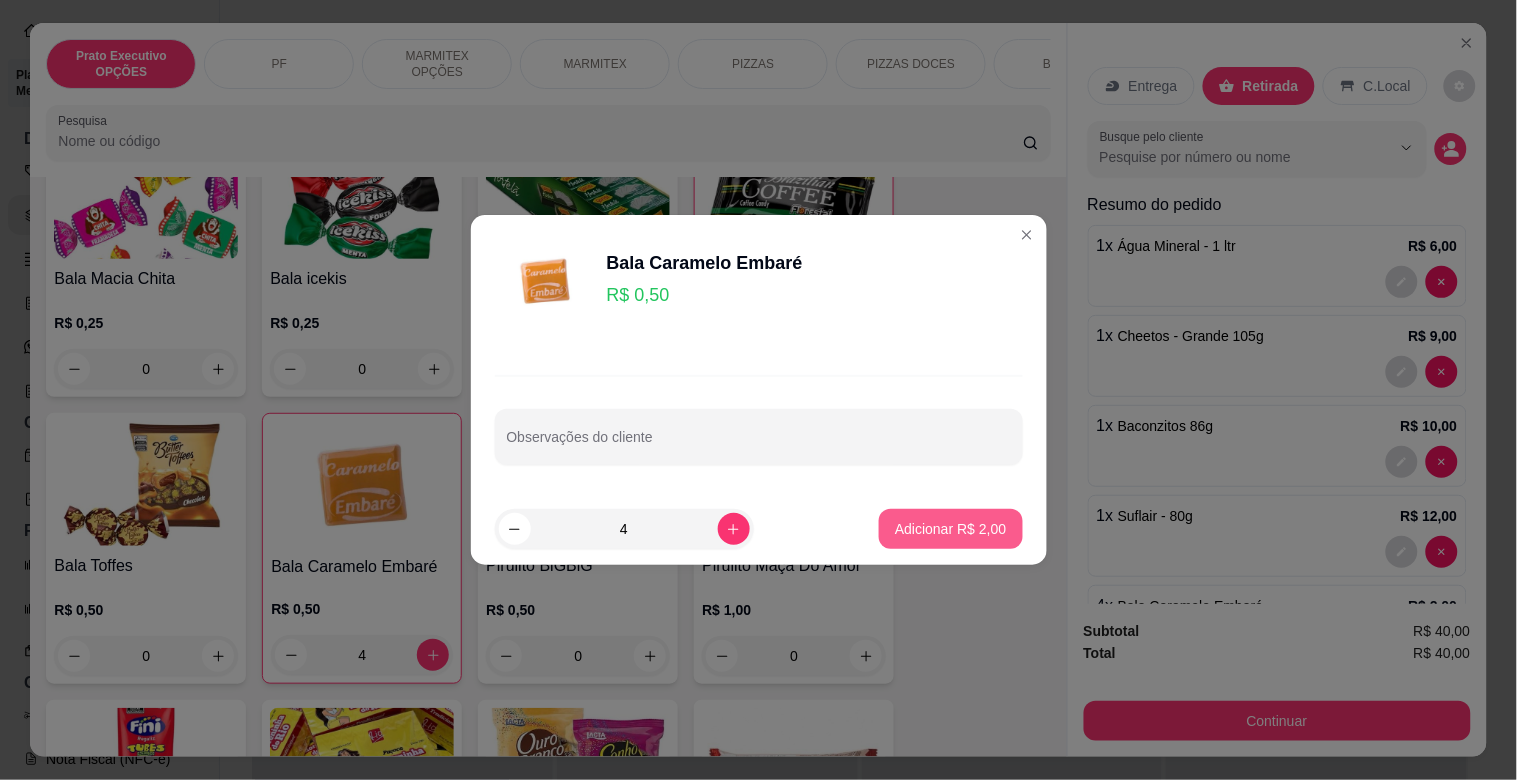 click on "Adicionar   R$ 2,00" at bounding box center [950, 529] 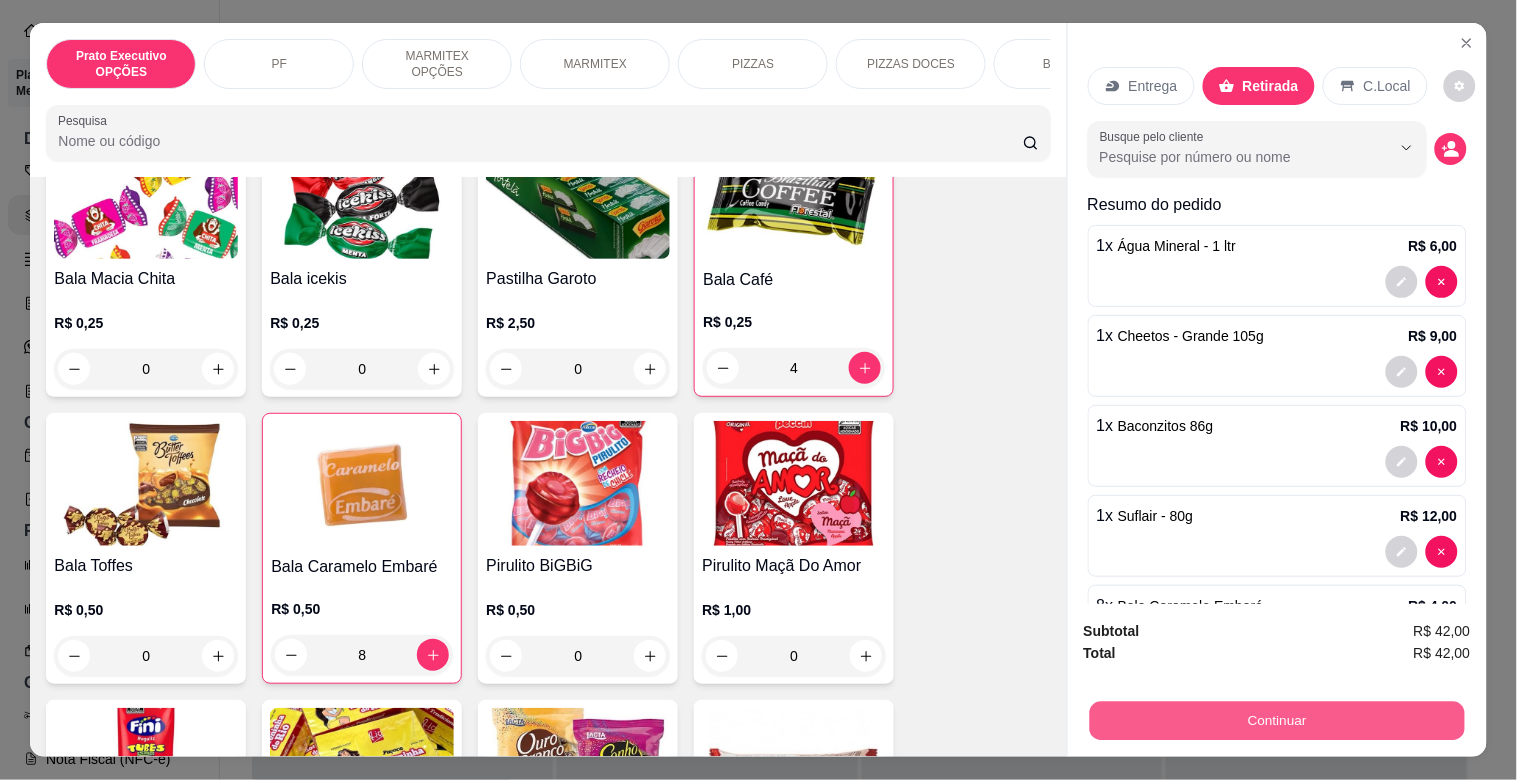 click on "Continuar" at bounding box center (1276, 720) 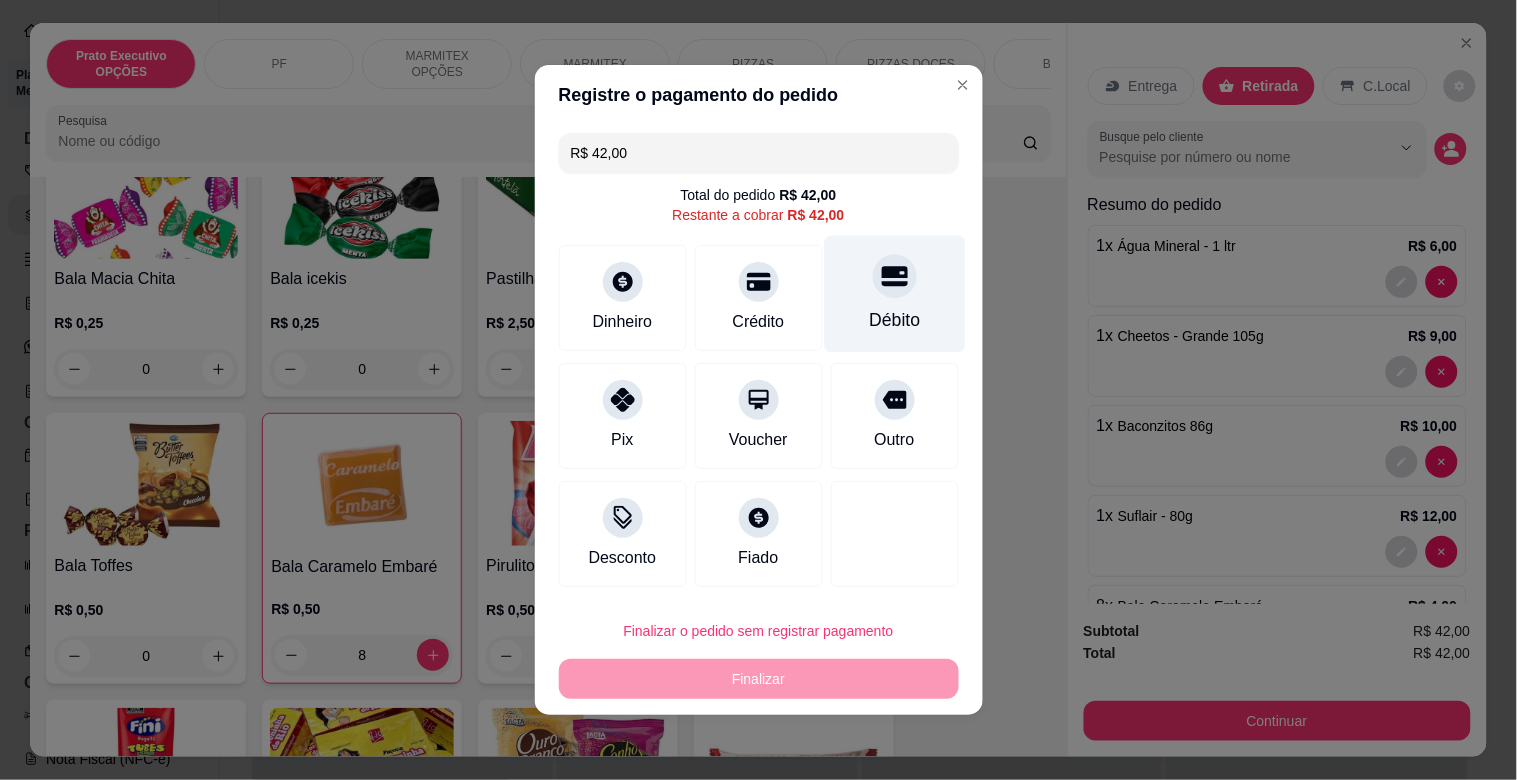 click on "Débito" at bounding box center [894, 320] 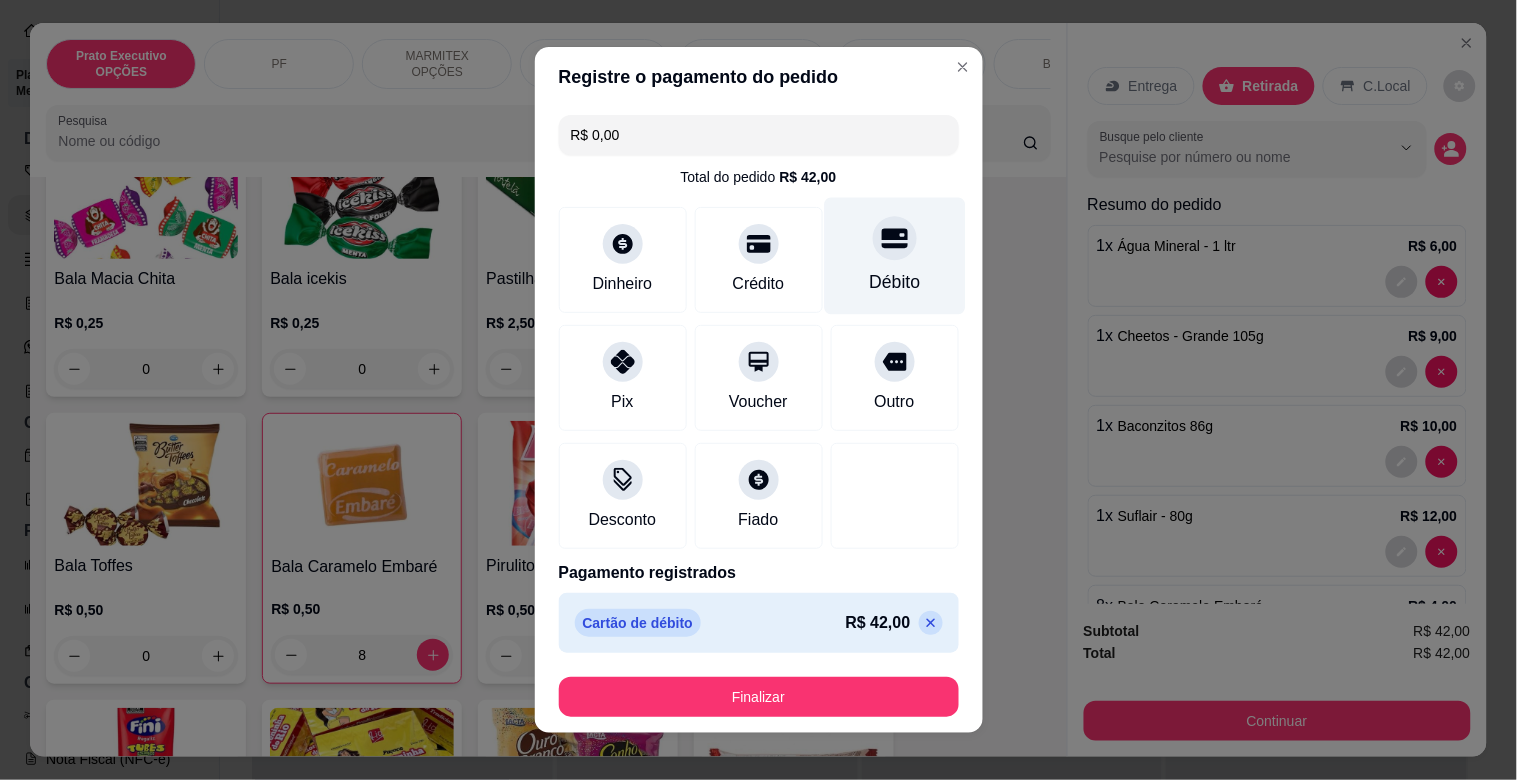 type on "R$ 0,00" 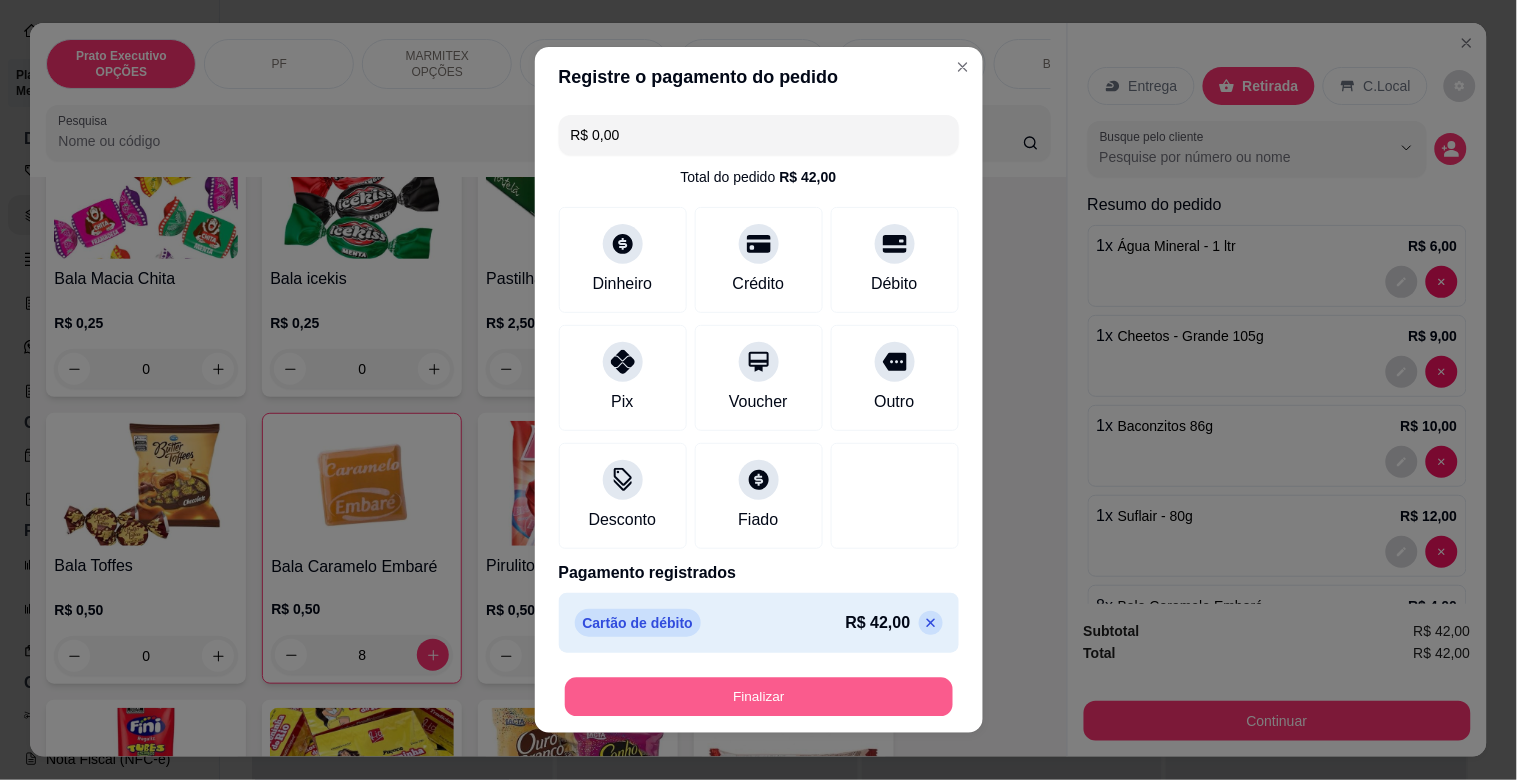 click on "Finalizar" at bounding box center [759, 697] 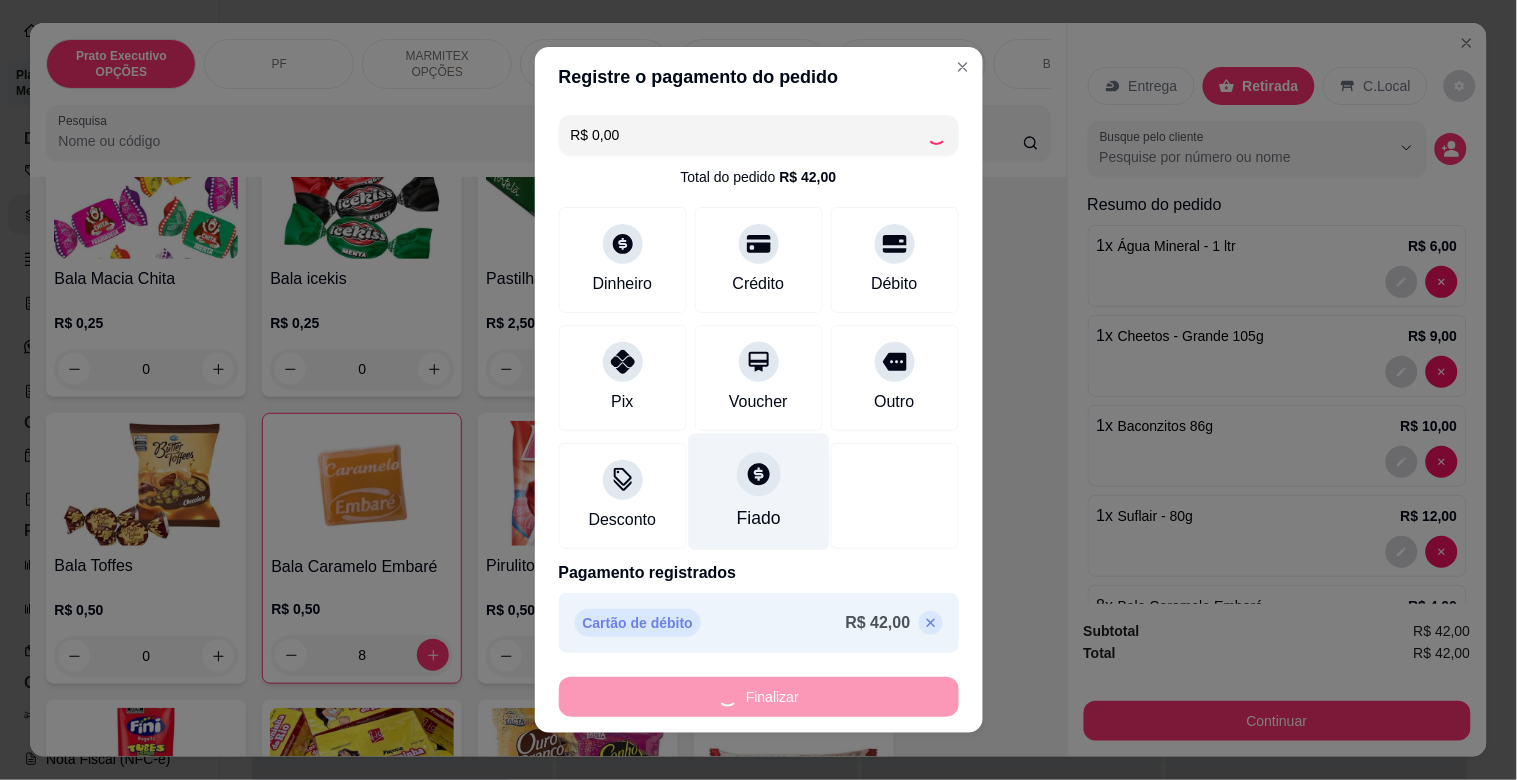 type on "0" 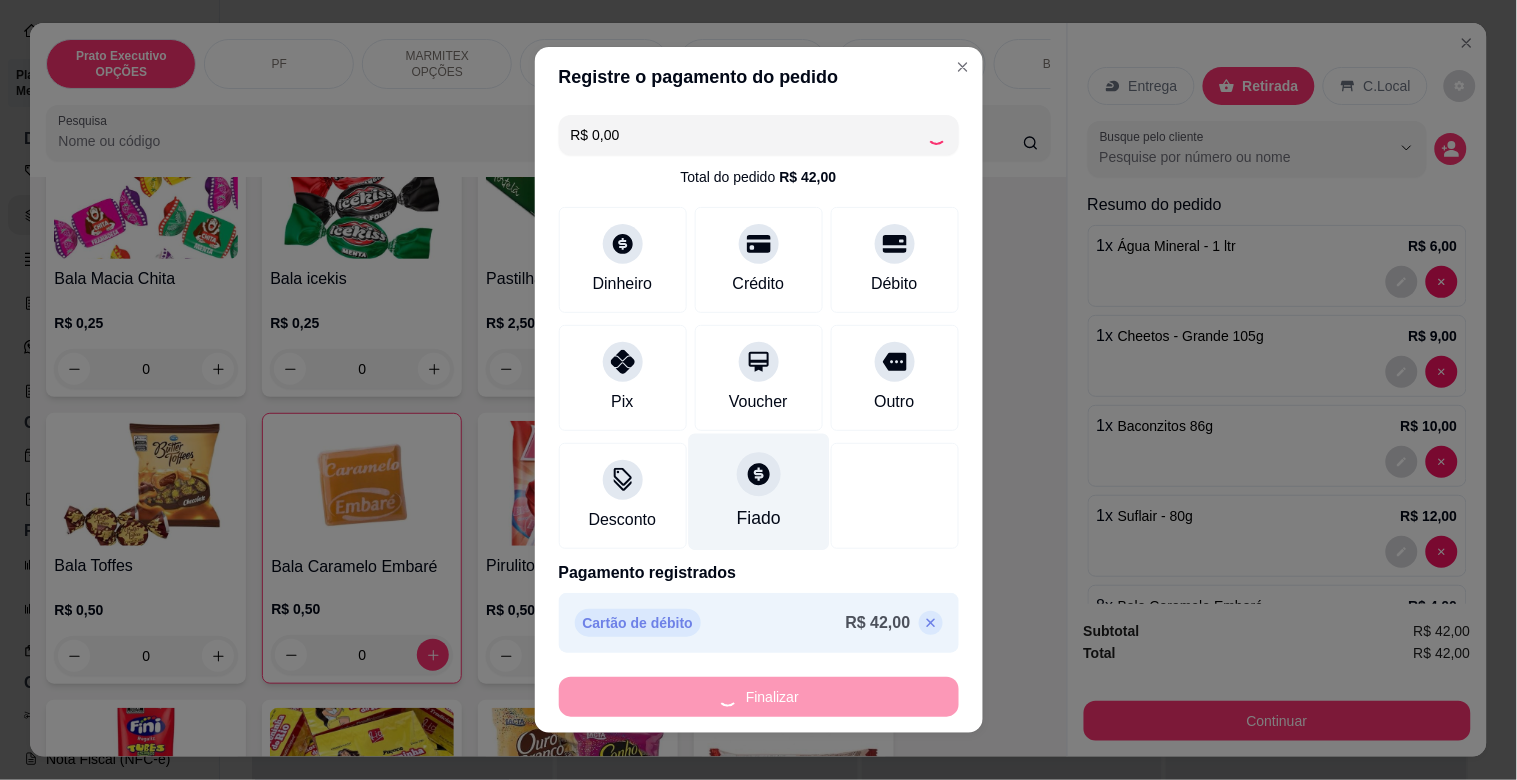 type on "-R$ 42,00" 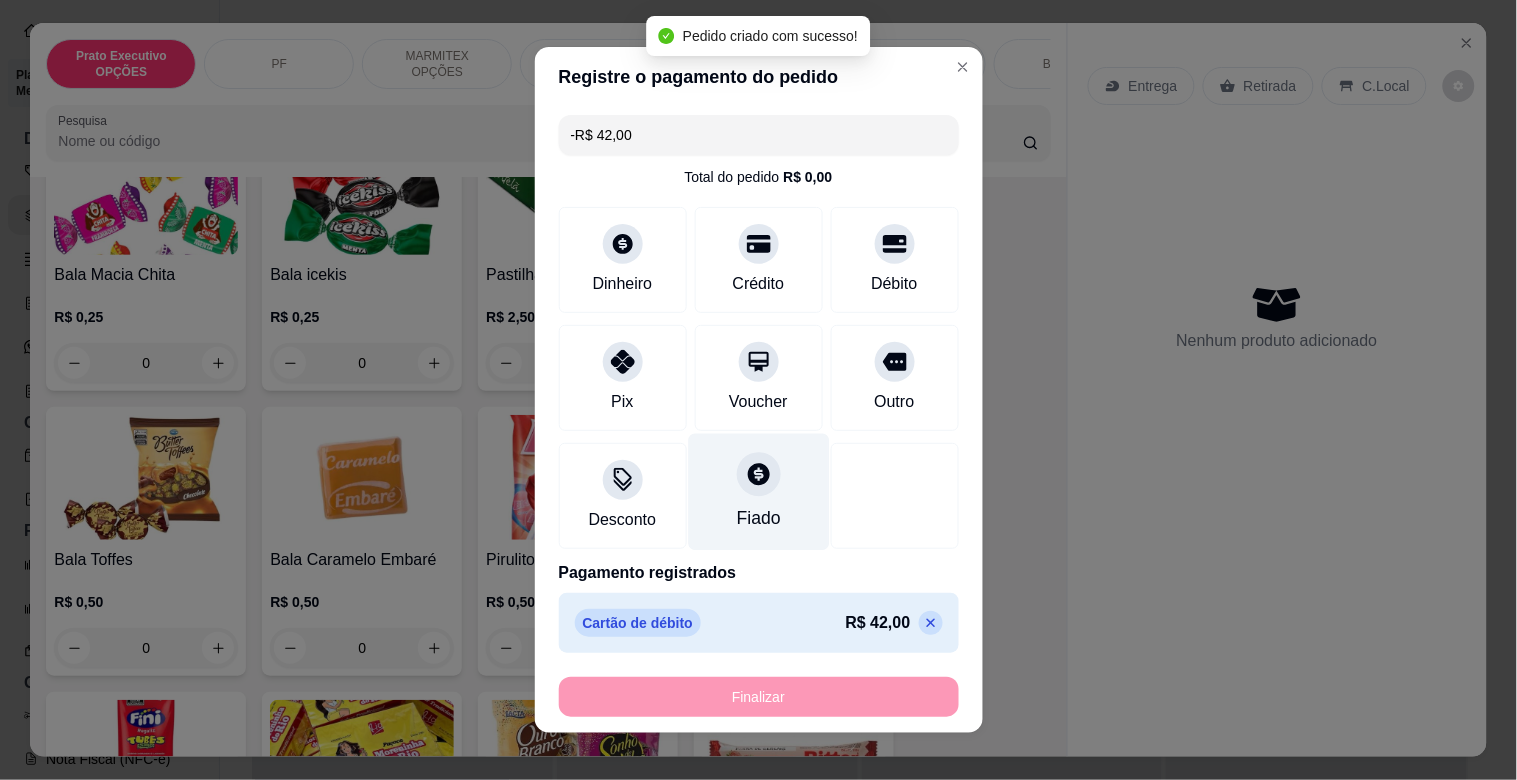 scroll, scrollTop: 6147, scrollLeft: 0, axis: vertical 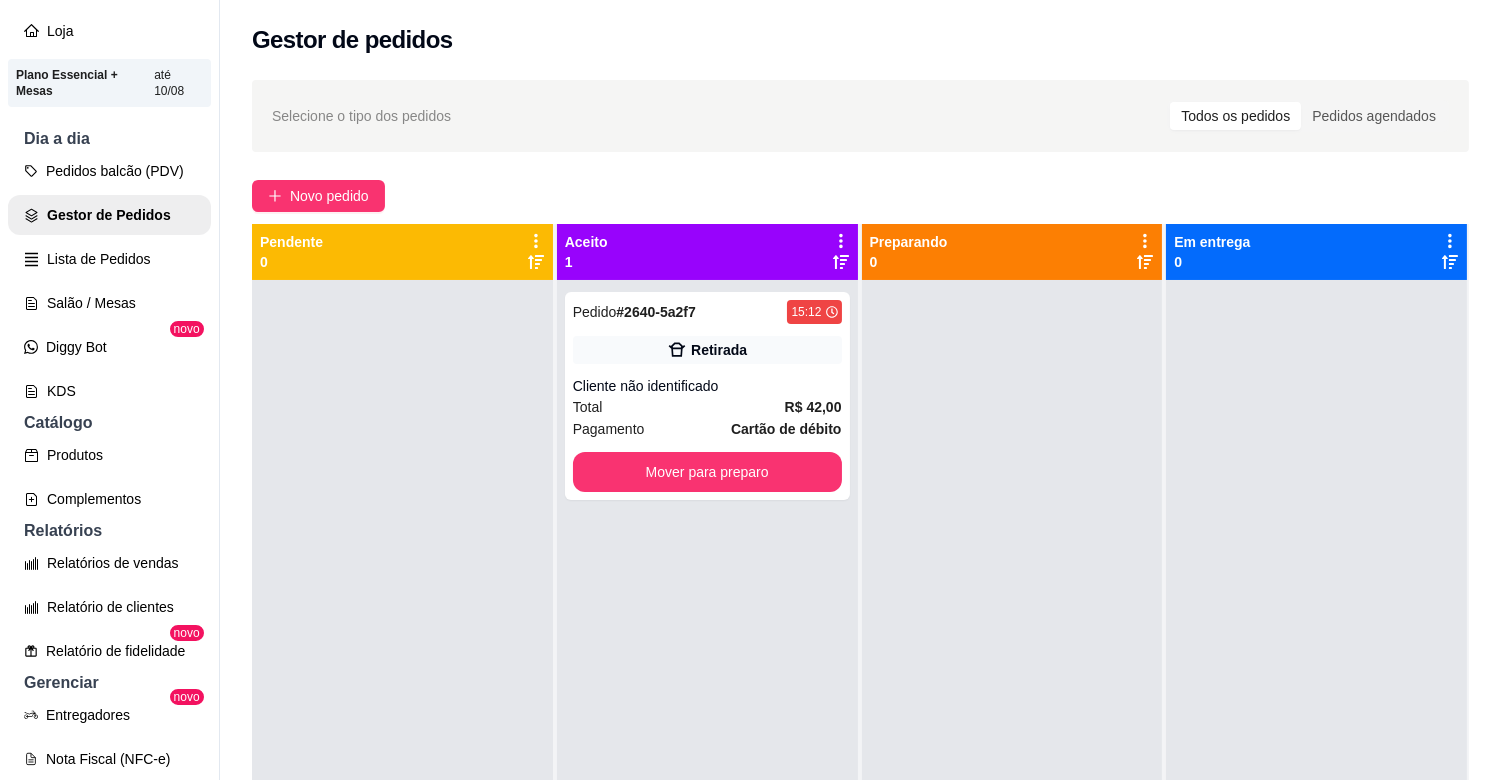click on "Pedidos balcão (PDV) Gestor de Pedidos Lista de Pedidos Salão / Mesas Diggy Bot novo KDS" at bounding box center (109, 281) 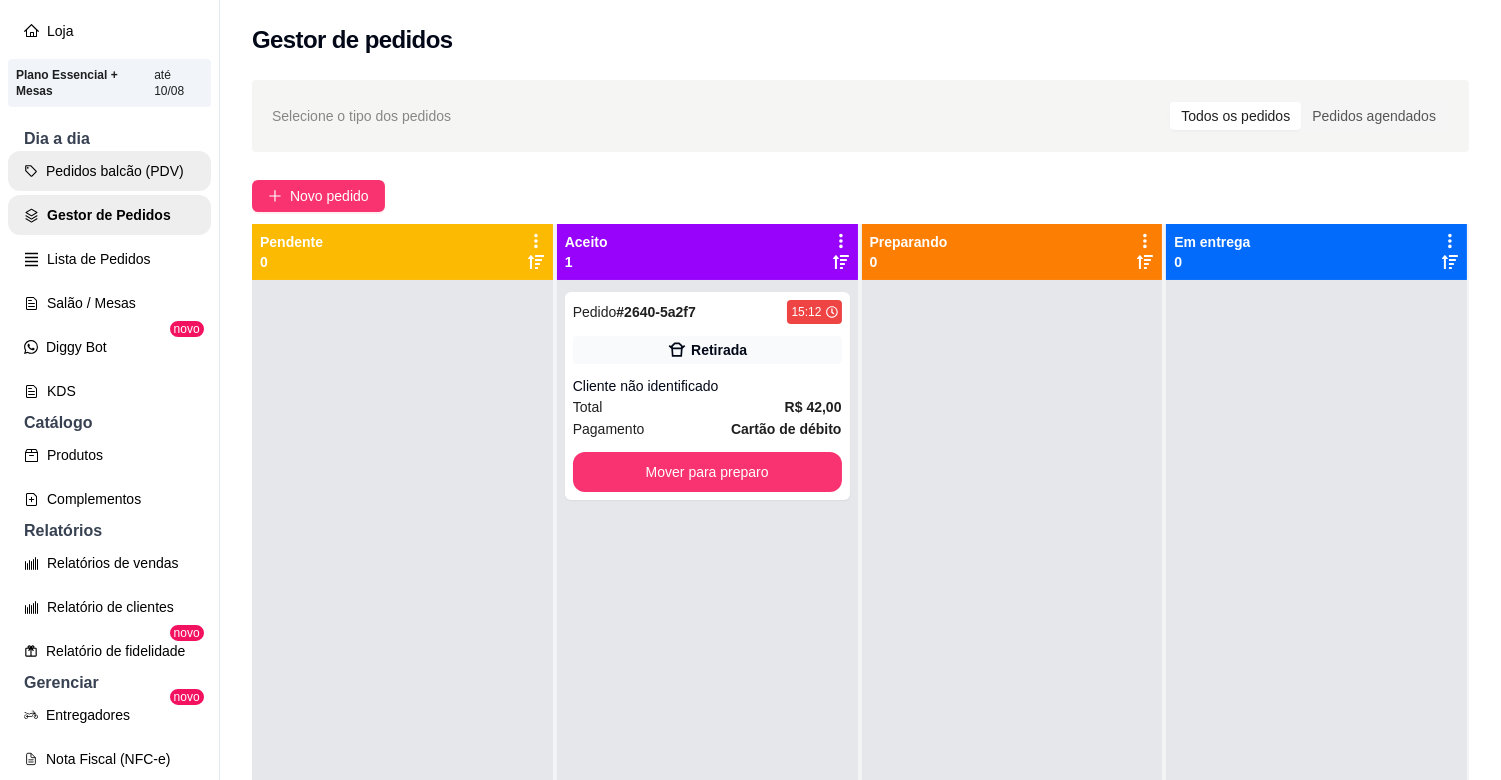 click on "Pedidos balcão (PDV)" at bounding box center (109, 171) 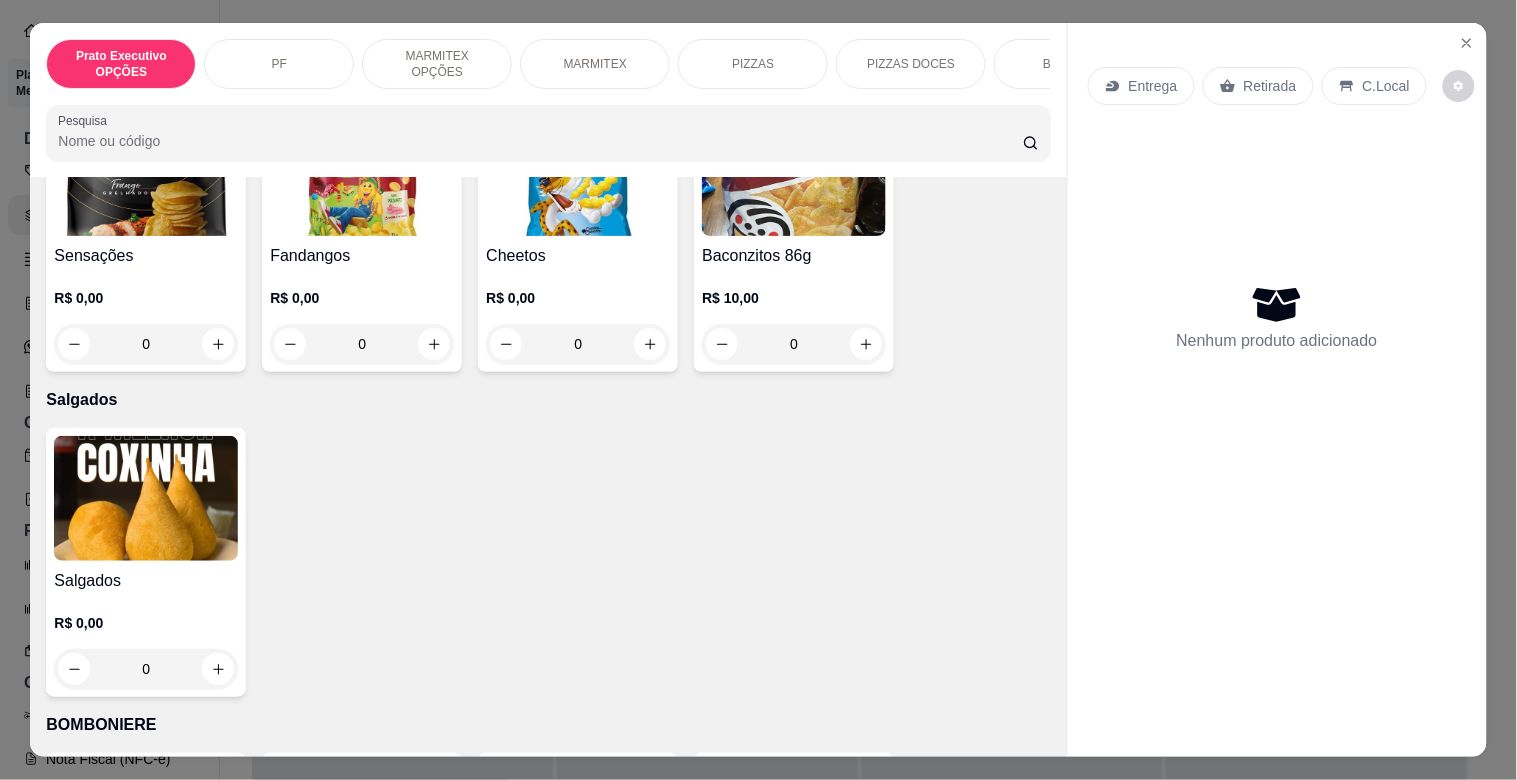 scroll, scrollTop: 5571, scrollLeft: 0, axis: vertical 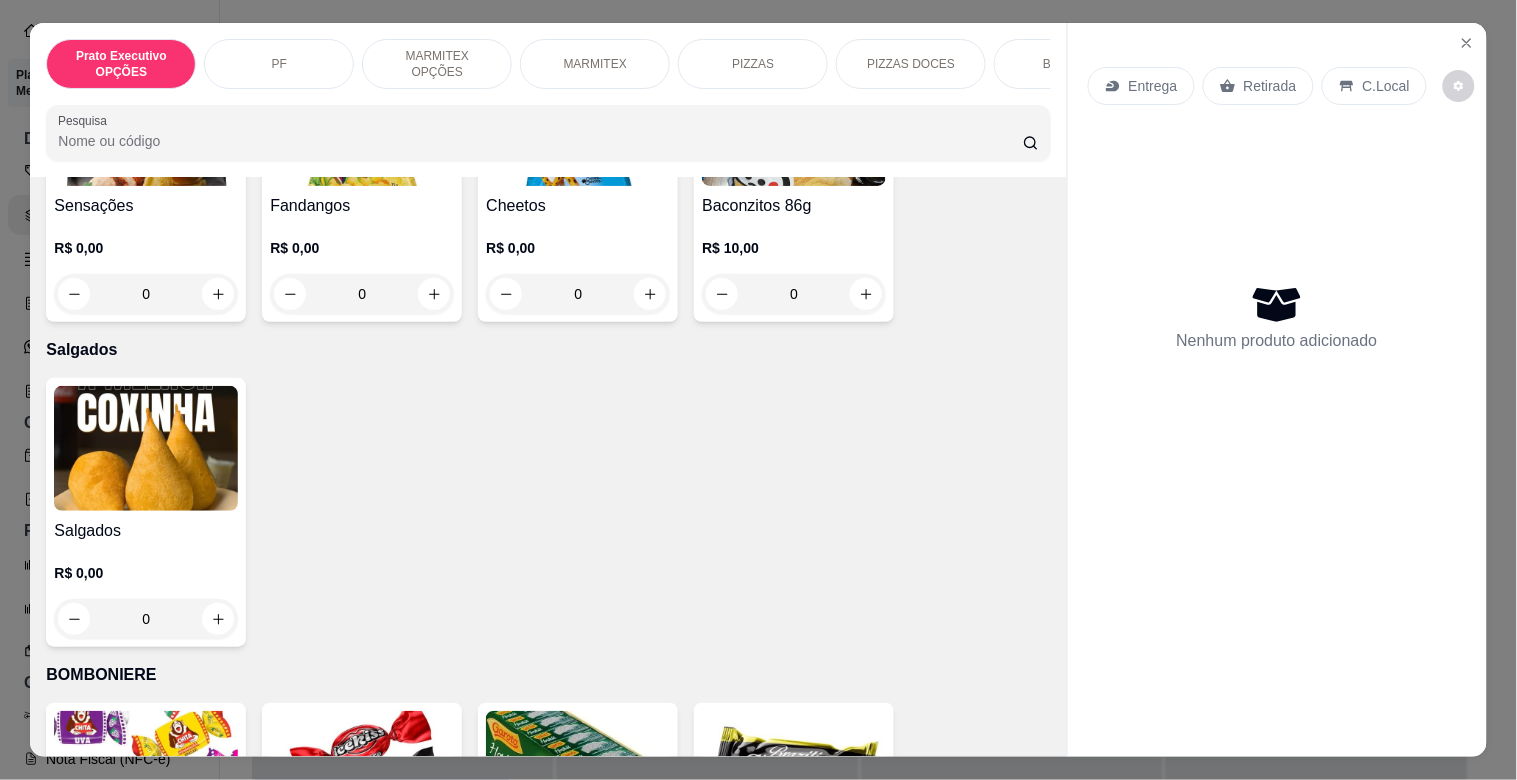 click at bounding box center [146, 448] 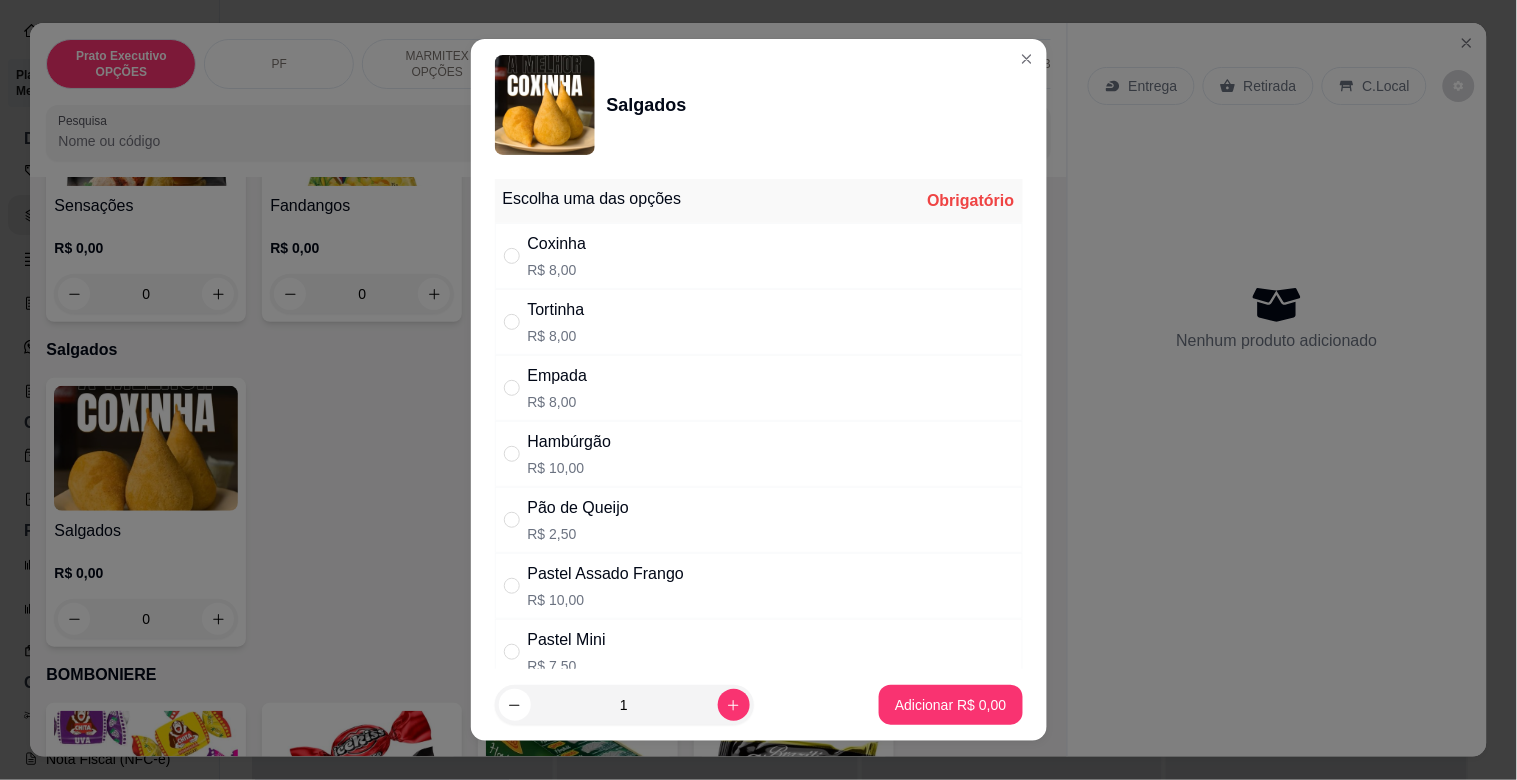 click on "Pão de Queijo" at bounding box center (578, 508) 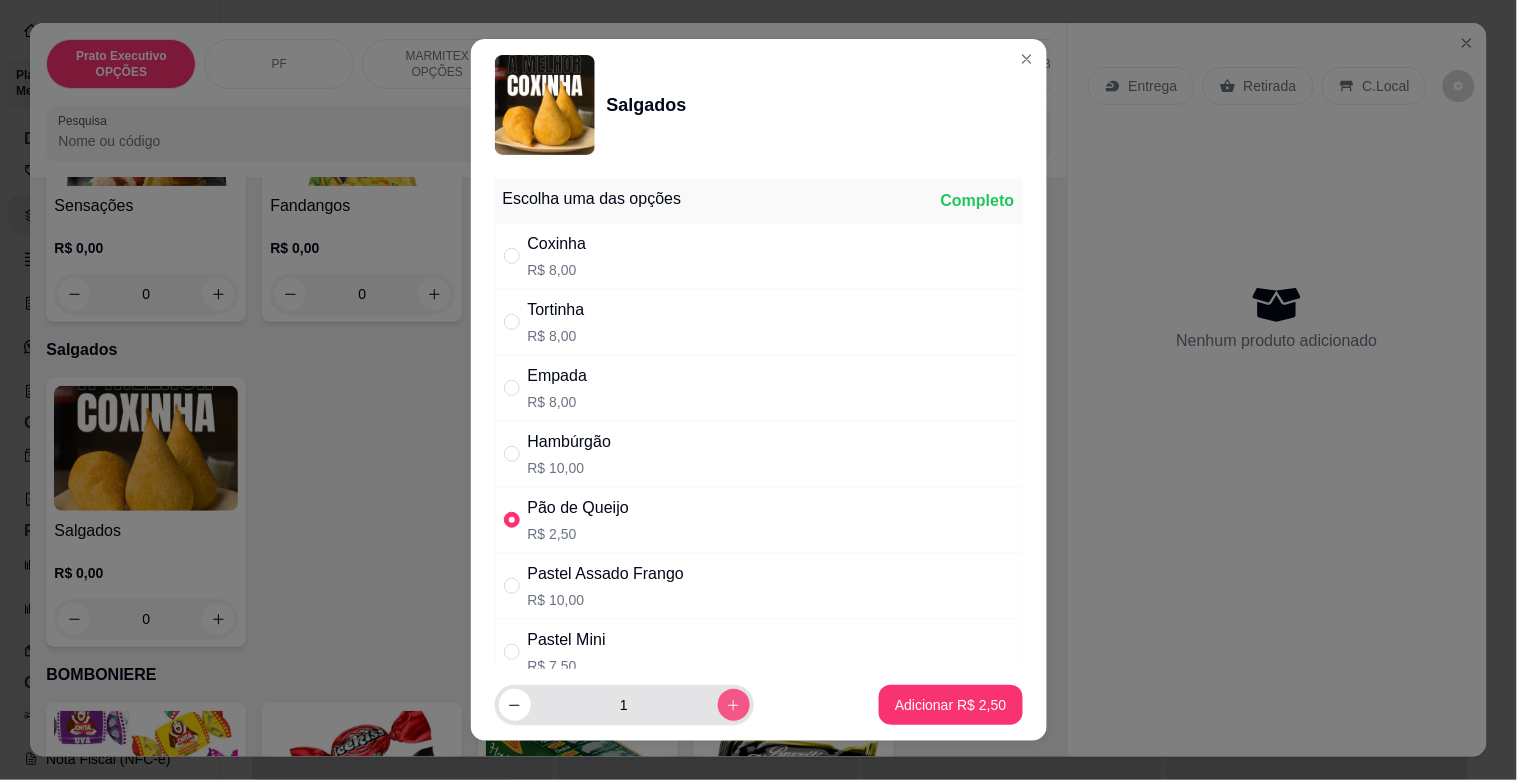 click 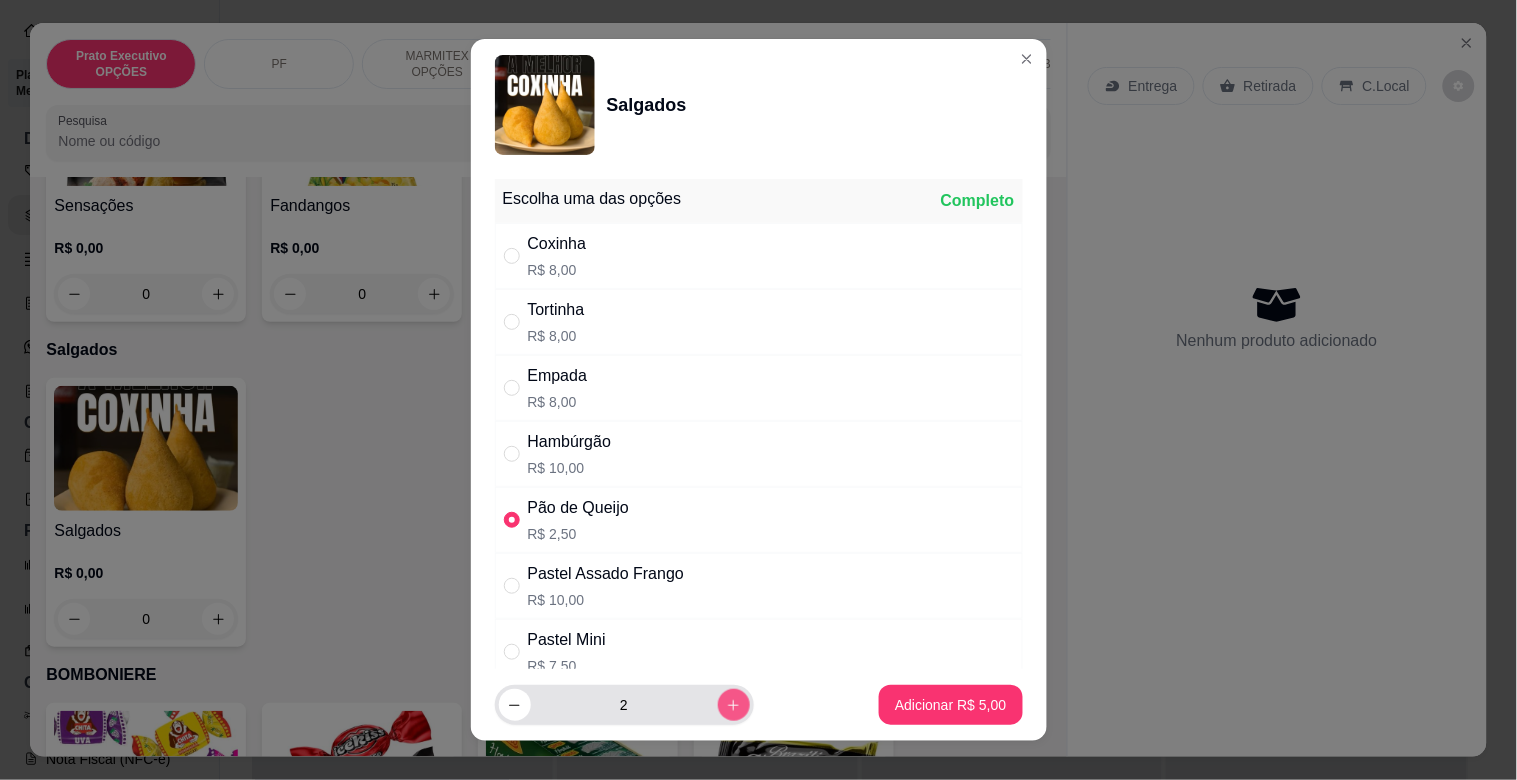 click 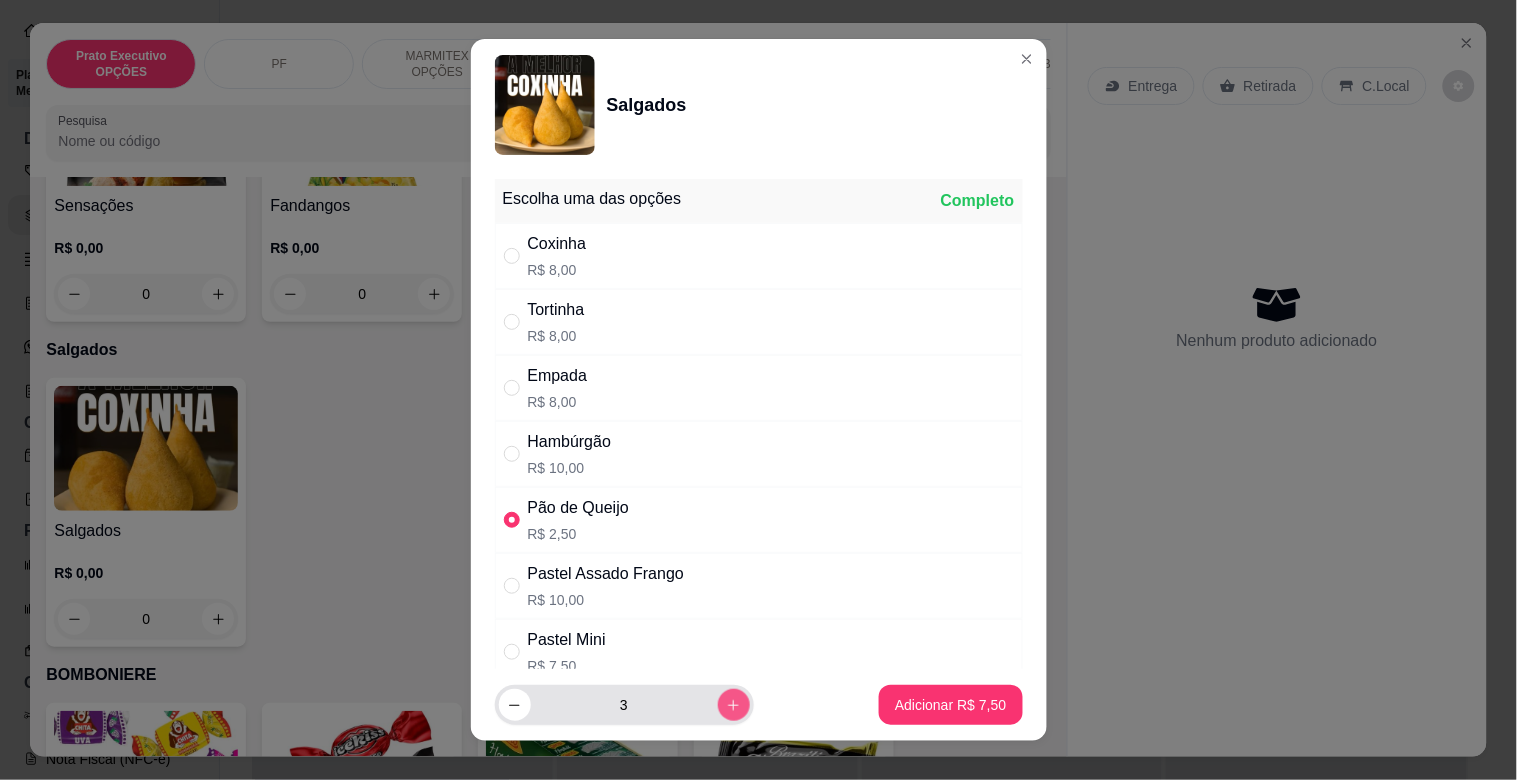 click 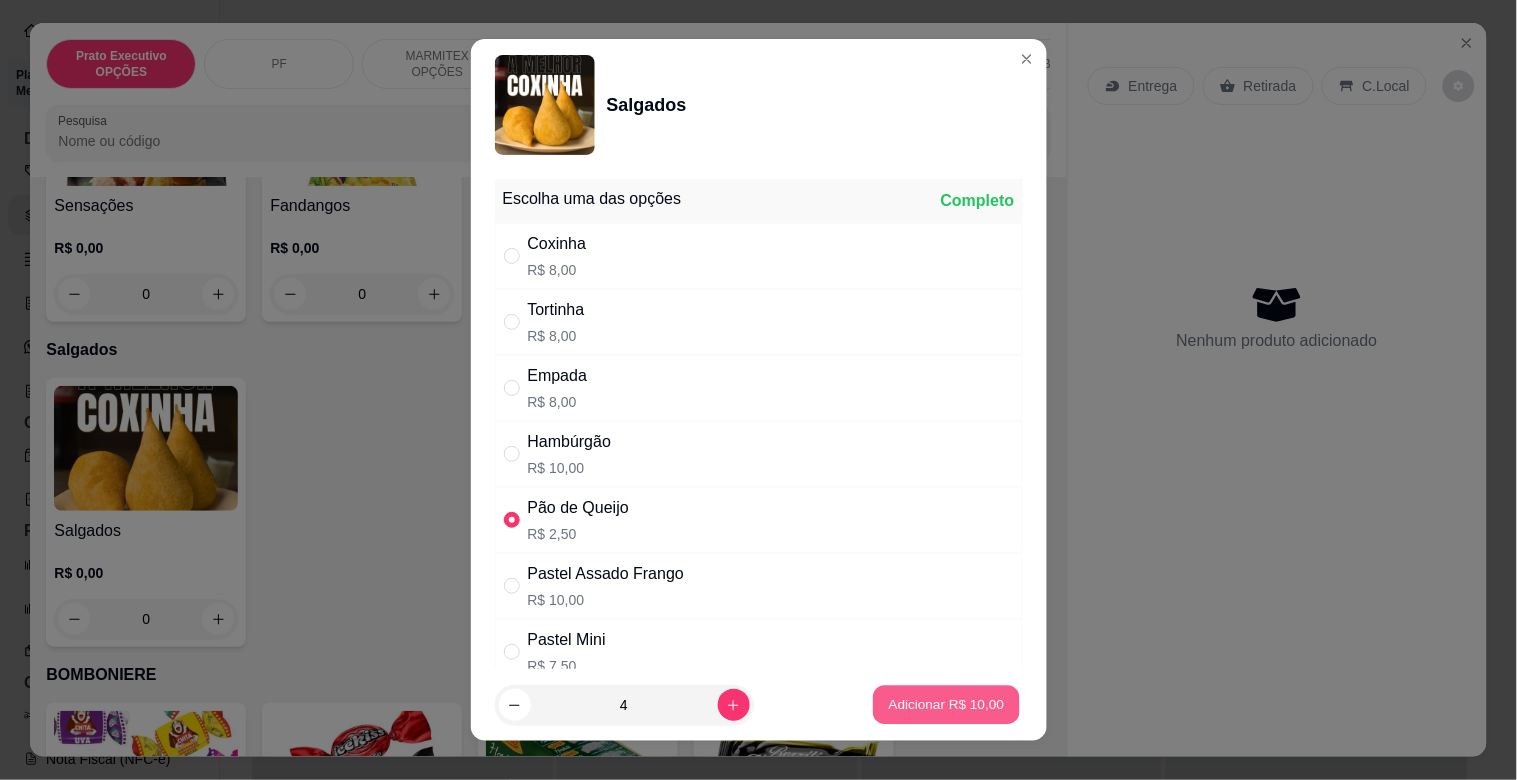 click on "Adicionar   R$ 10,00" at bounding box center [947, 704] 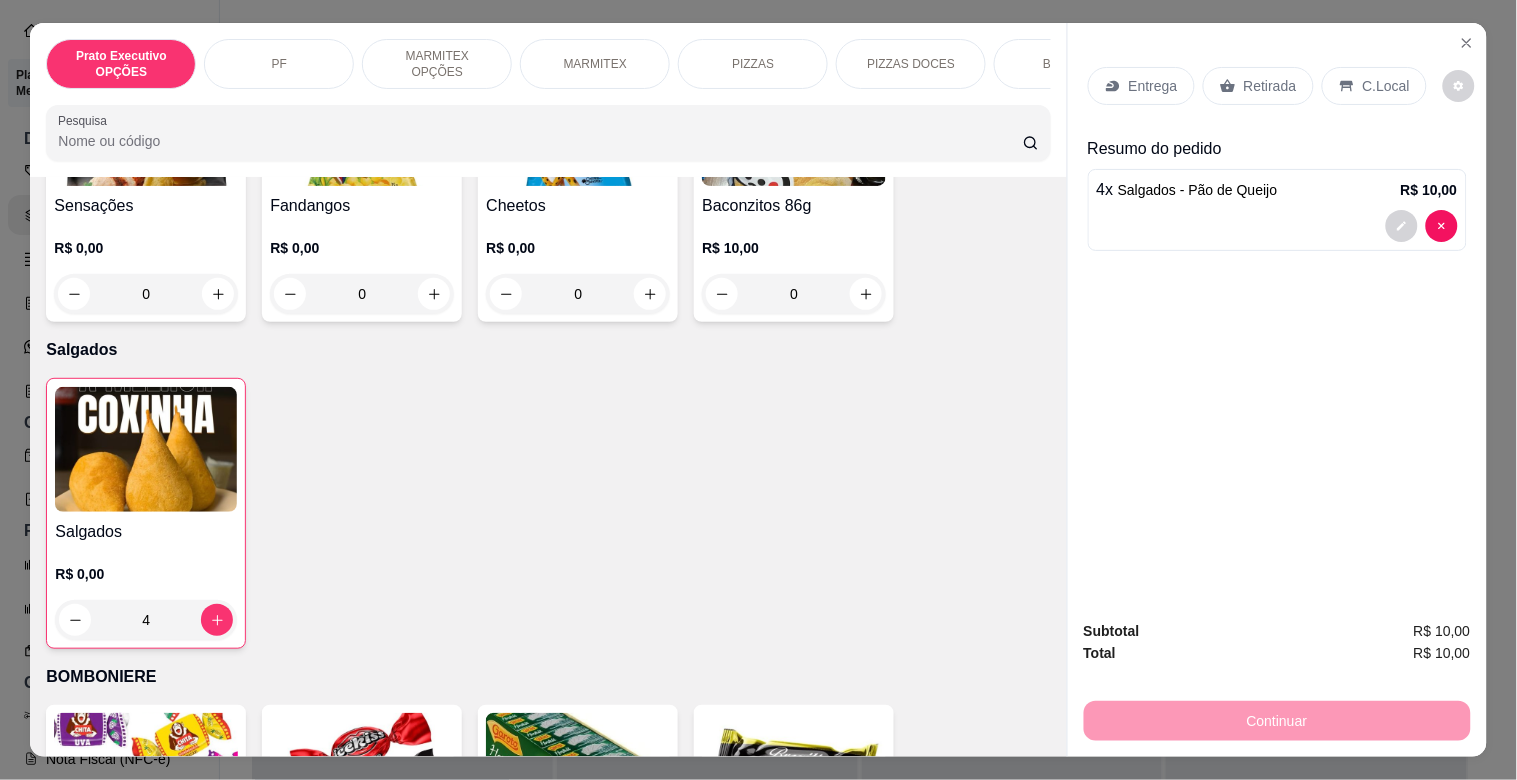 click on "Retirada" at bounding box center (1270, 86) 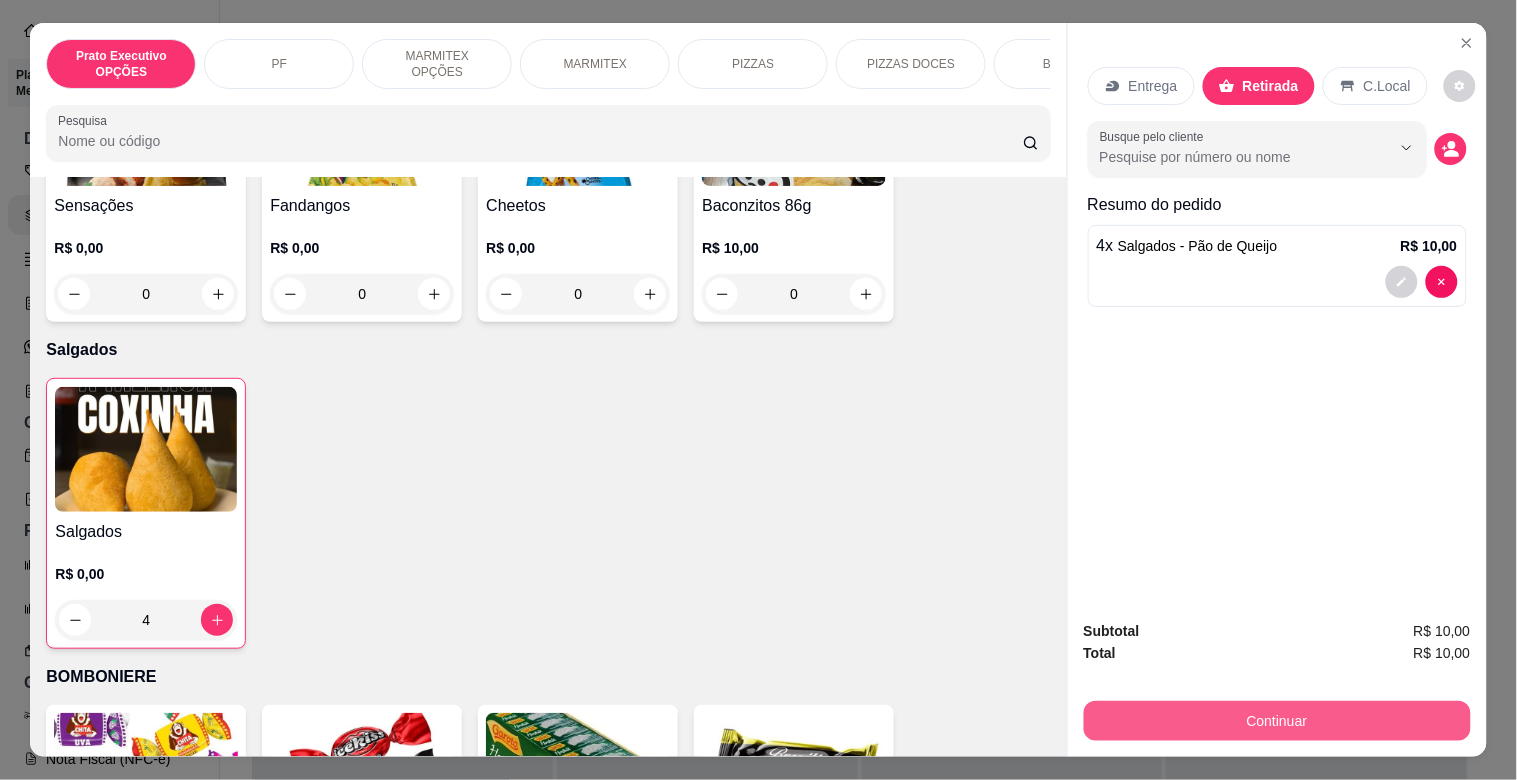 click on "Continuar" at bounding box center (1277, 721) 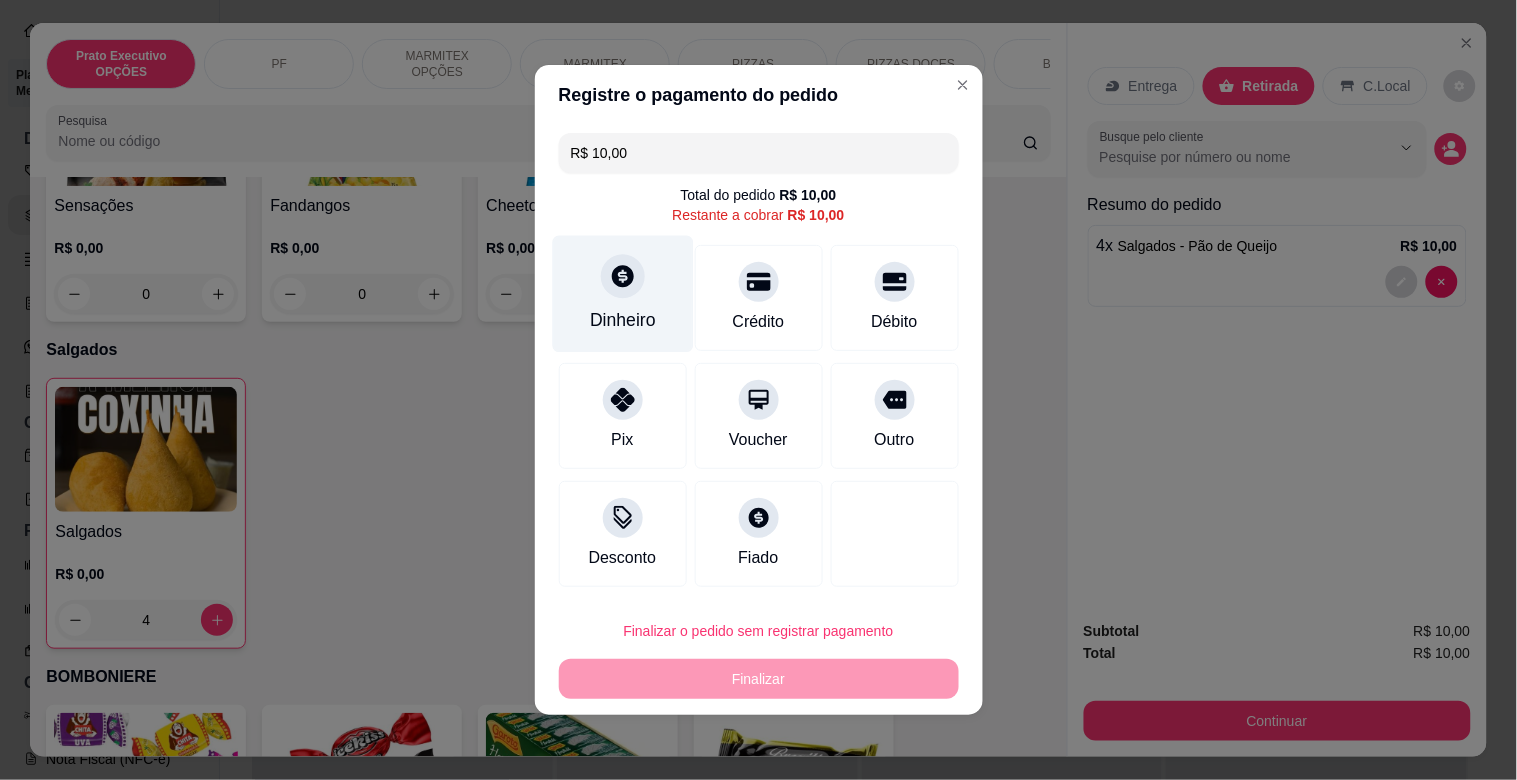 click on "Dinheiro" at bounding box center [622, 294] 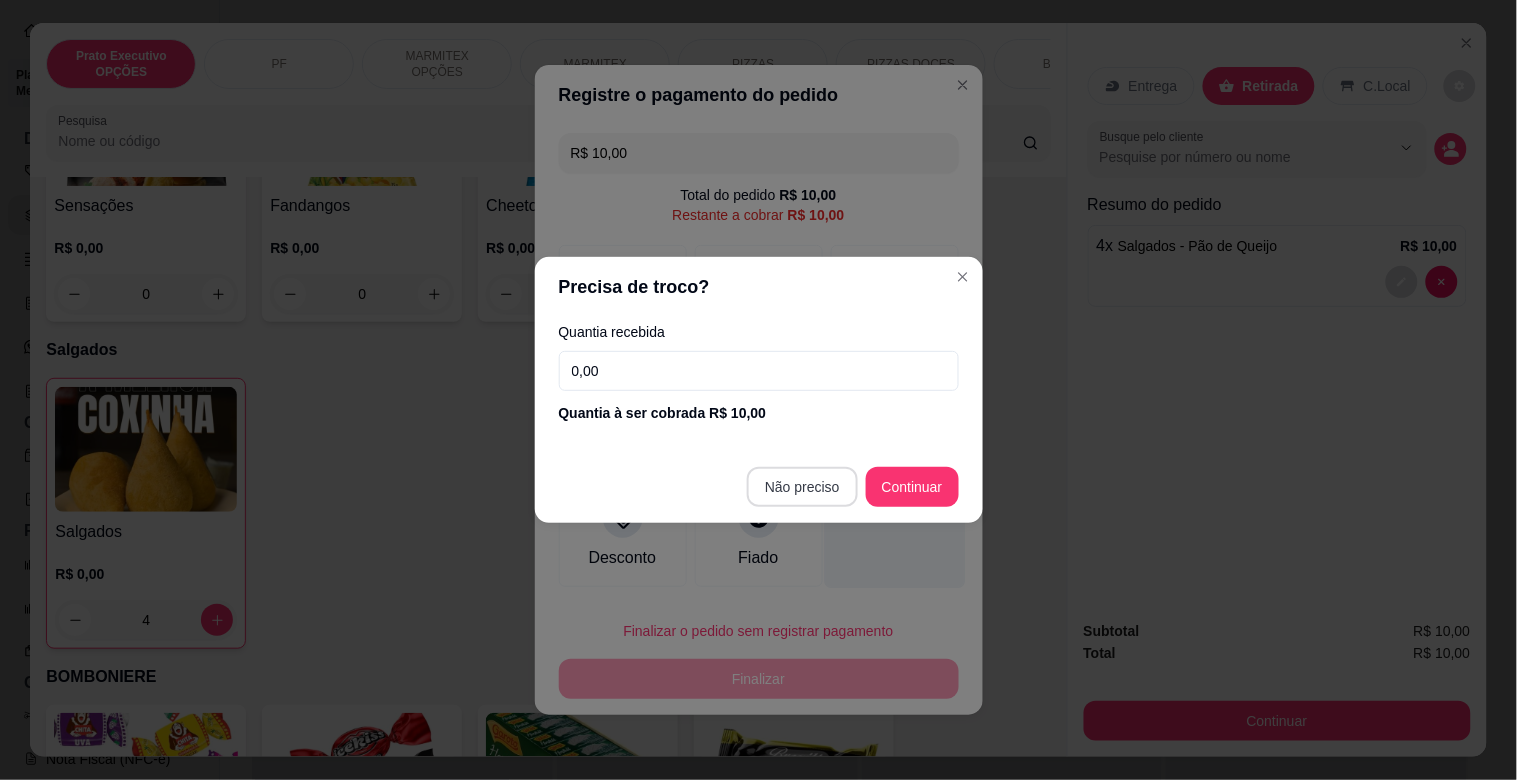 type on "R$ 0,00" 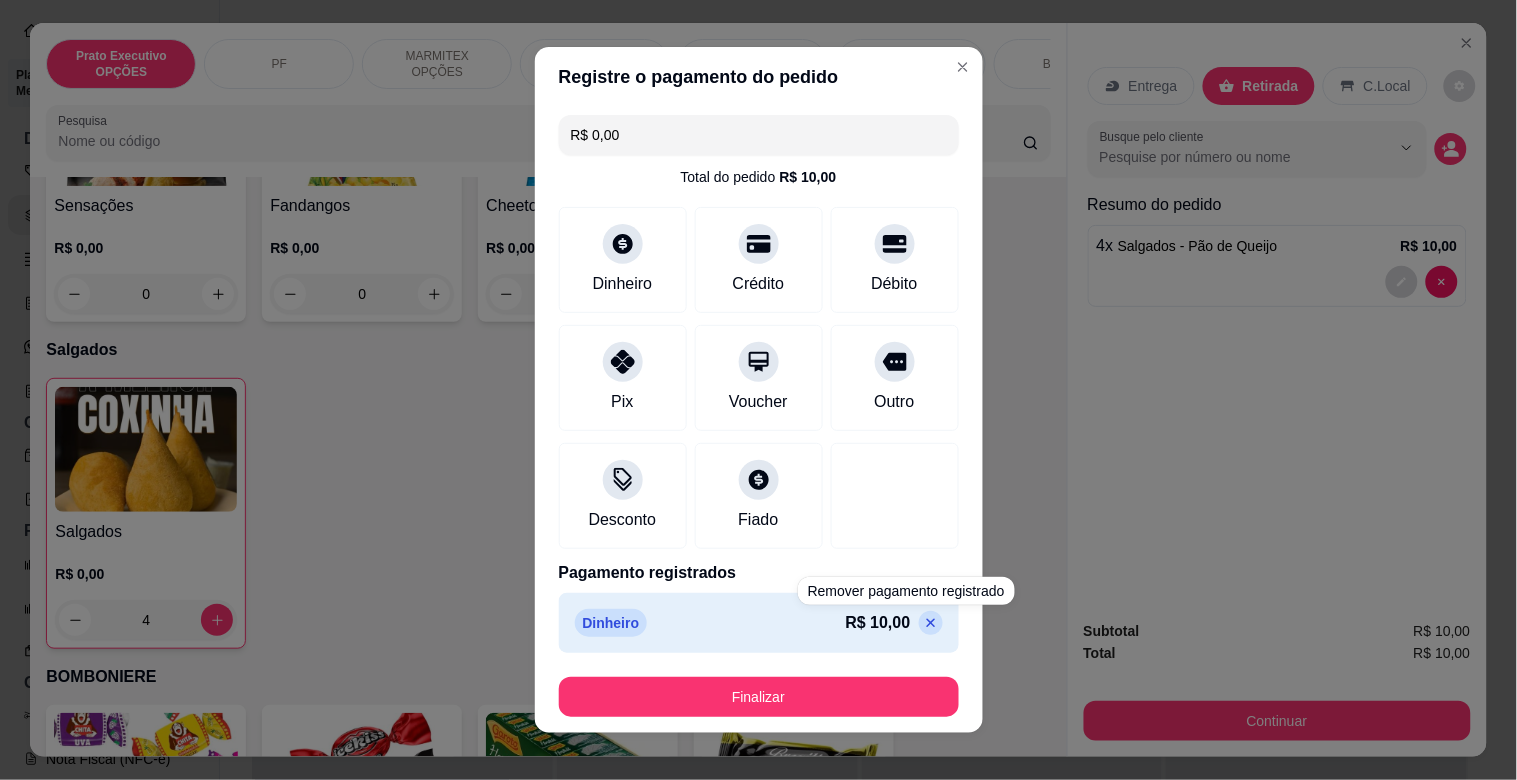 drag, startPoint x: 883, startPoint y: 657, endPoint x: 885, endPoint y: 671, distance: 14.142136 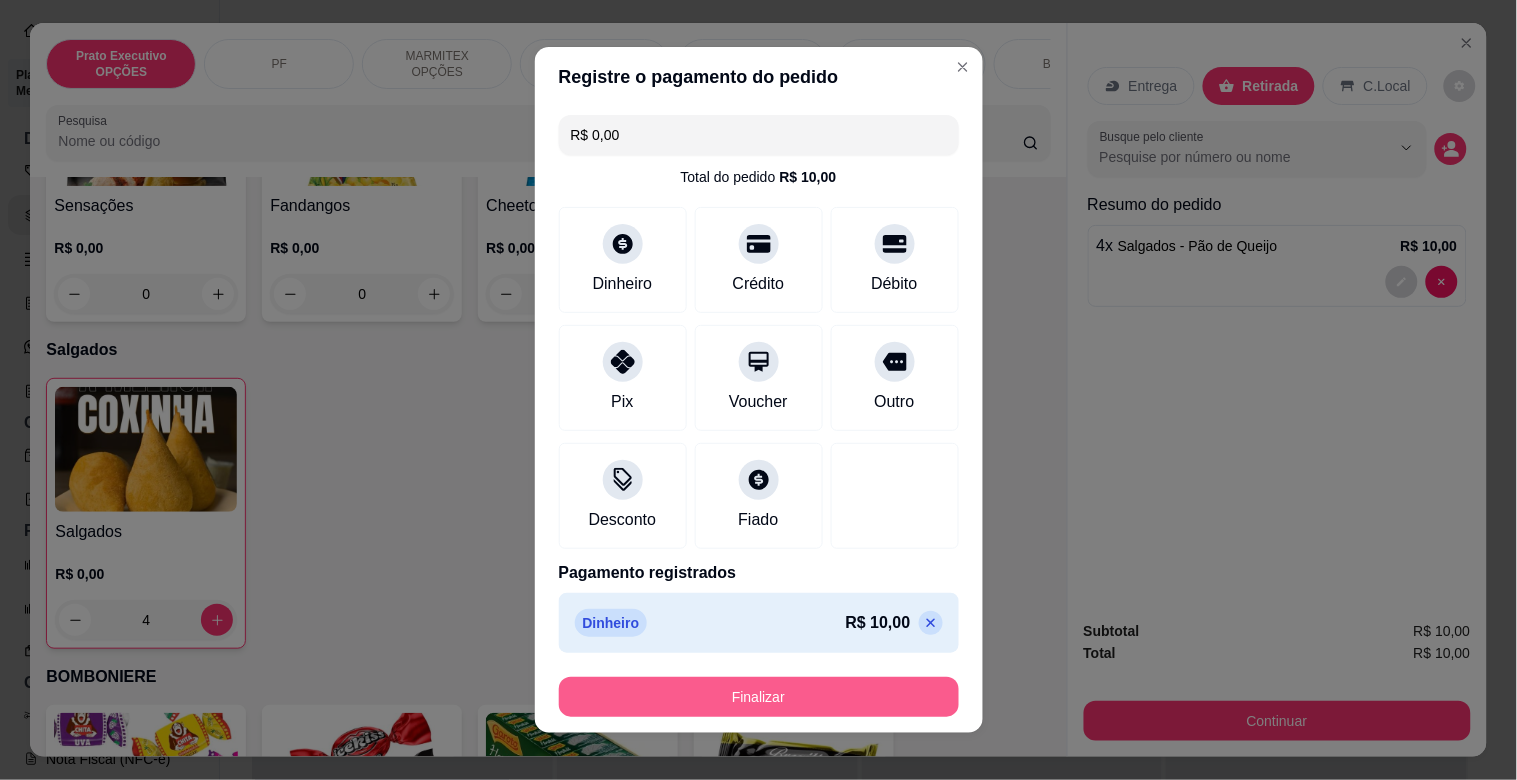 click on "Finalizar" at bounding box center (759, 697) 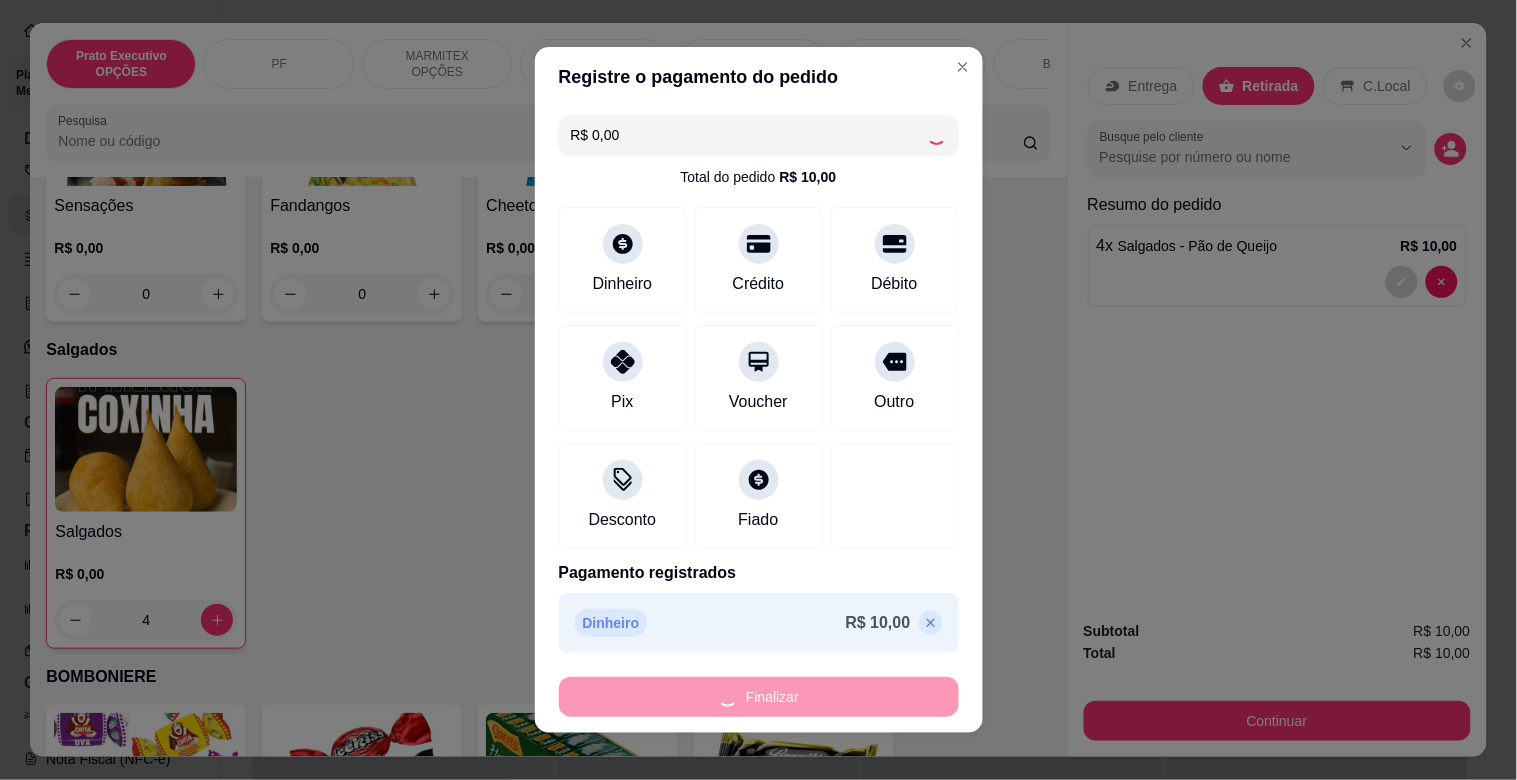 type on "0" 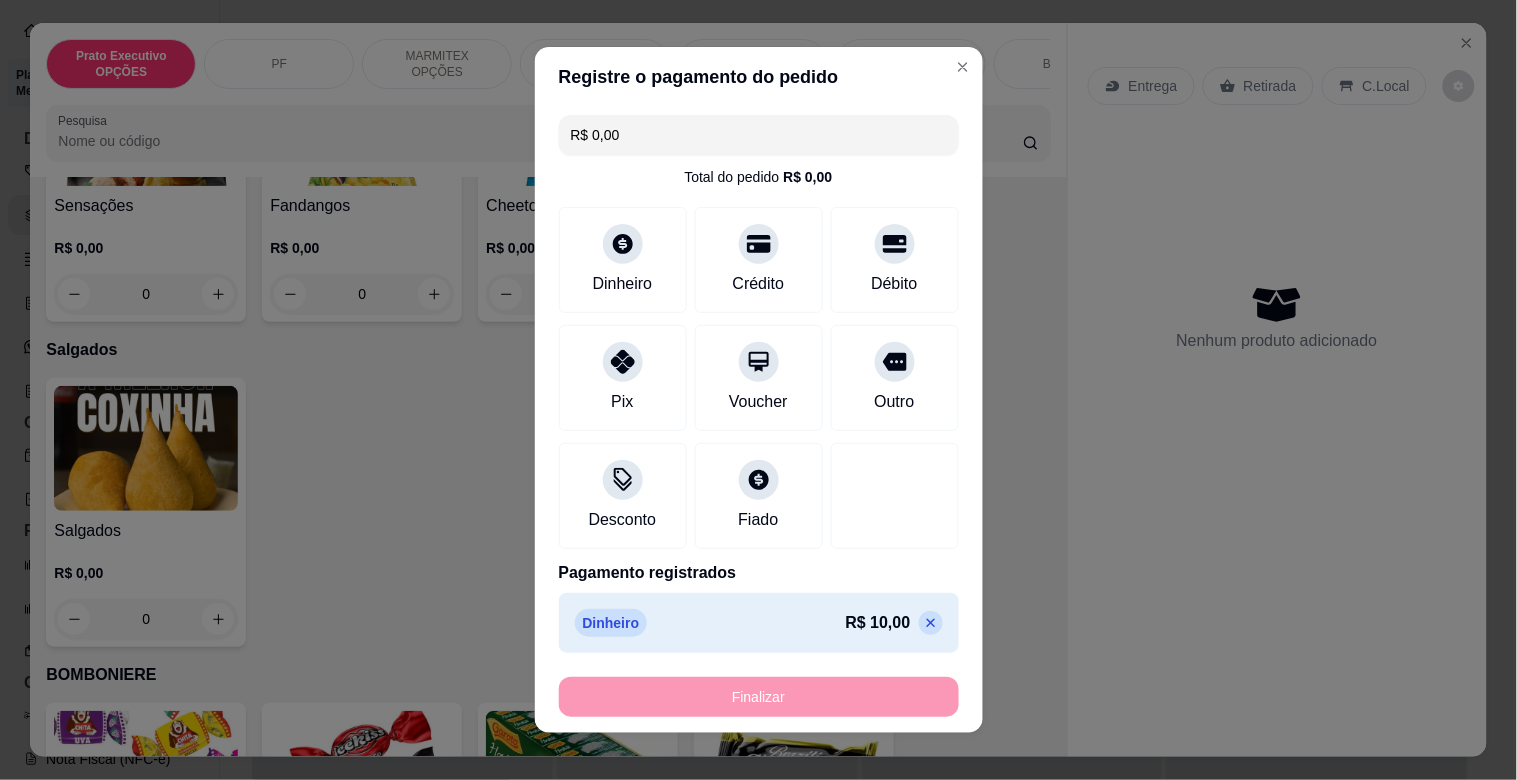 type on "-R$ 10,00" 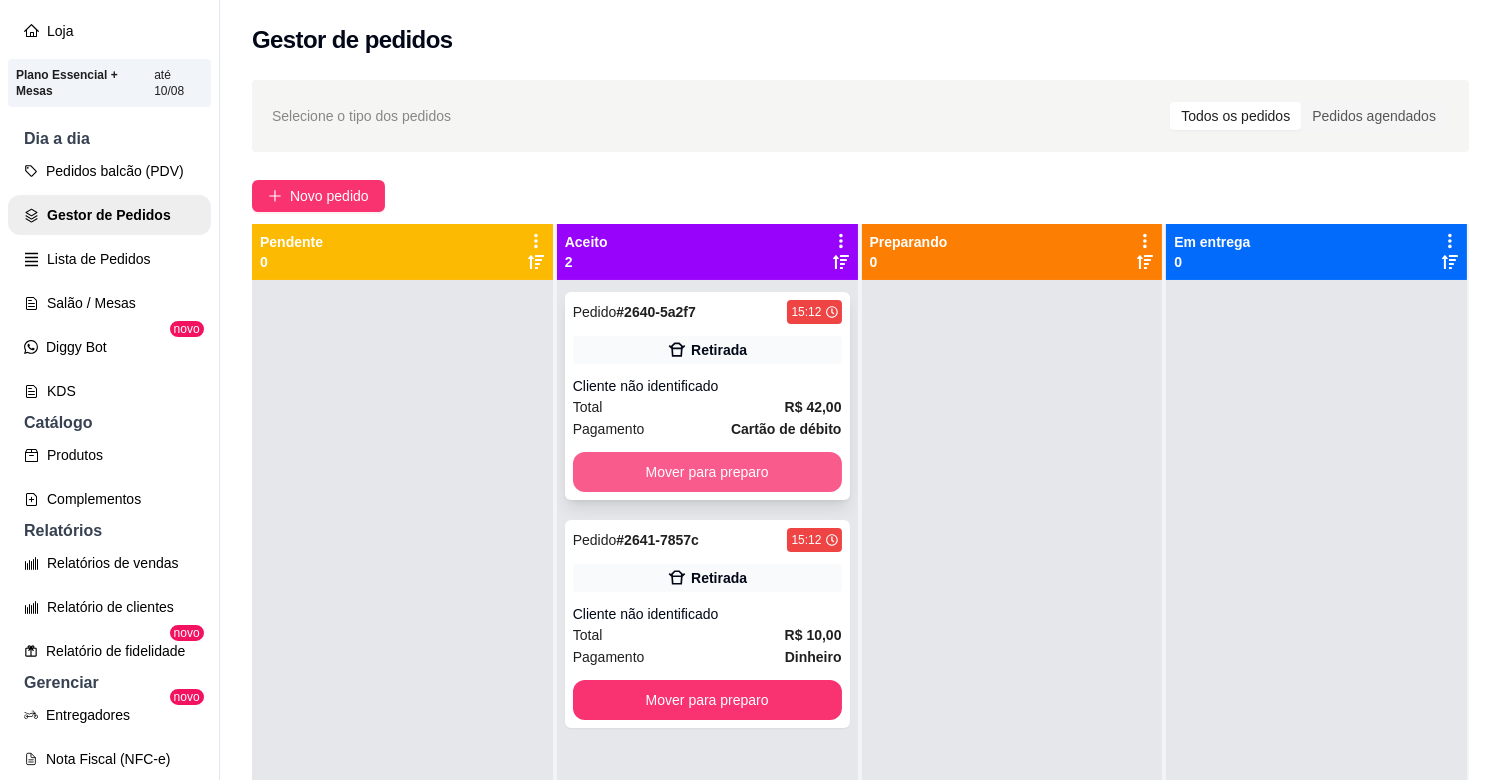 click on "Mover para preparo" at bounding box center [707, 472] 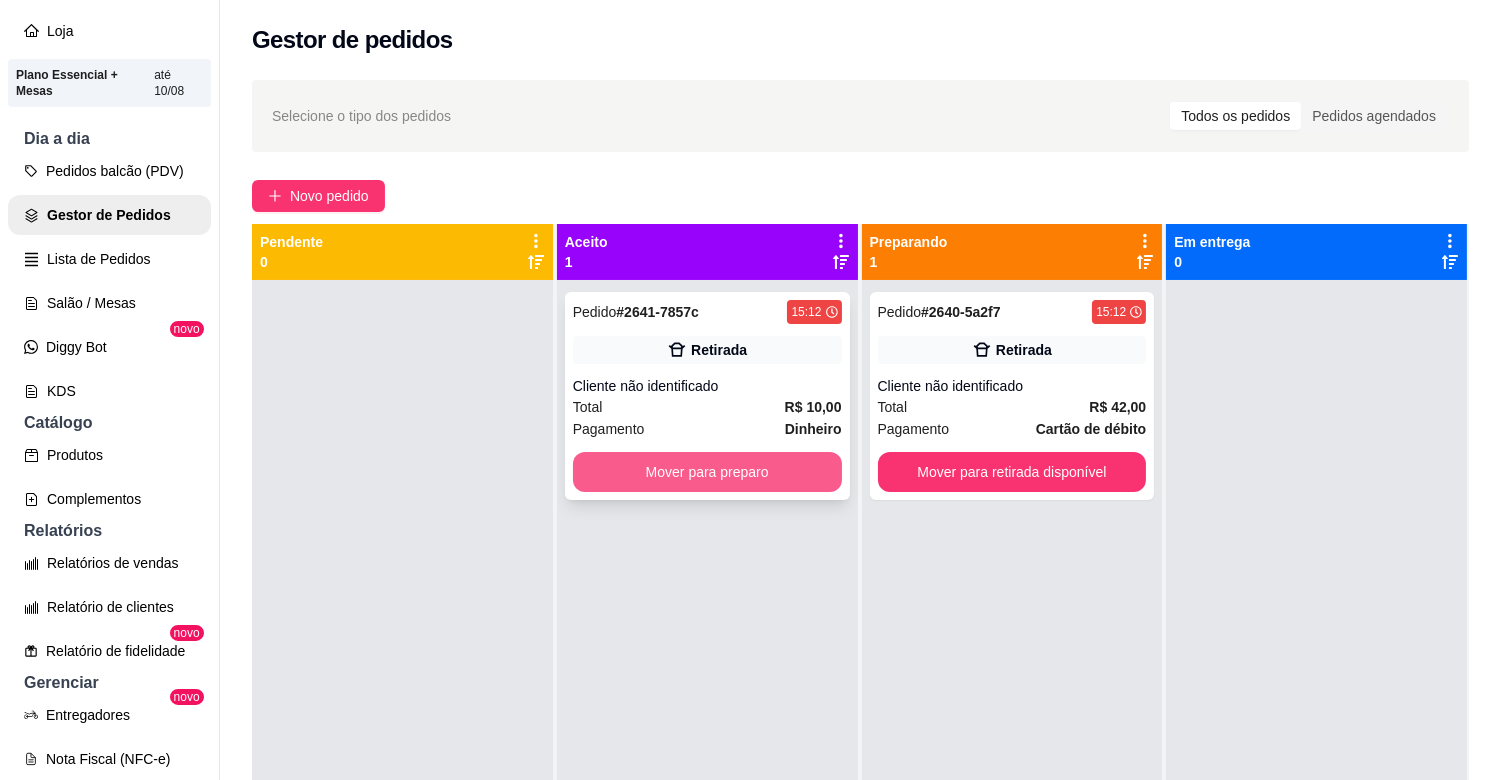 click on "Mover para preparo" at bounding box center [707, 472] 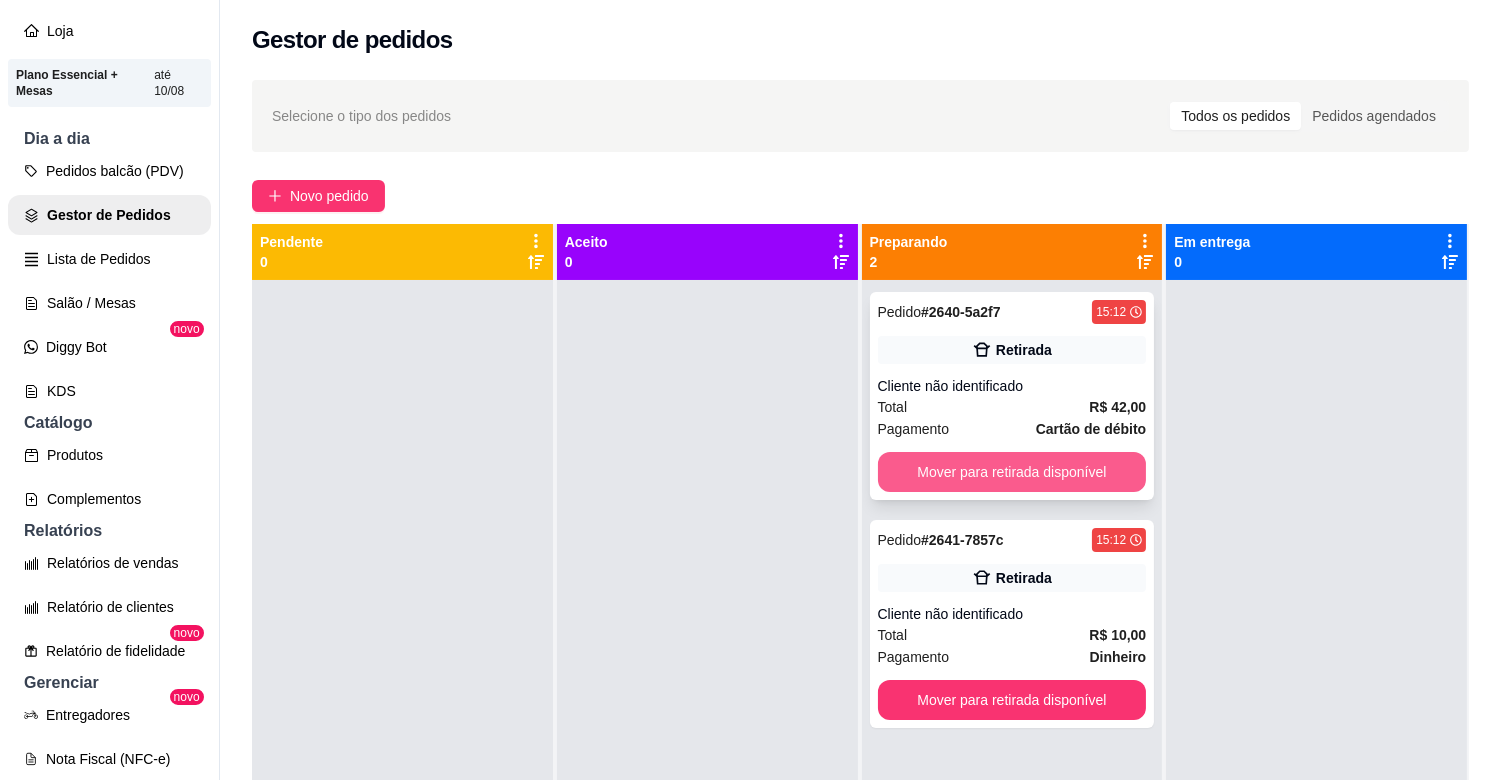 click on "Mover para retirada disponível" at bounding box center [1012, 472] 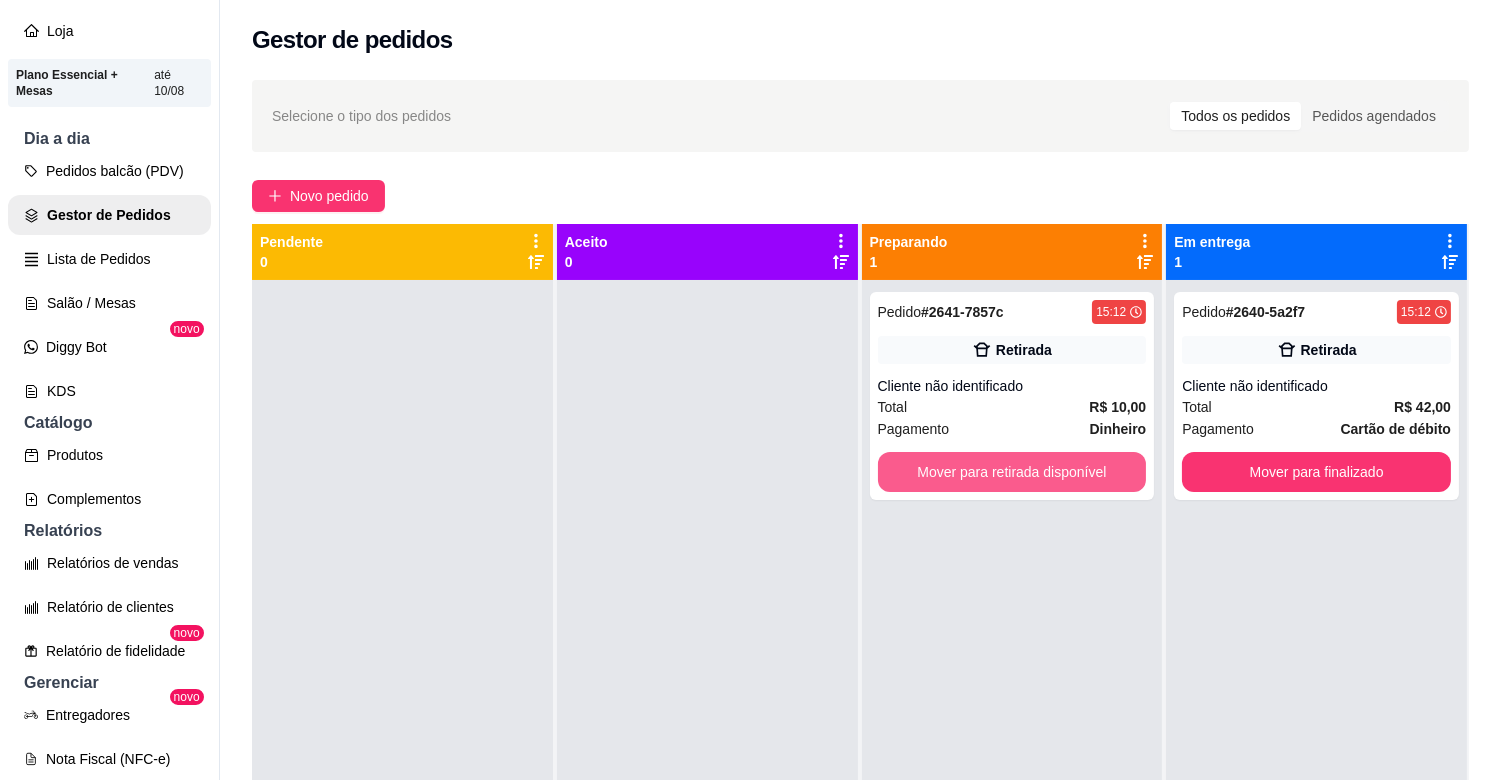 click on "Mover para retirada disponível" at bounding box center (1012, 472) 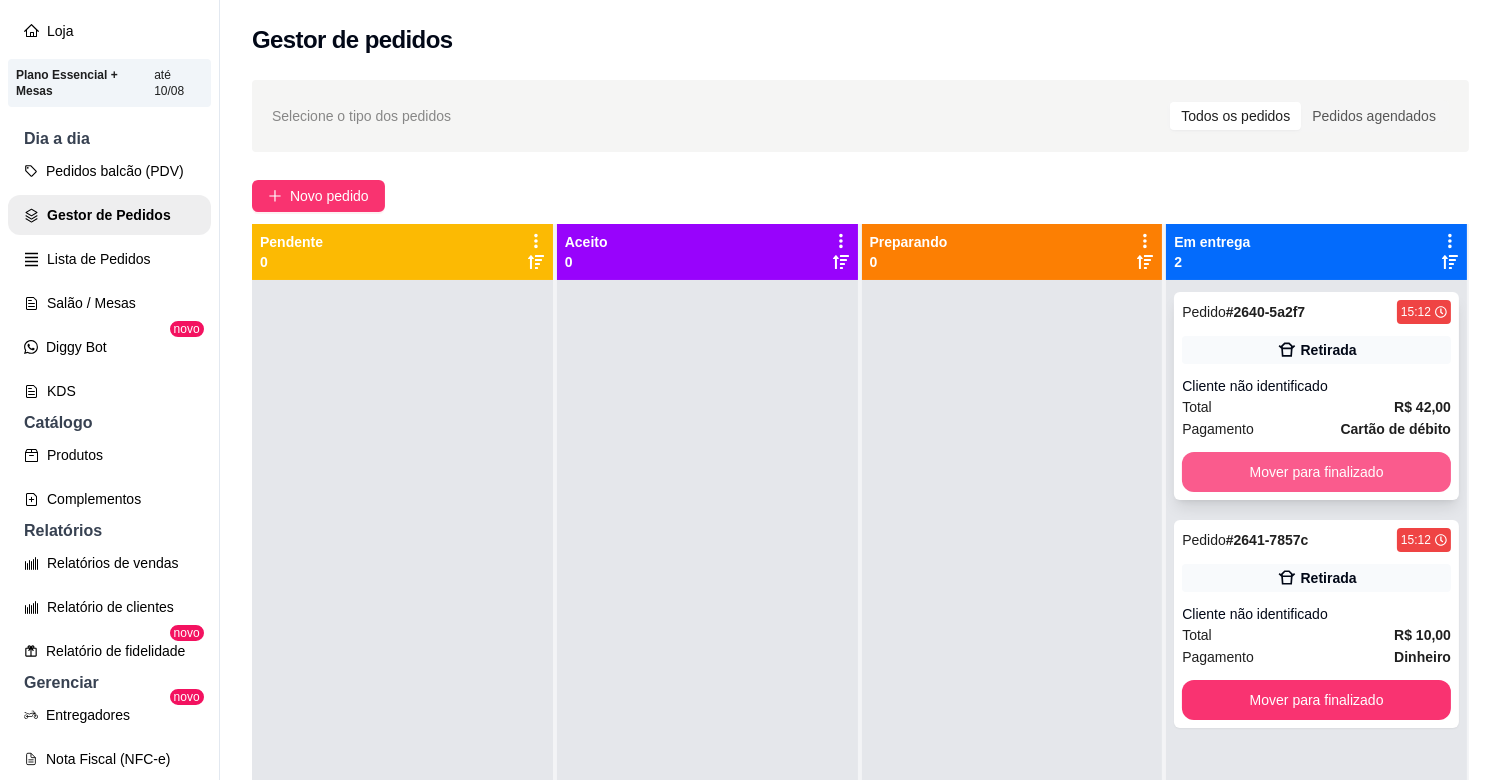 click on "Mover para finalizado" at bounding box center (1316, 472) 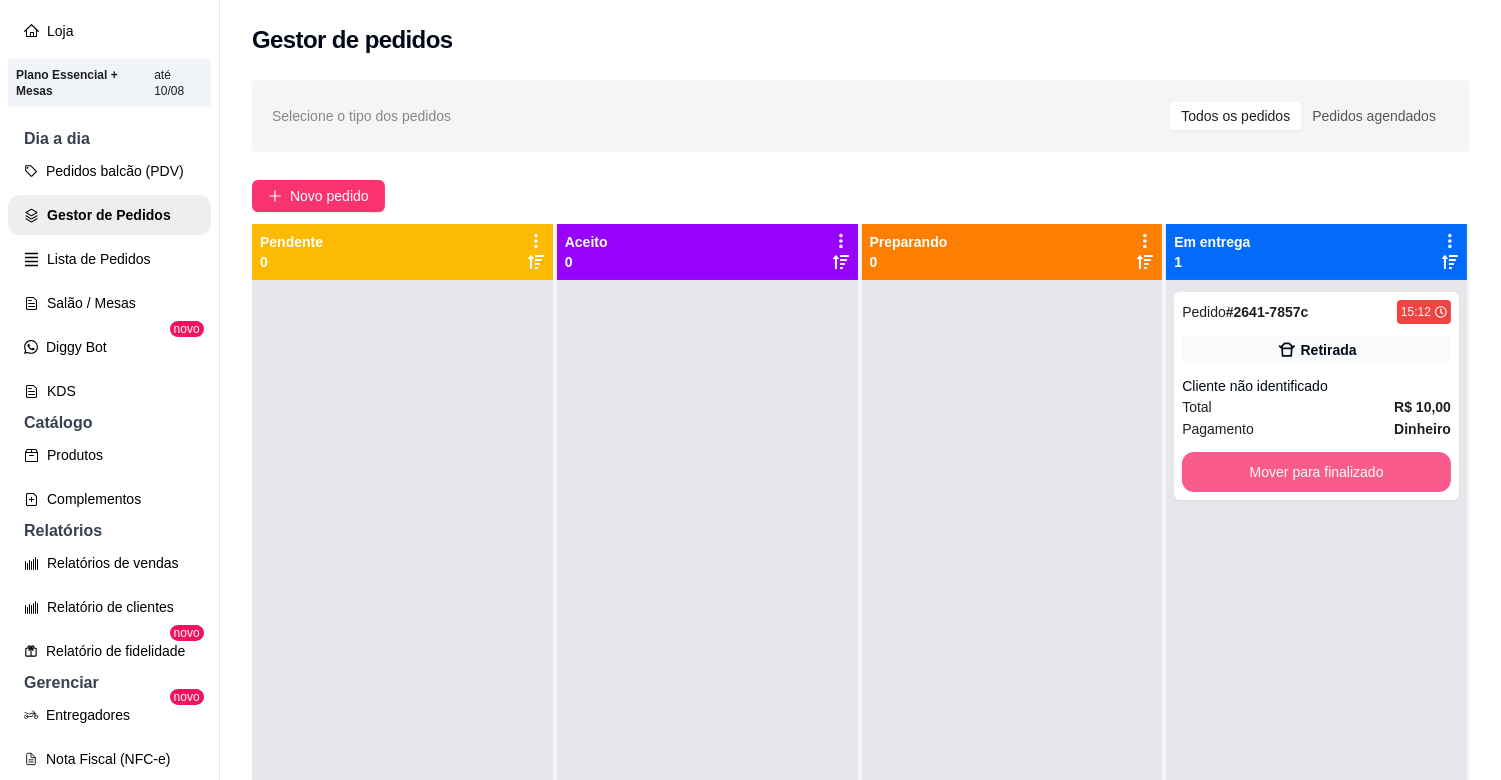 click on "Mover para finalizado" at bounding box center [1316, 472] 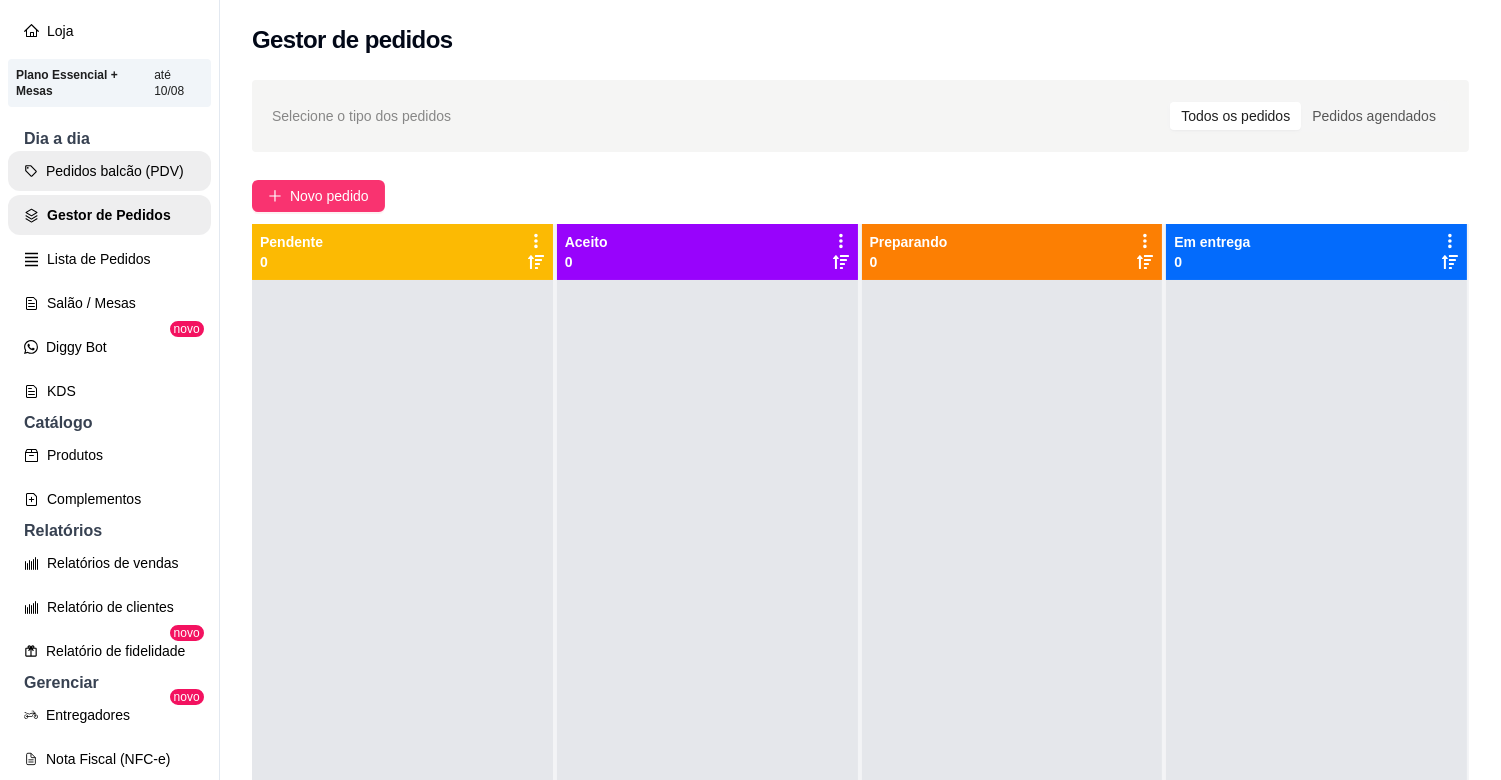 click on "Pedidos balcão (PDV)" at bounding box center [109, 171] 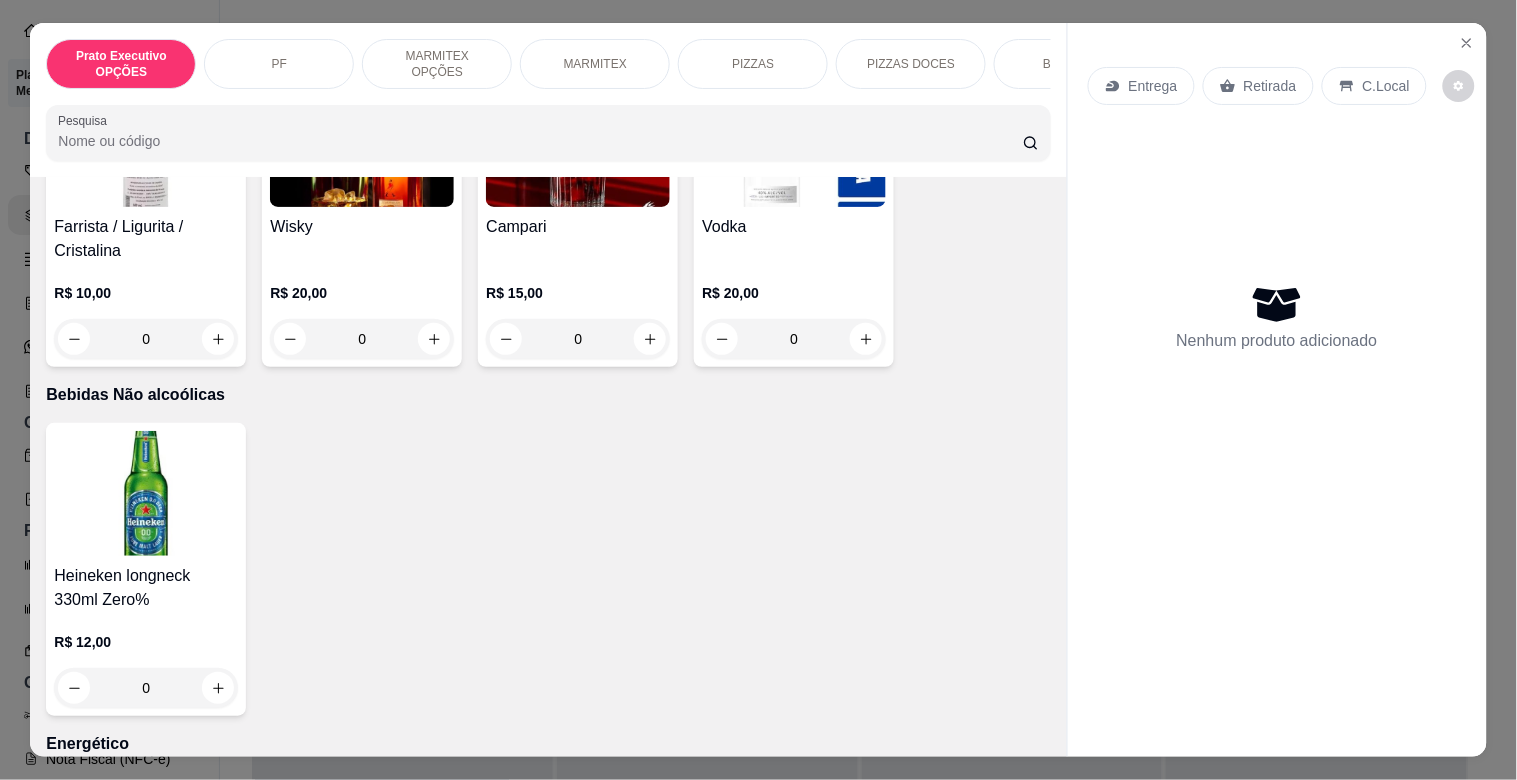 scroll, scrollTop: 3814, scrollLeft: 0, axis: vertical 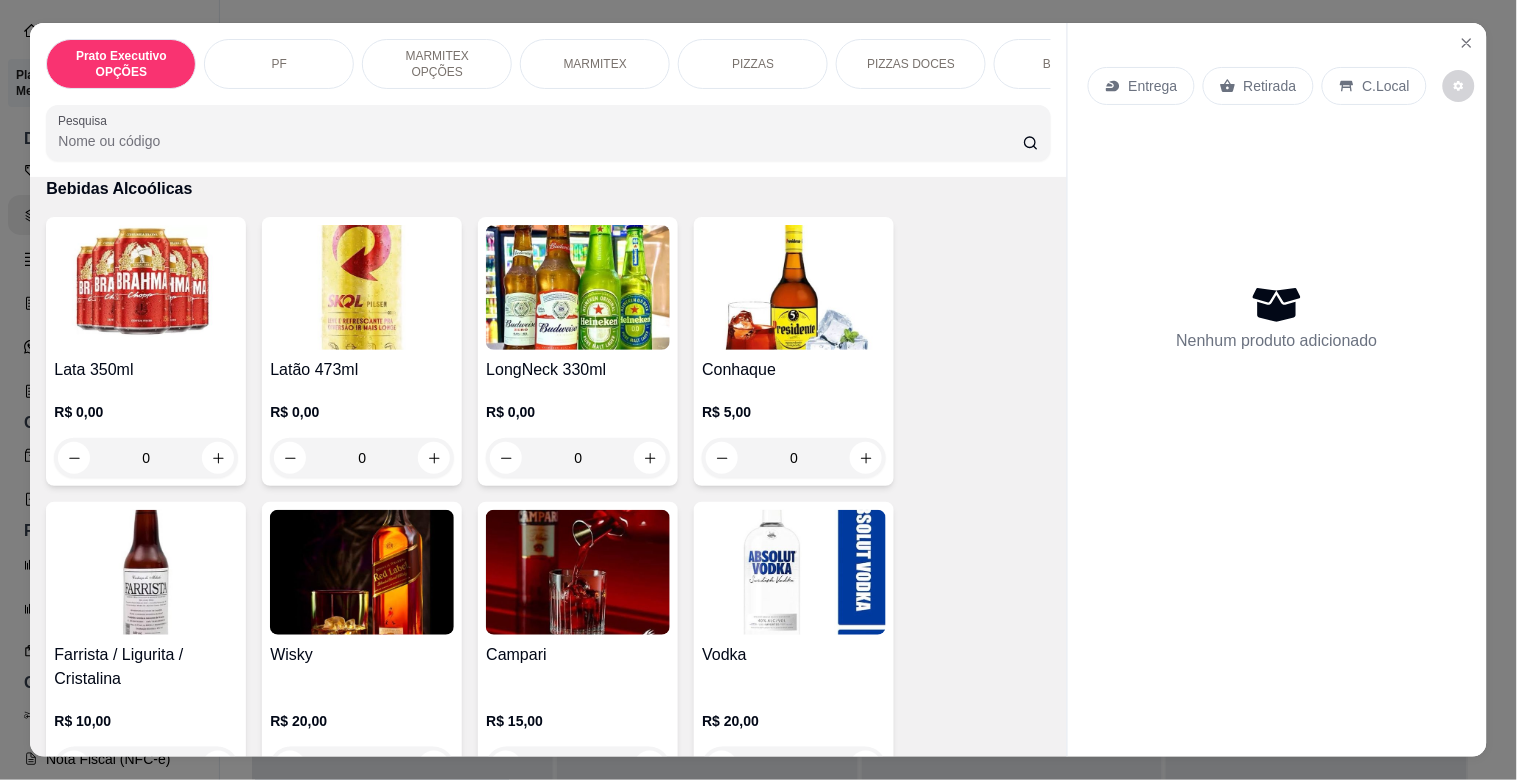 click at bounding box center [362, 287] 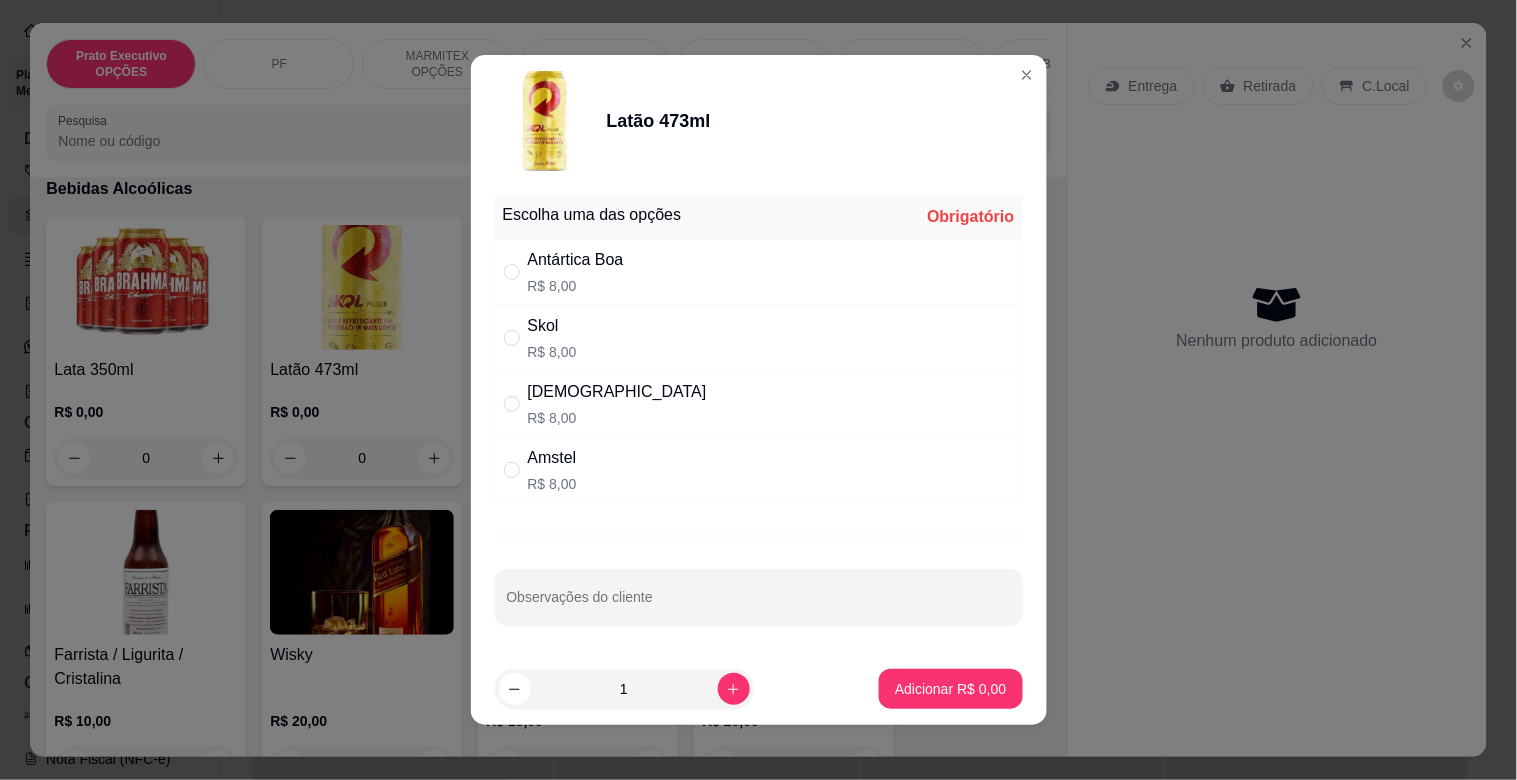 click on "R$ 8,00" at bounding box center [576, 286] 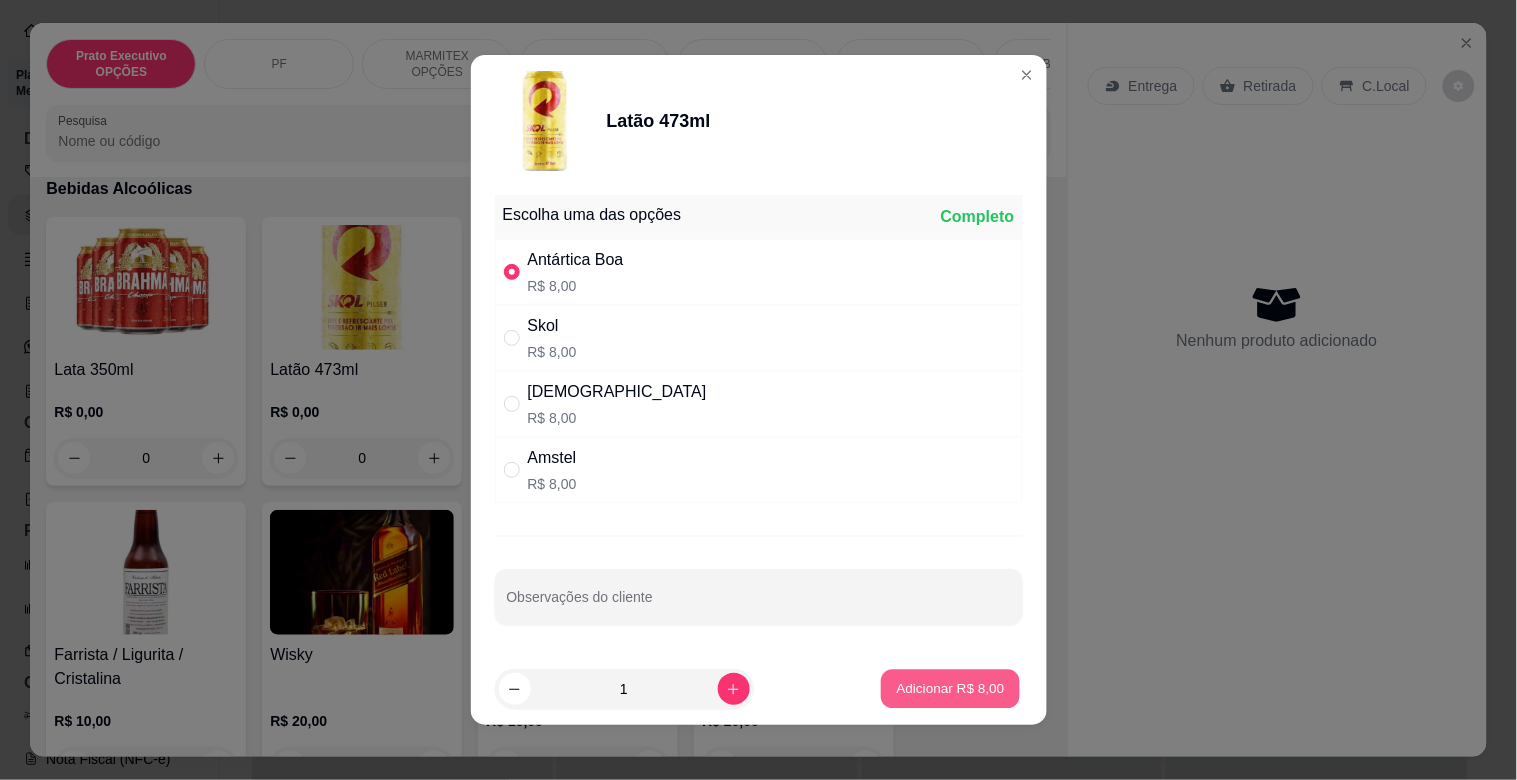 click on "Adicionar   R$ 8,00" at bounding box center (951, 688) 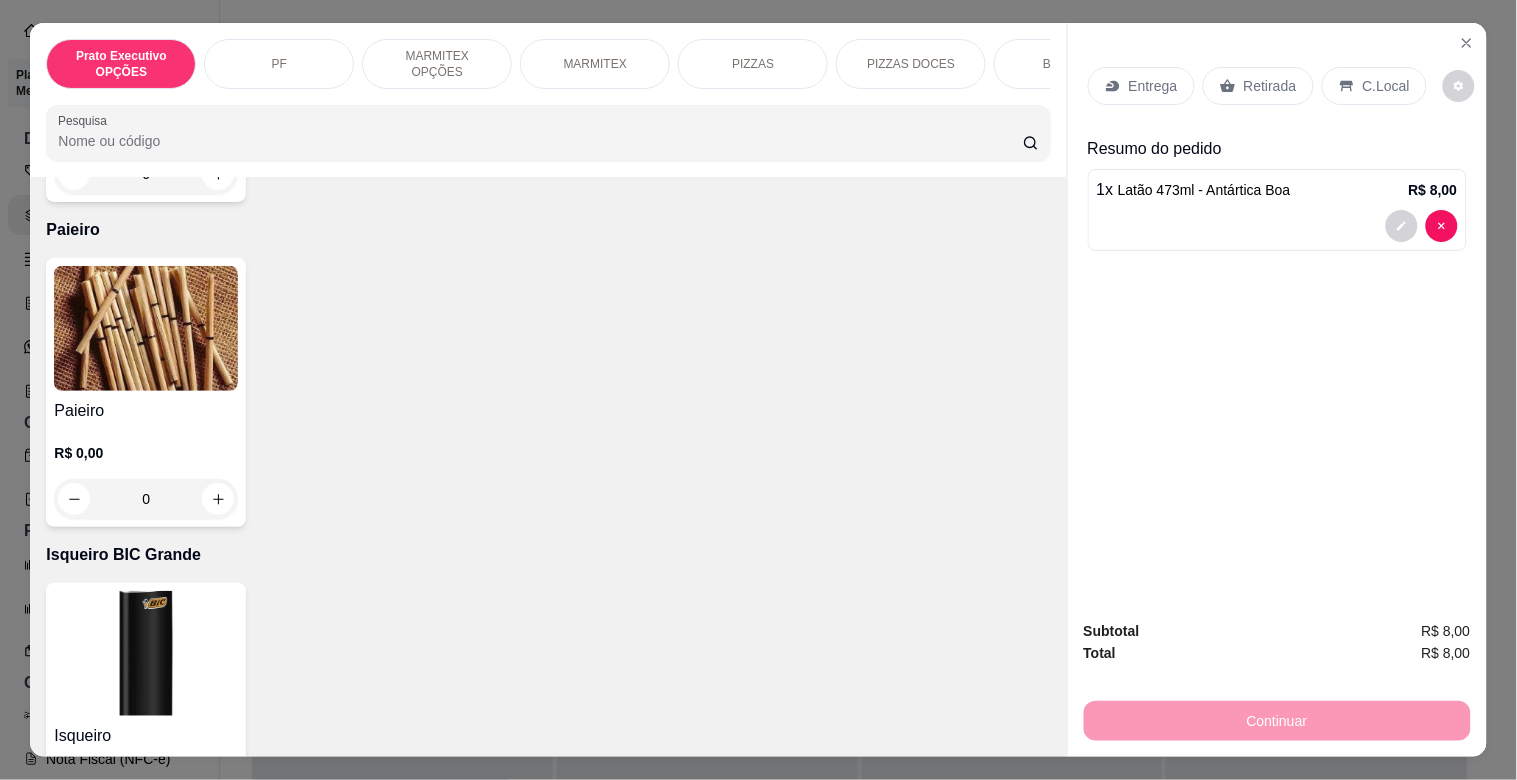 scroll, scrollTop: 10493, scrollLeft: 0, axis: vertical 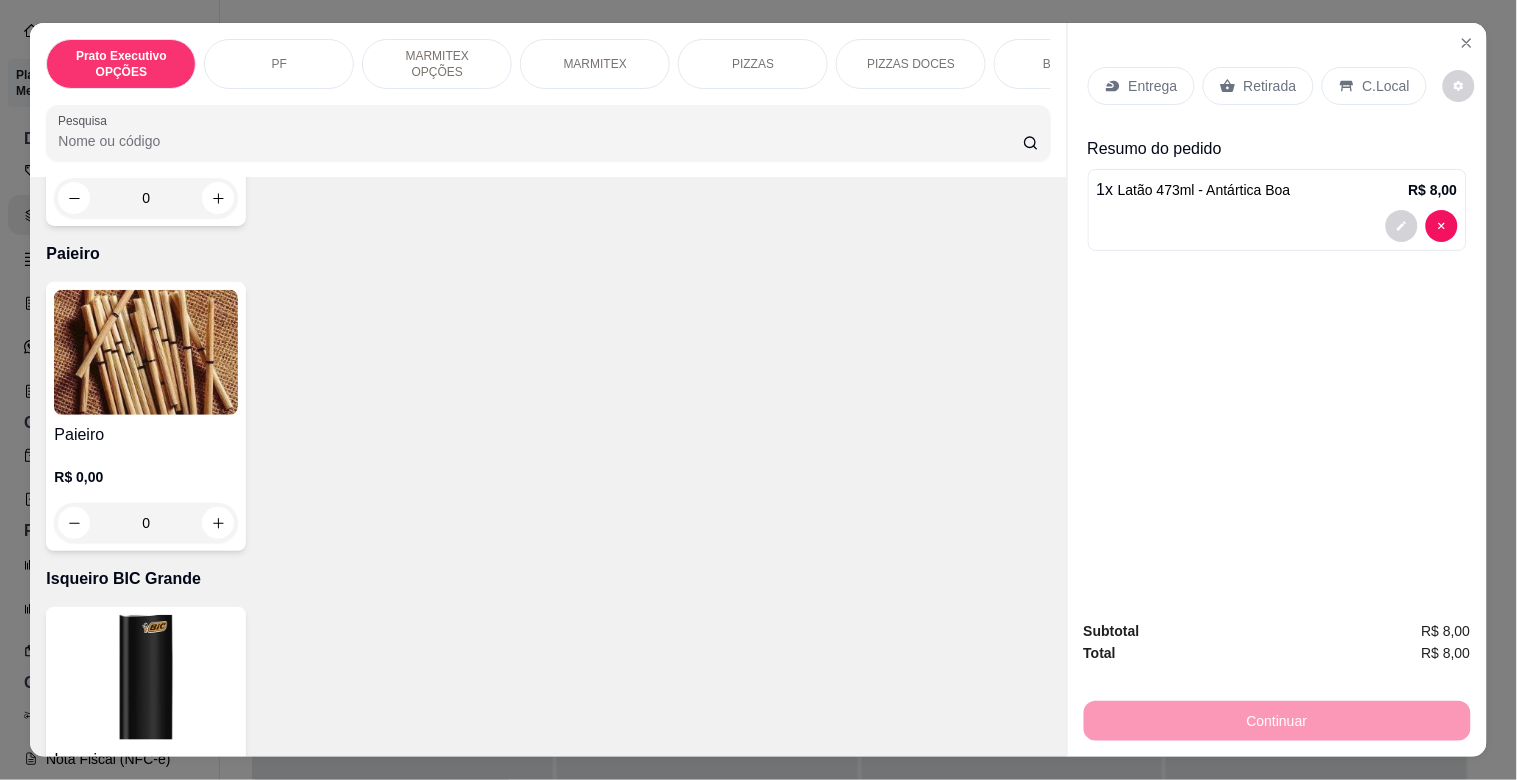 click at bounding box center [146, 352] 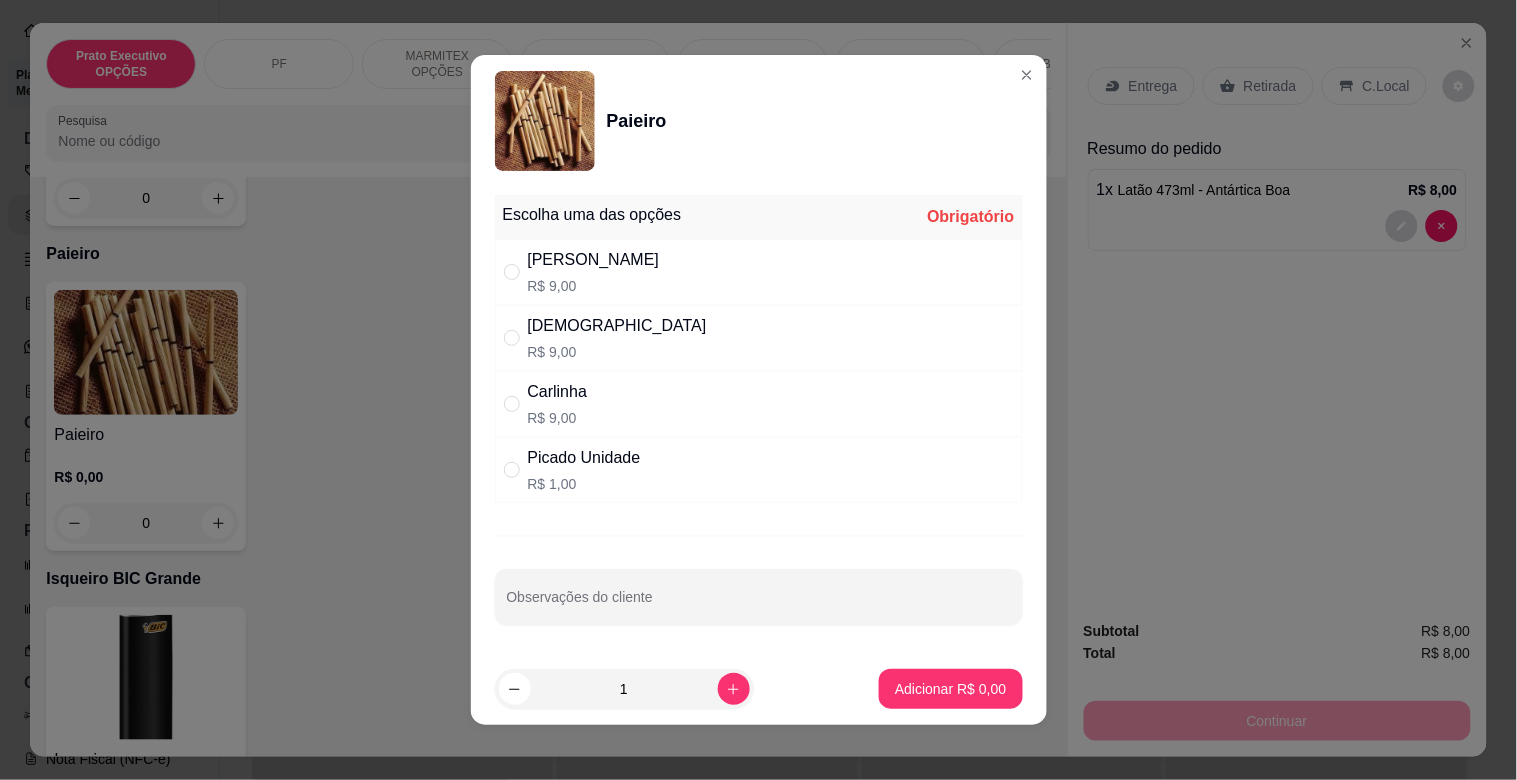 drag, startPoint x: 624, startPoint y: 482, endPoint x: 638, endPoint y: 495, distance: 19.104973 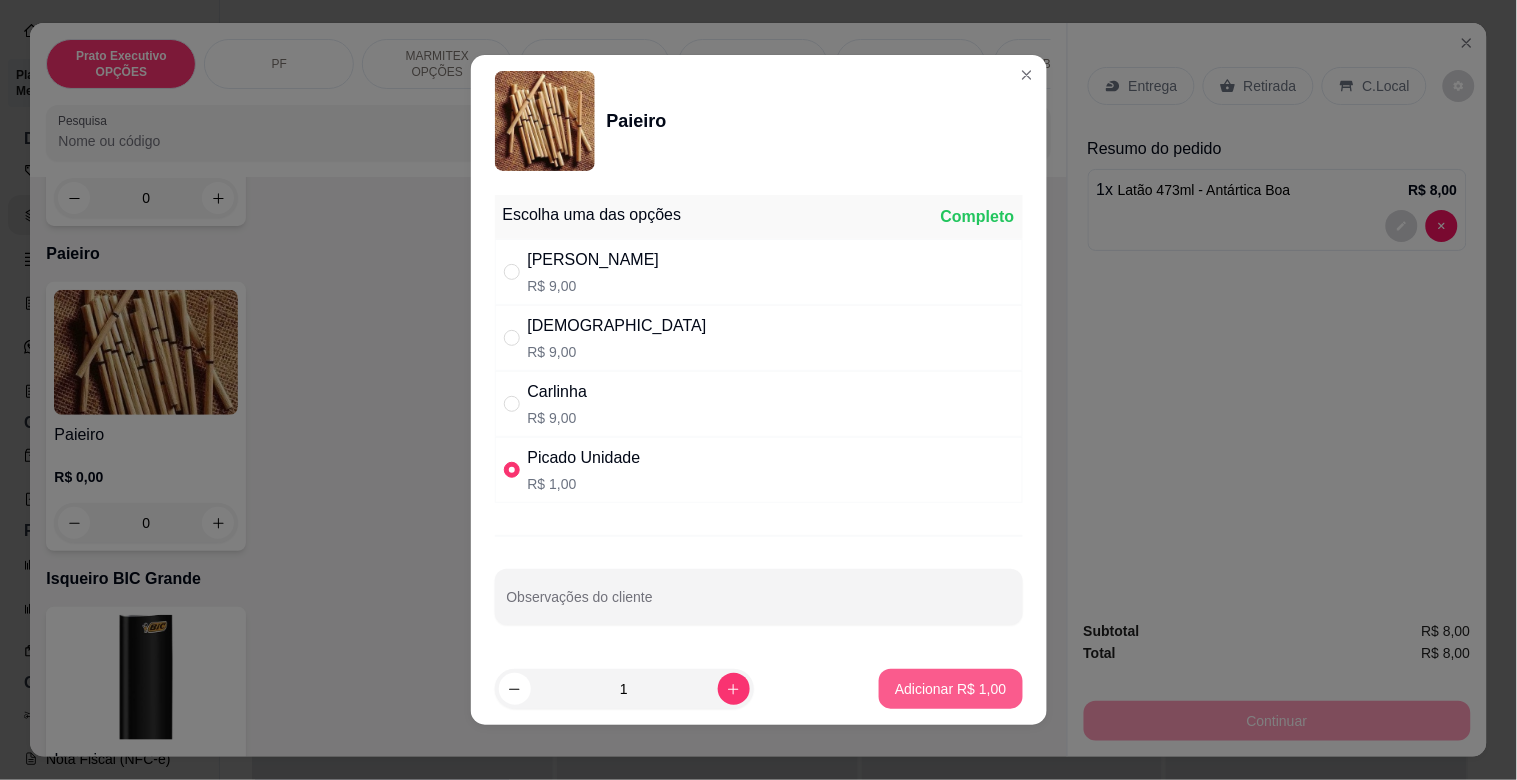 click on "Adicionar   R$ 1,00" at bounding box center (950, 689) 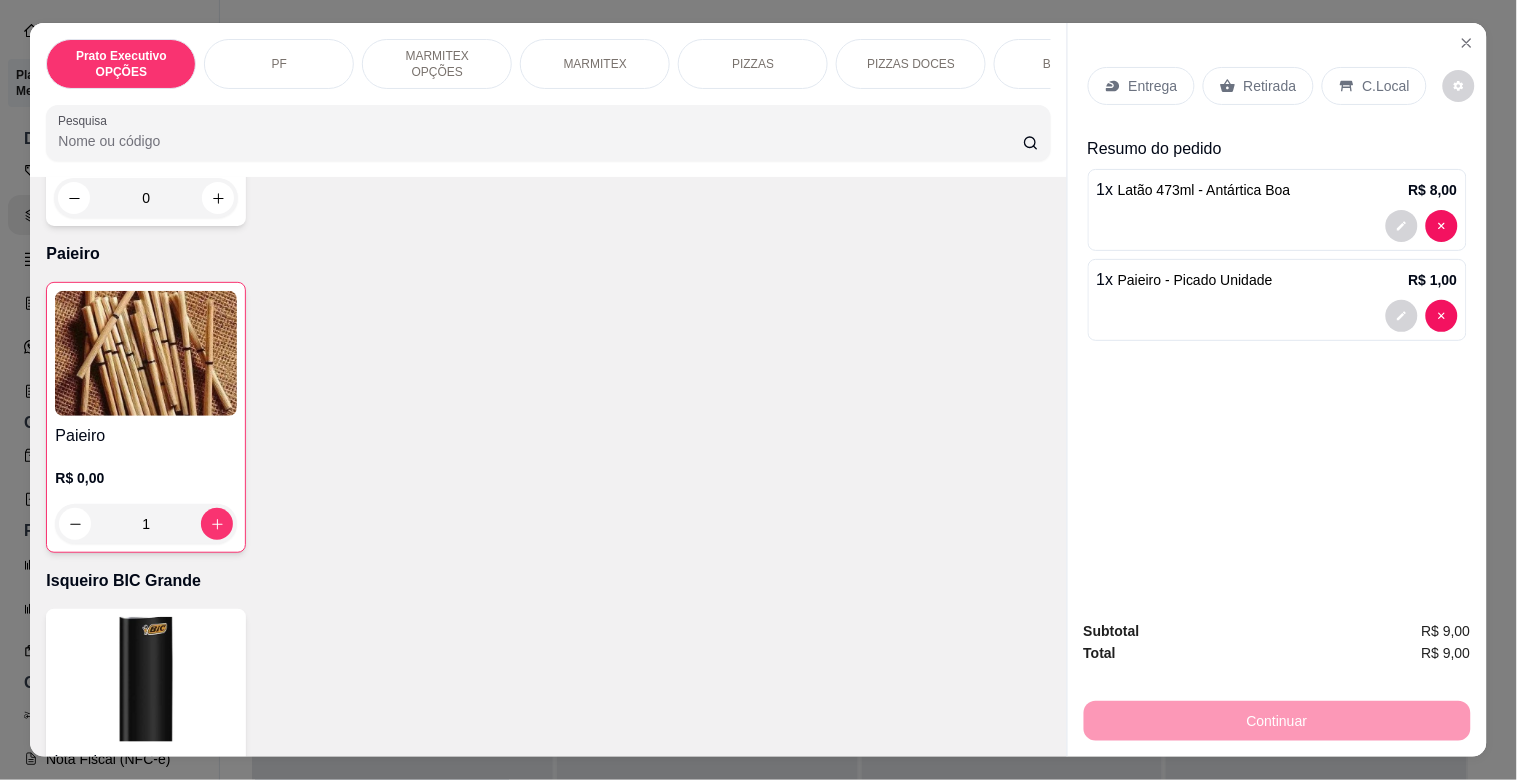 click on "Retirada" at bounding box center (1270, 86) 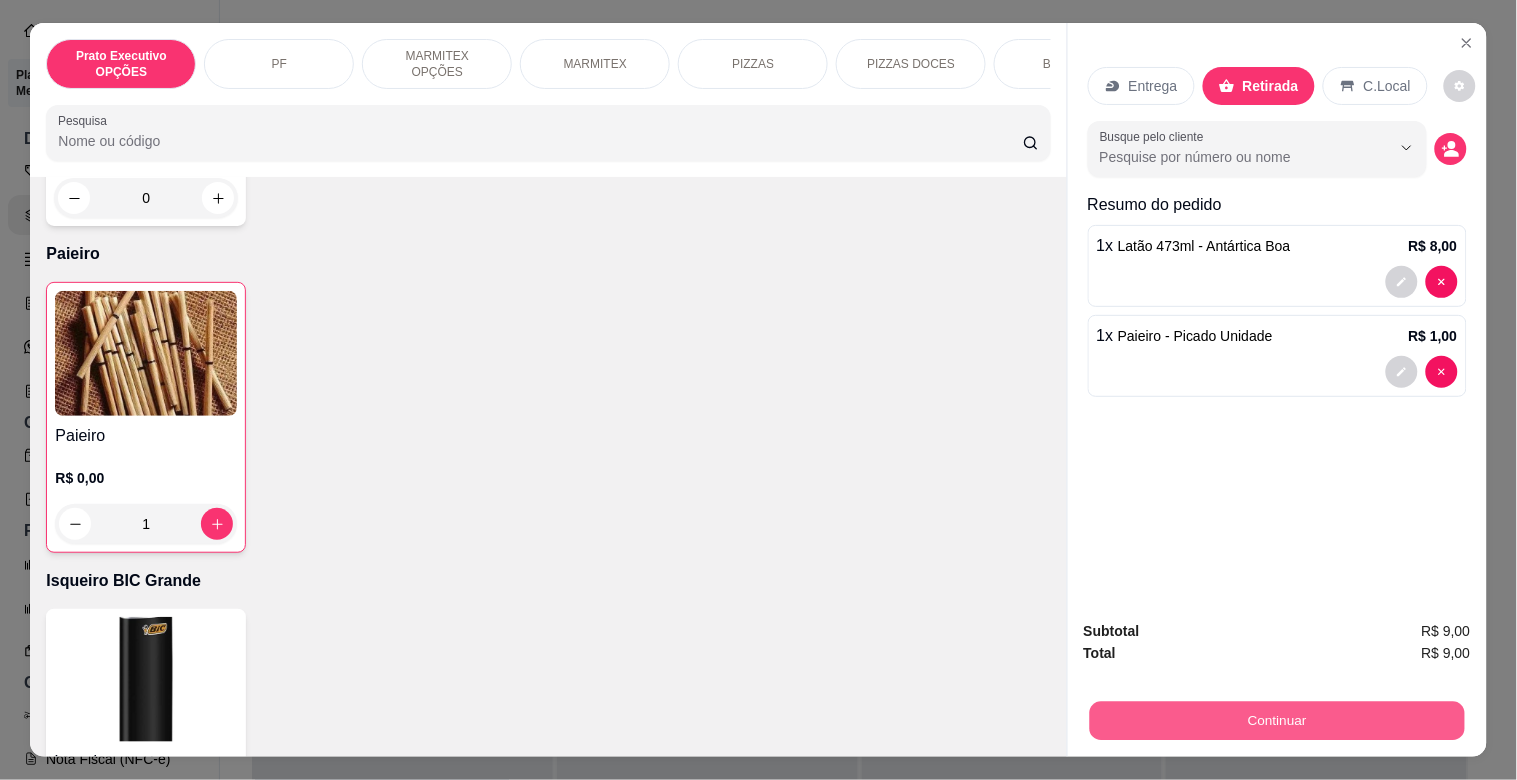 click on "Continuar" at bounding box center [1276, 720] 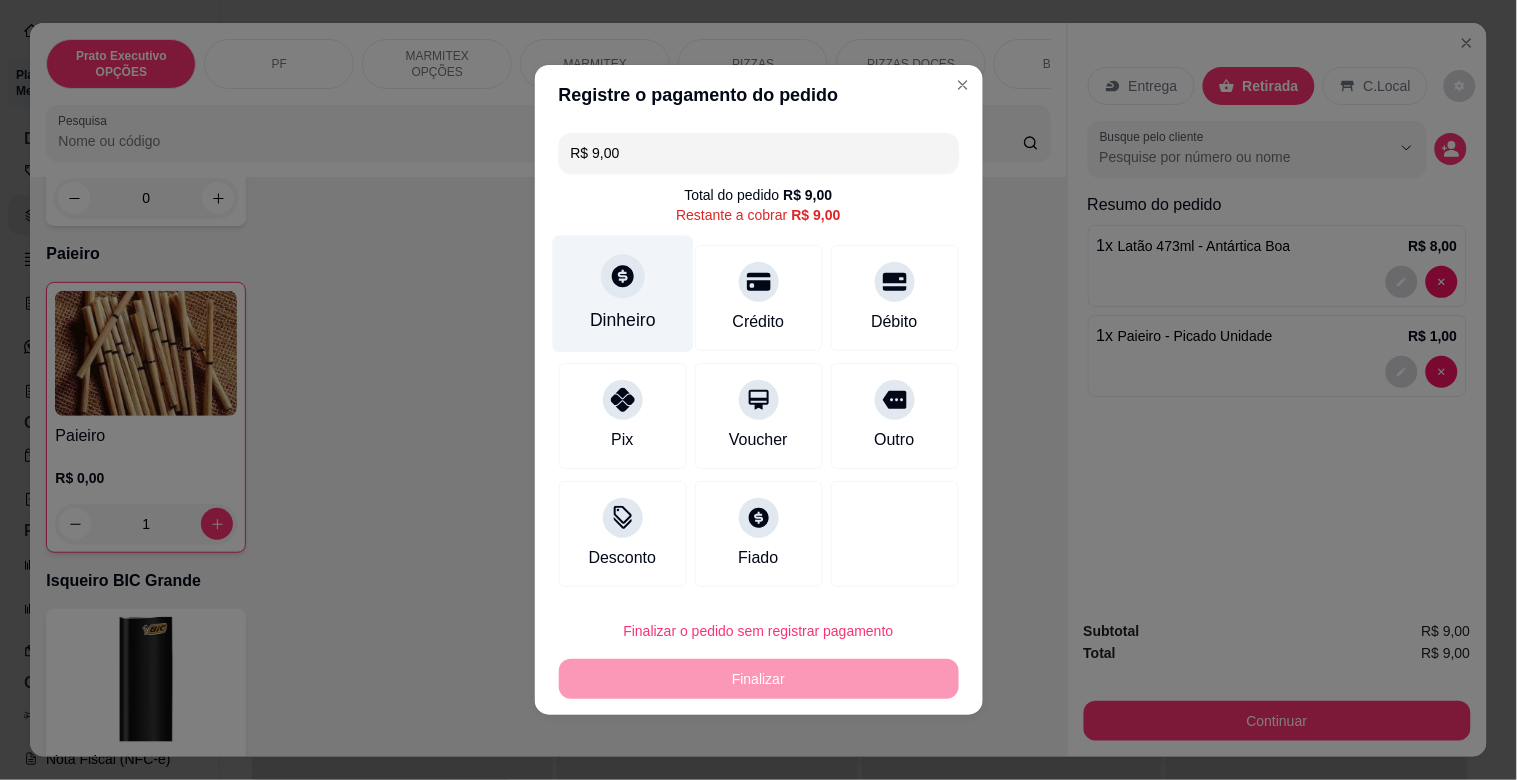 click 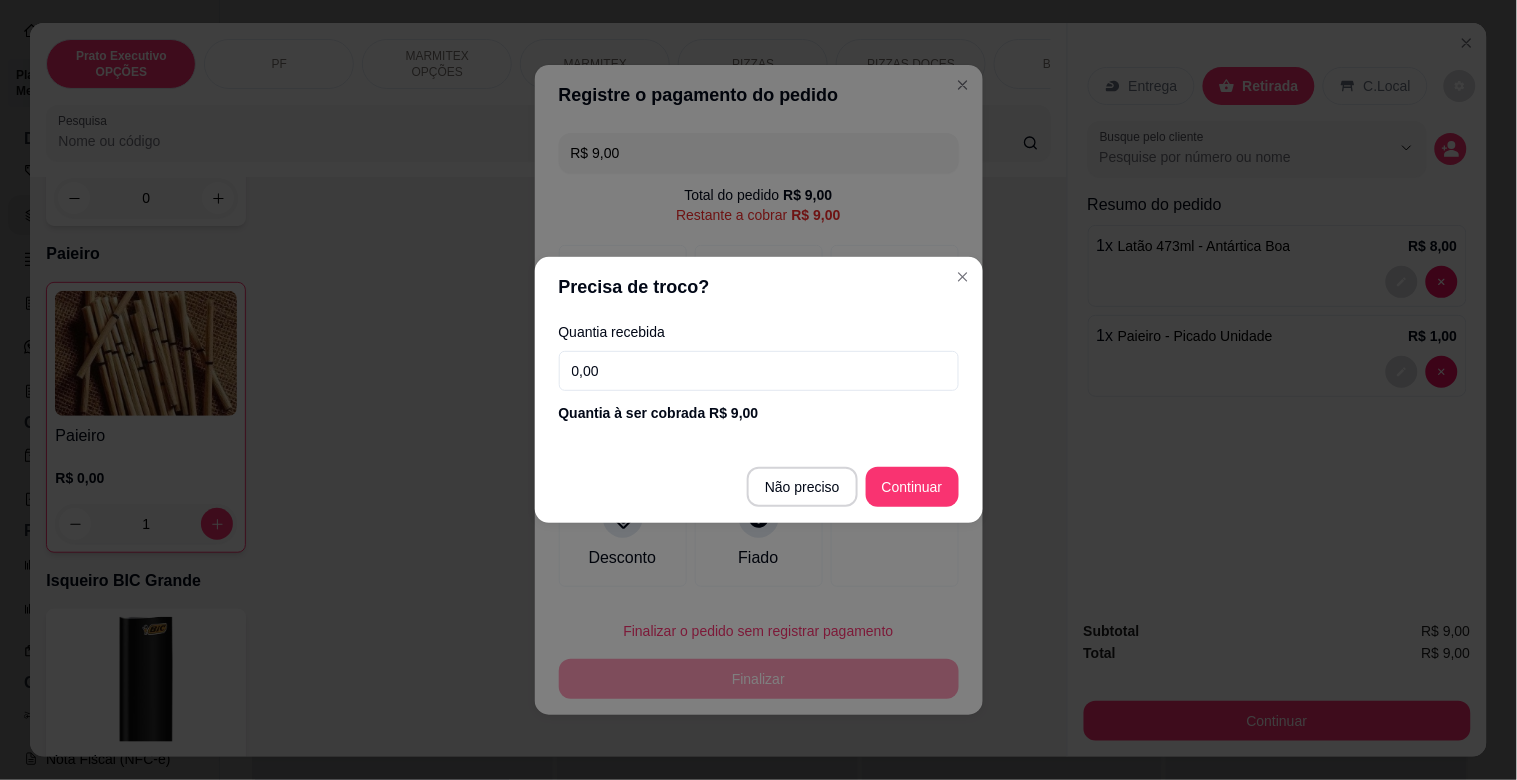 click on "0,00" at bounding box center (759, 371) 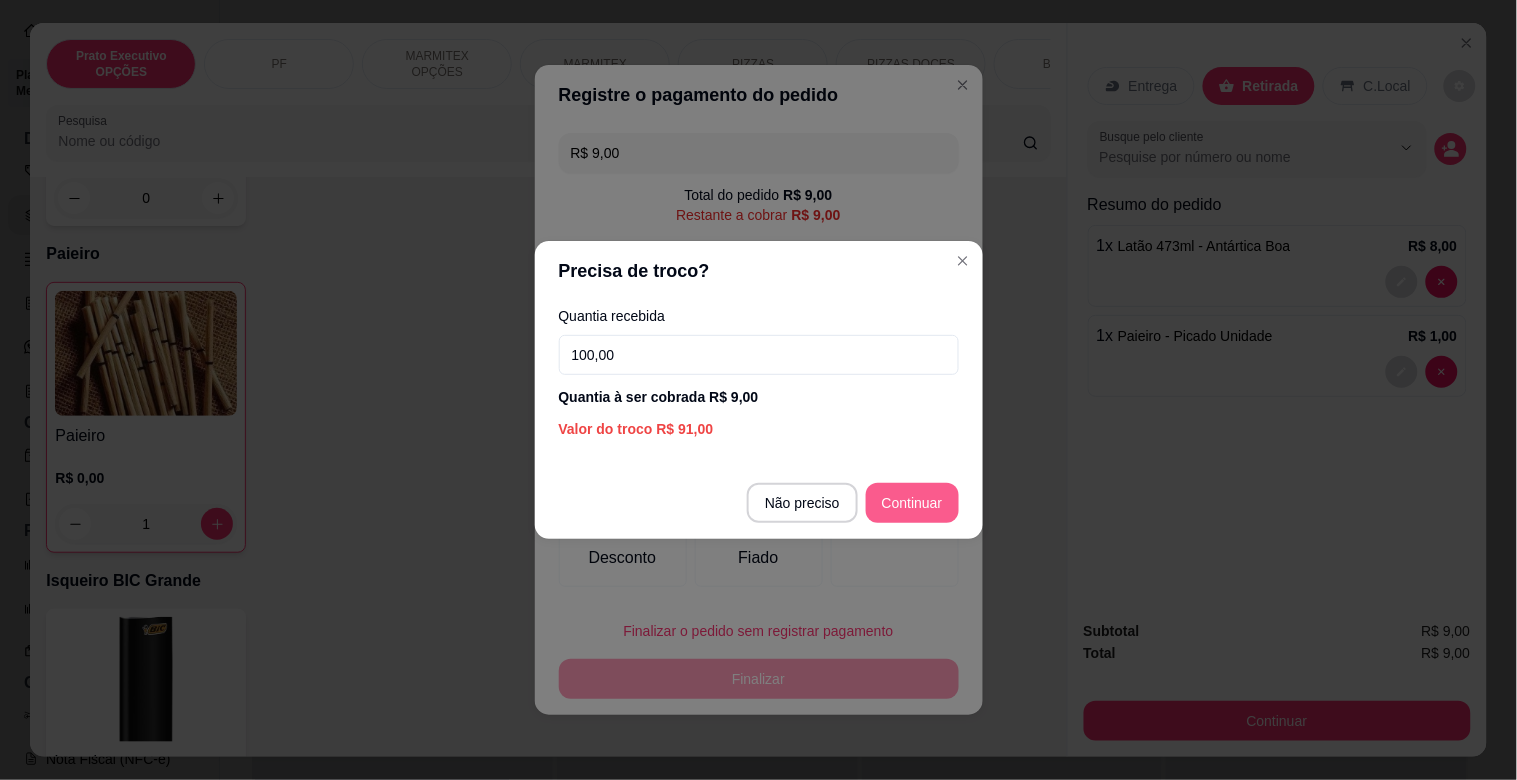 type on "100,00" 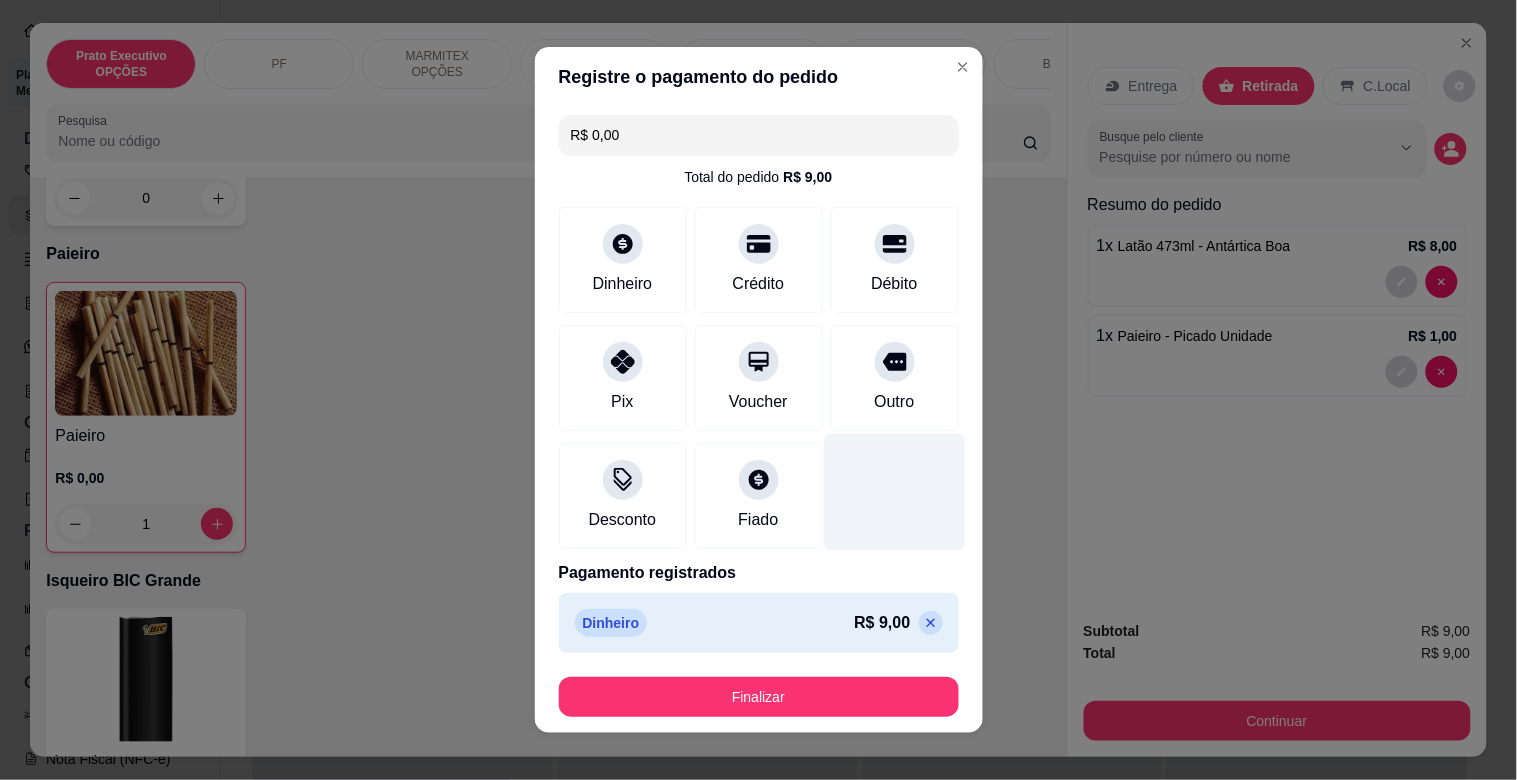 type on "R$ 0,00" 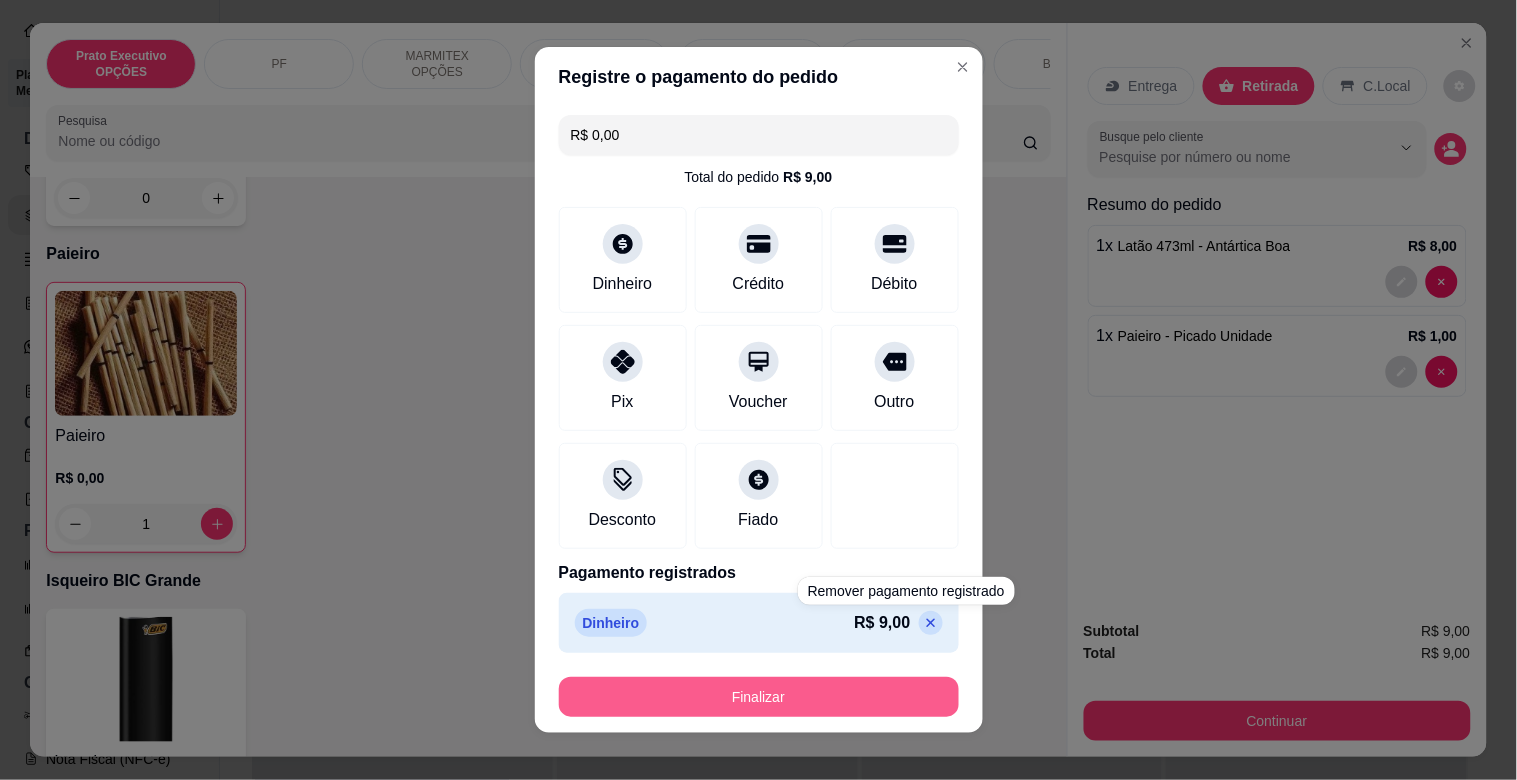 click on "Finalizar" at bounding box center (759, 697) 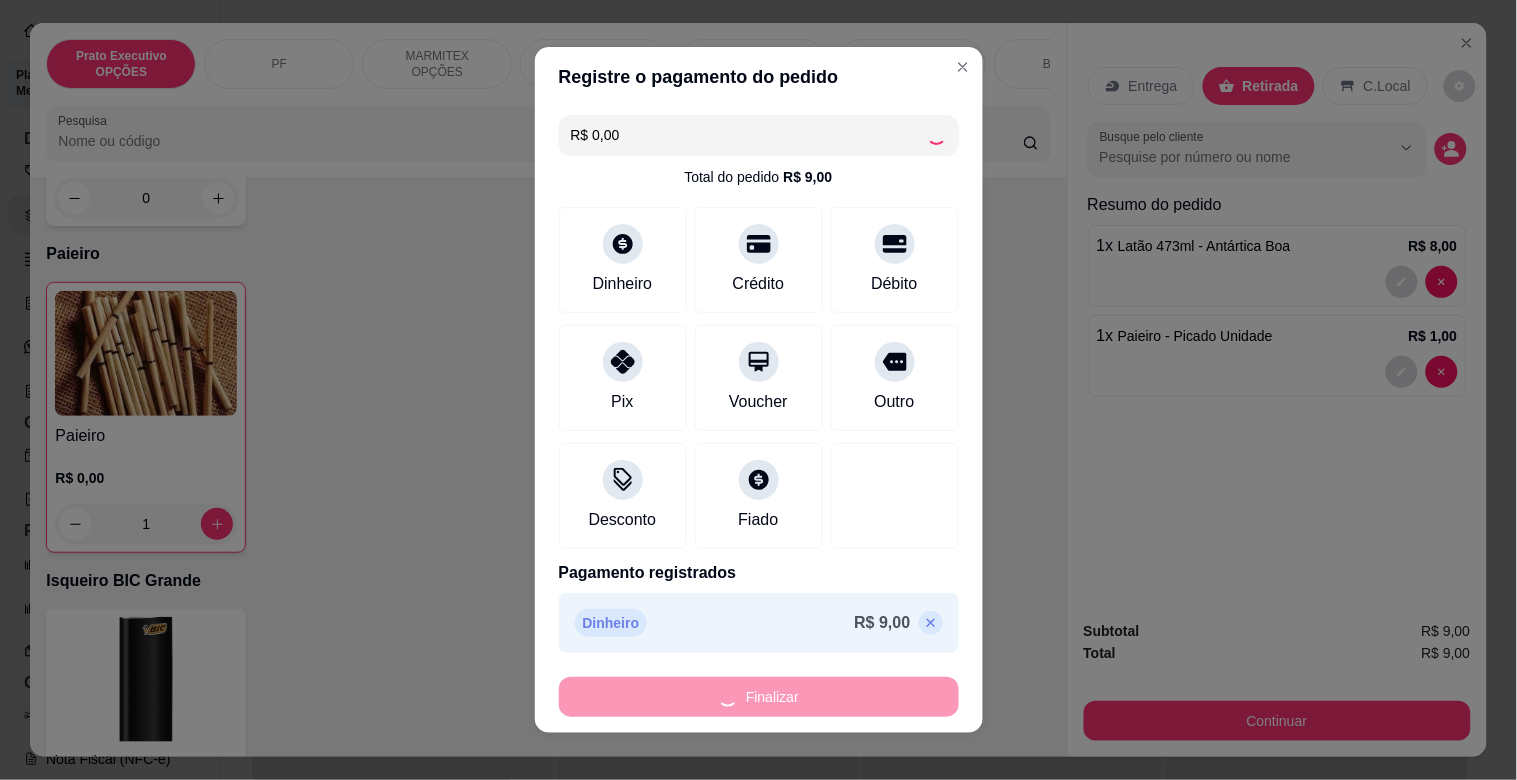 type on "0" 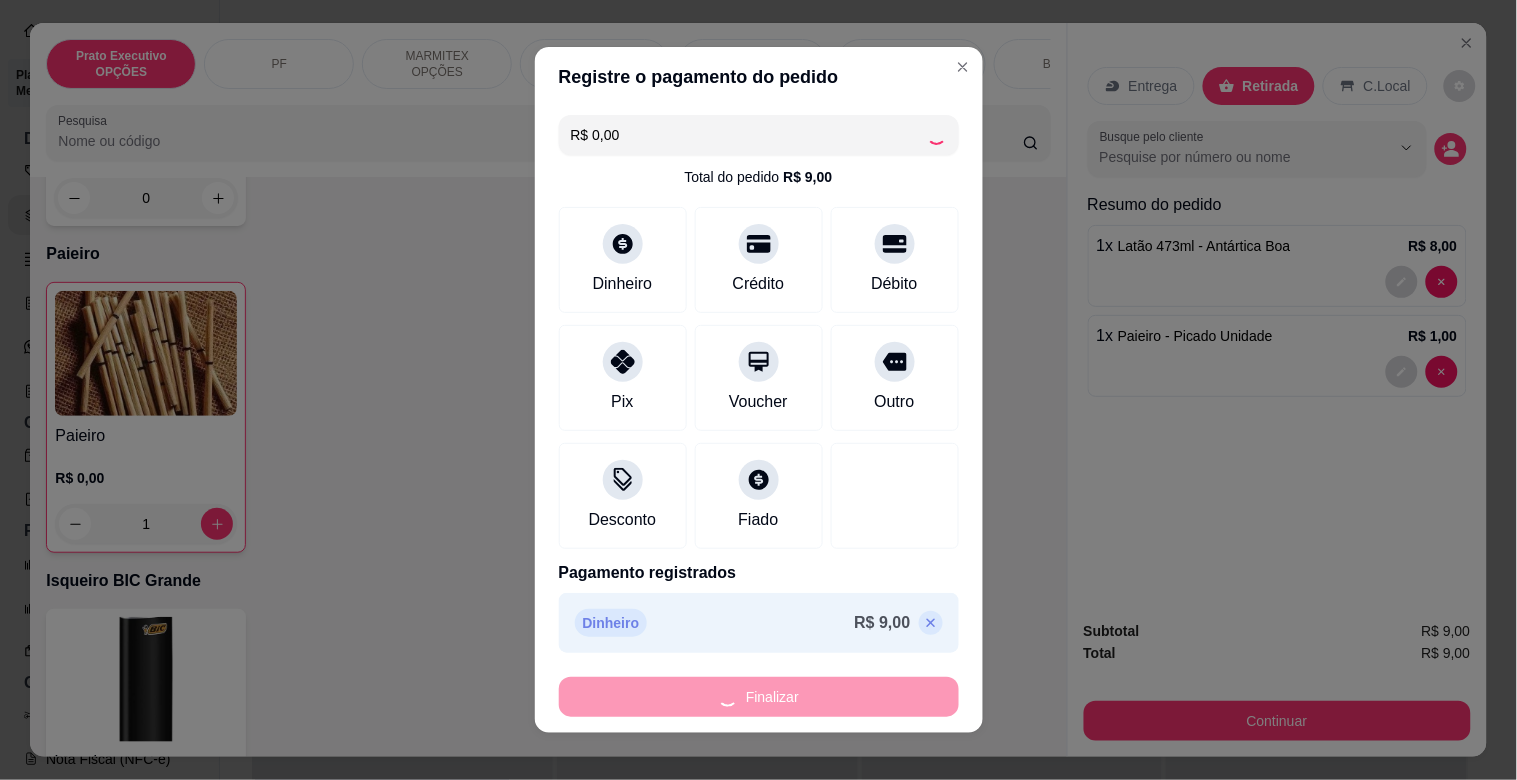type on "0" 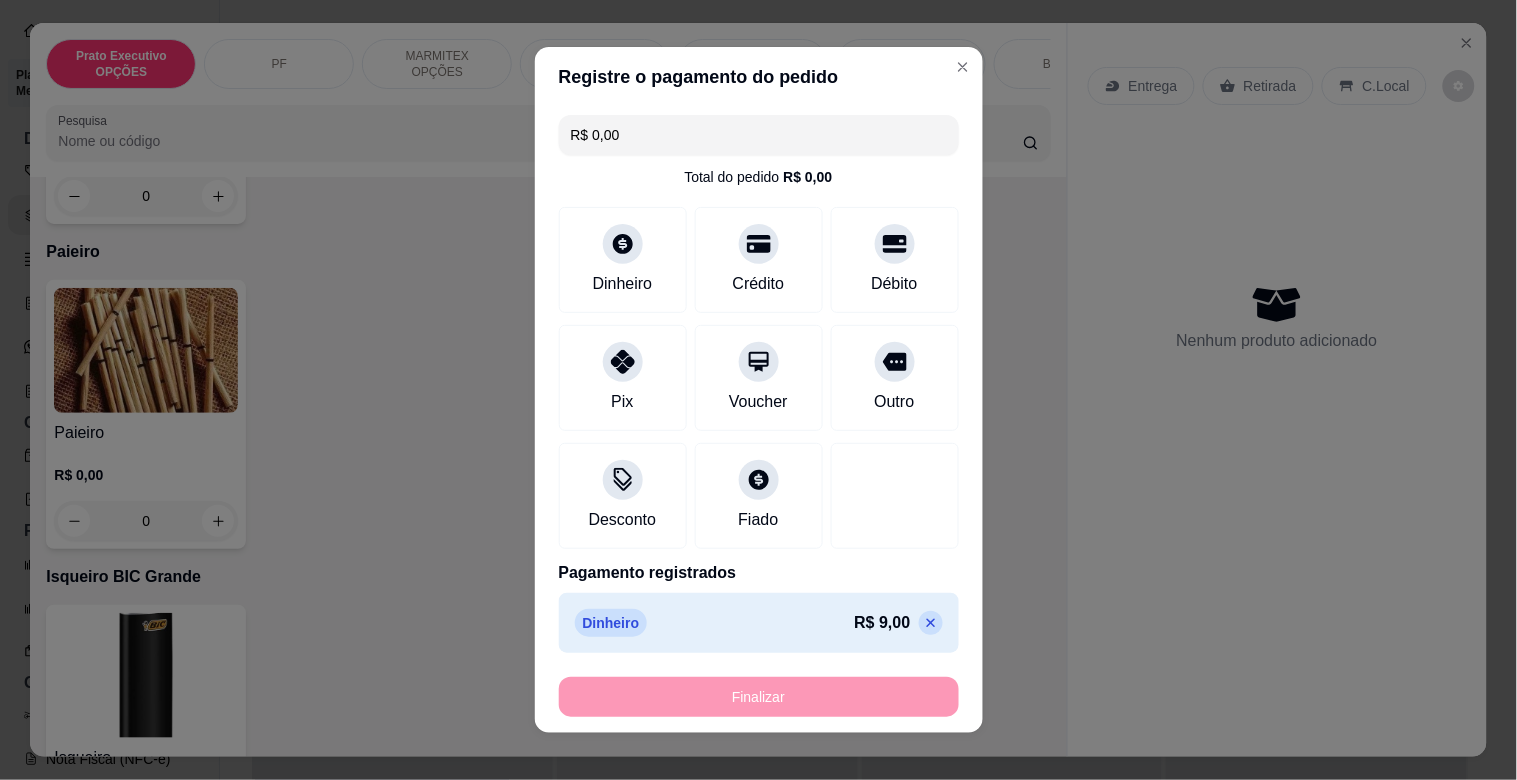 type on "-R$ 9,00" 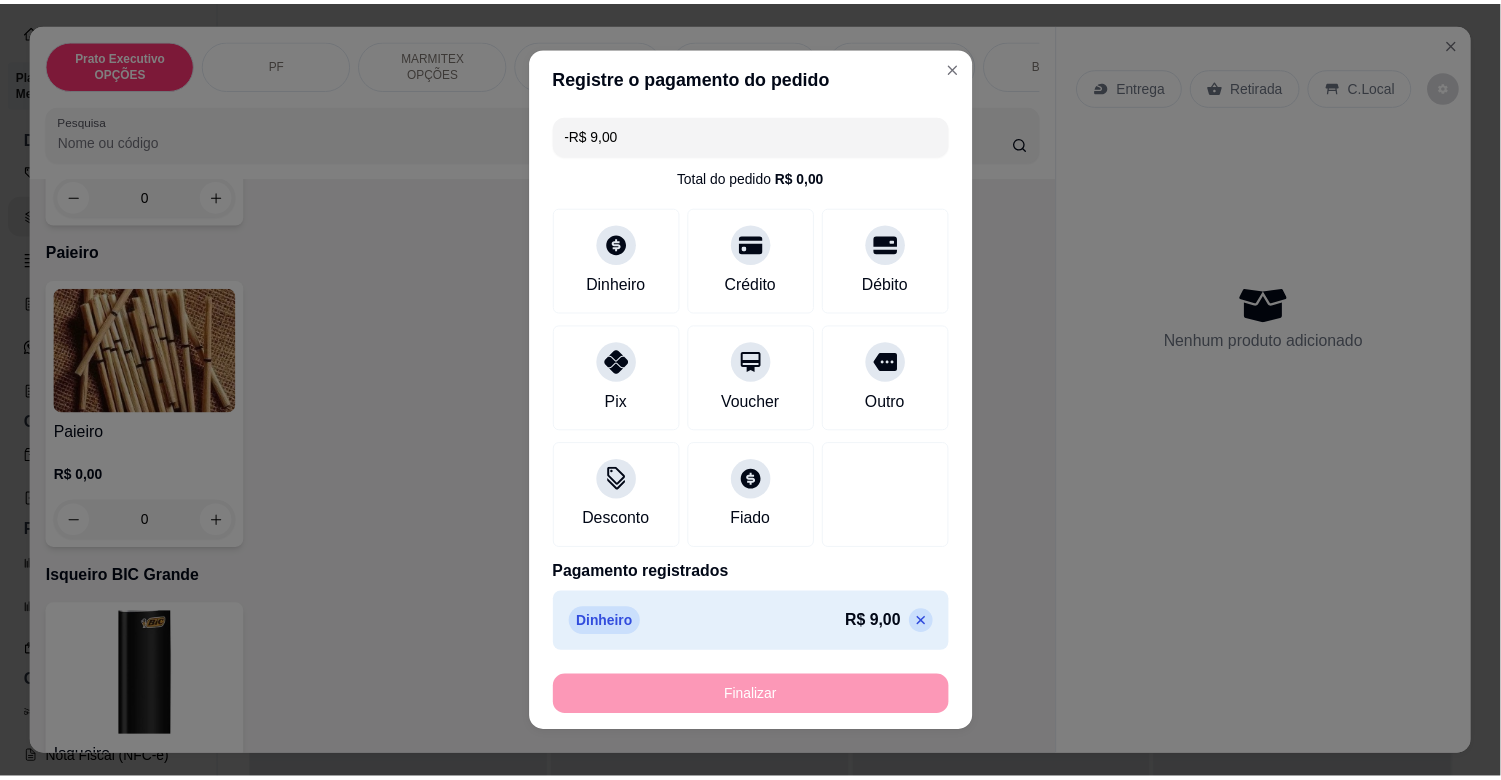 scroll, scrollTop: 10491, scrollLeft: 0, axis: vertical 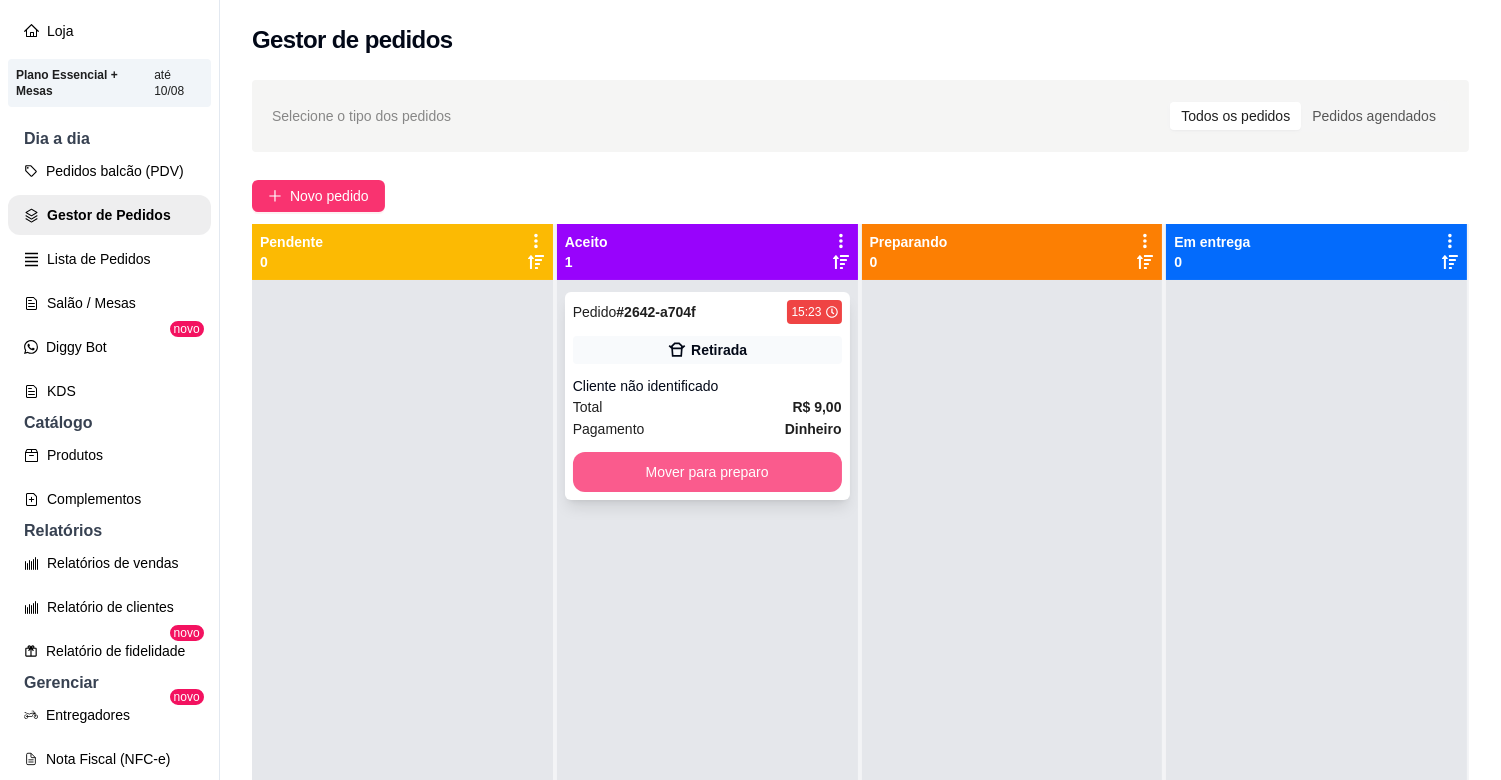 click on "Mover para preparo" at bounding box center (707, 472) 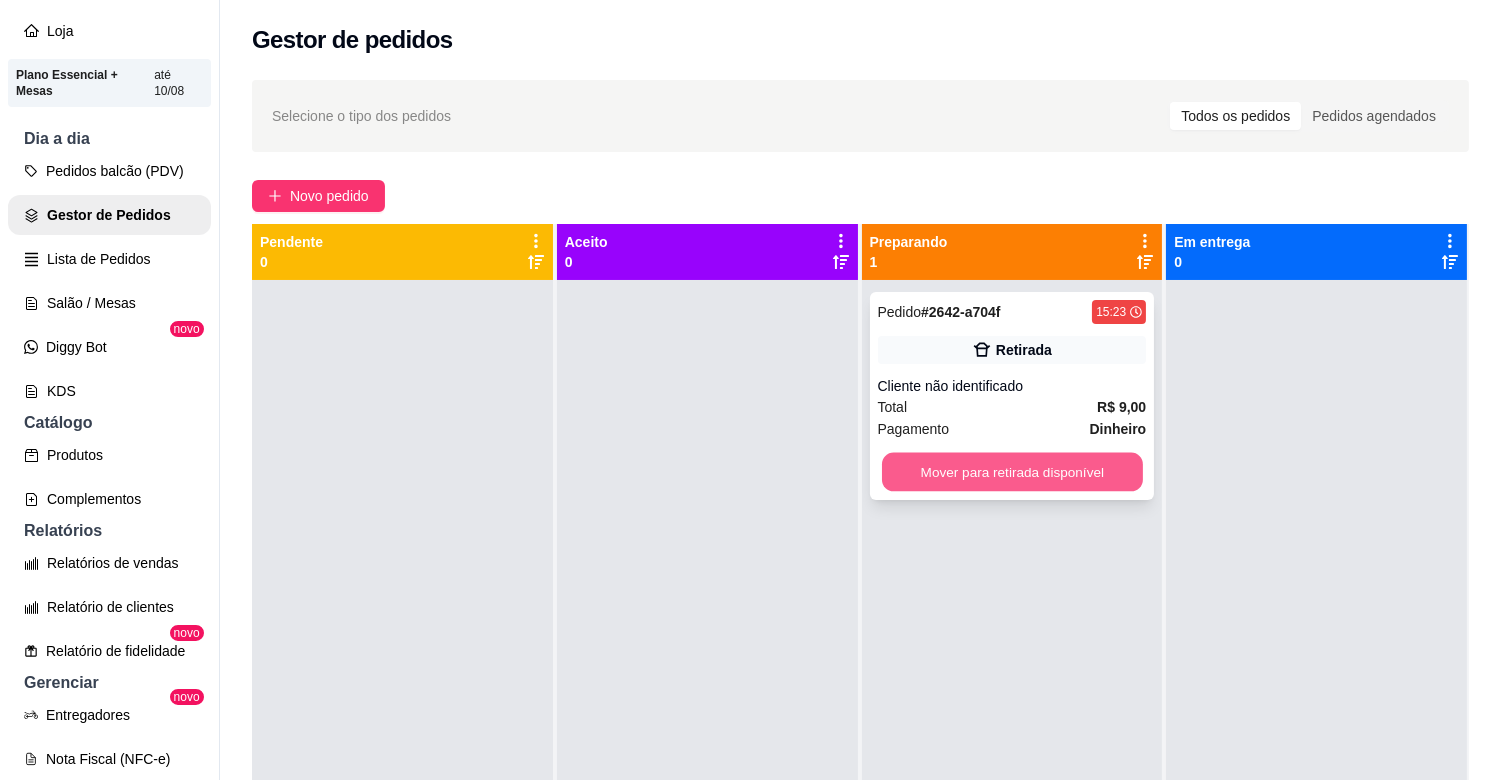 click on "Mover para retirada disponível" at bounding box center [1012, 472] 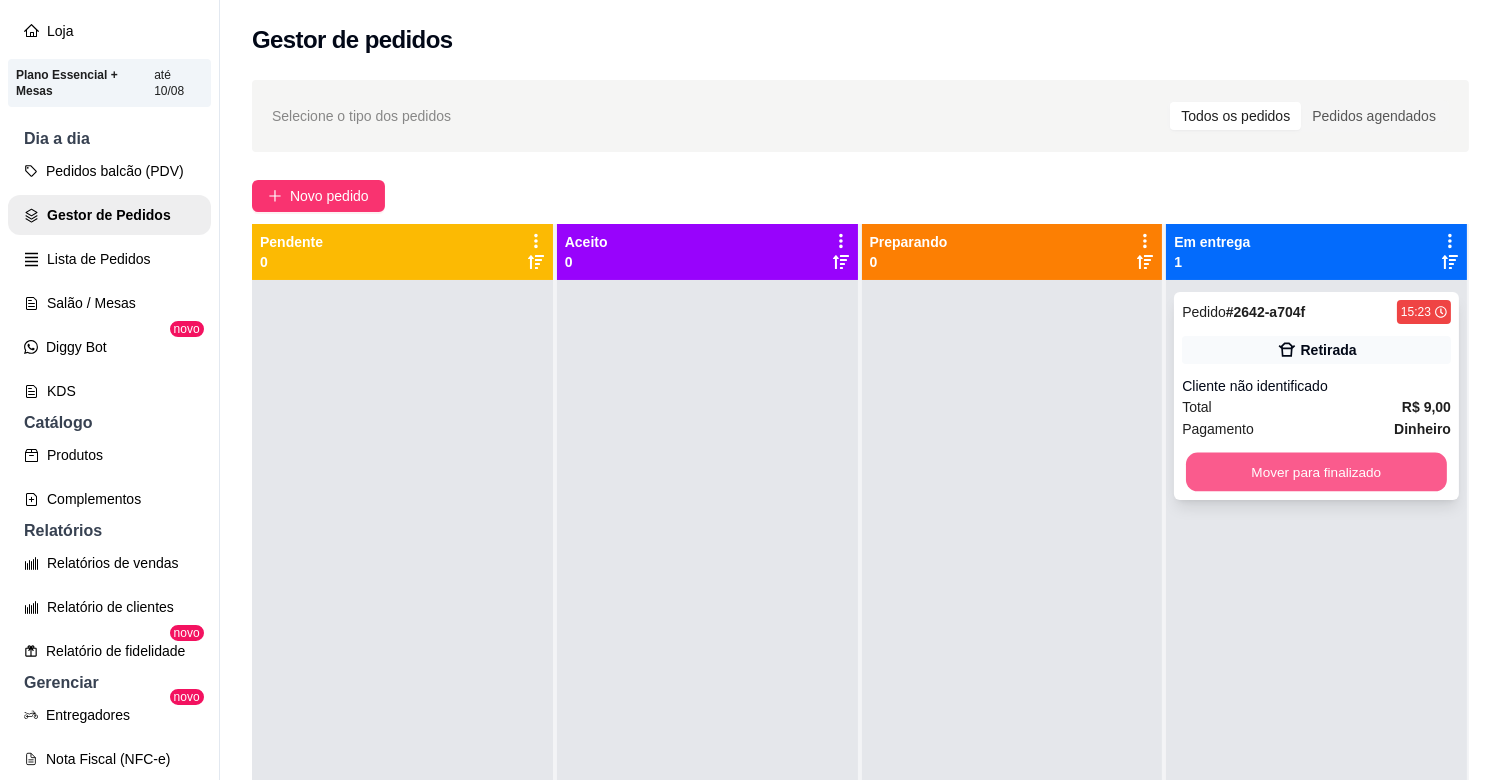 click on "Mover para finalizado" at bounding box center [1316, 472] 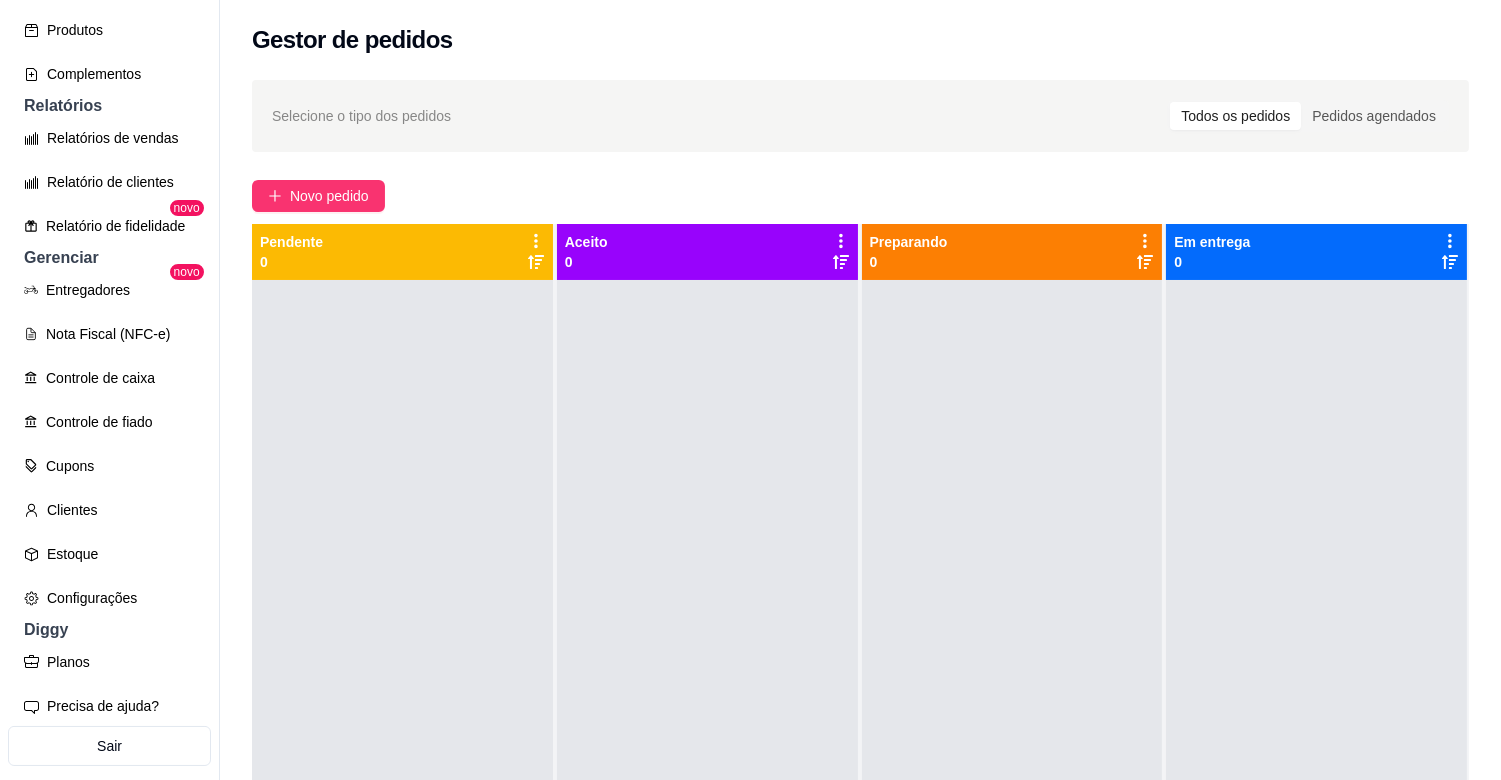 scroll, scrollTop: 605, scrollLeft: 0, axis: vertical 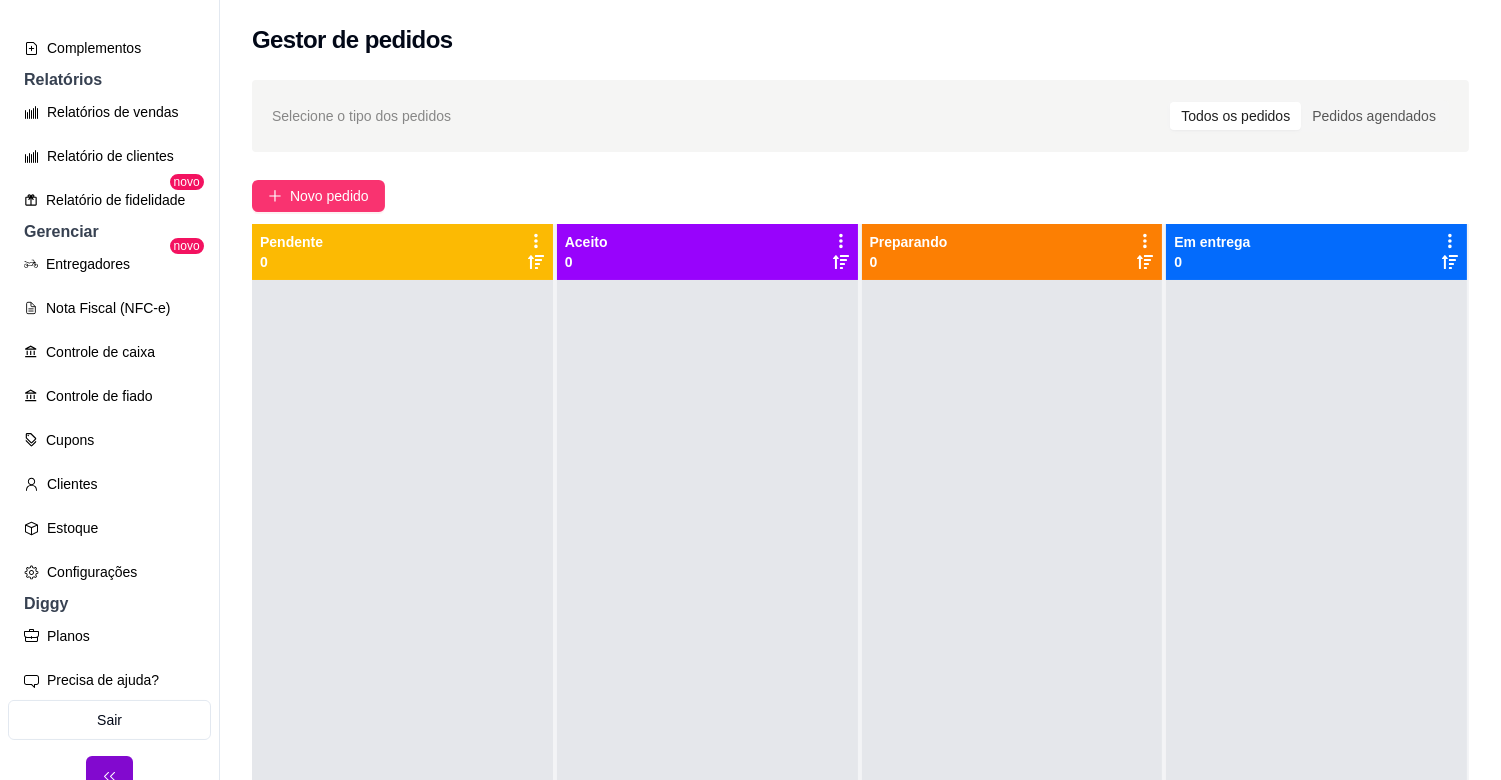click on "Entregadores novo Nota Fiscal (NFC-e) Controle de caixa Controle de fiado Cupons Clientes Estoque Configurações" at bounding box center [109, 418] 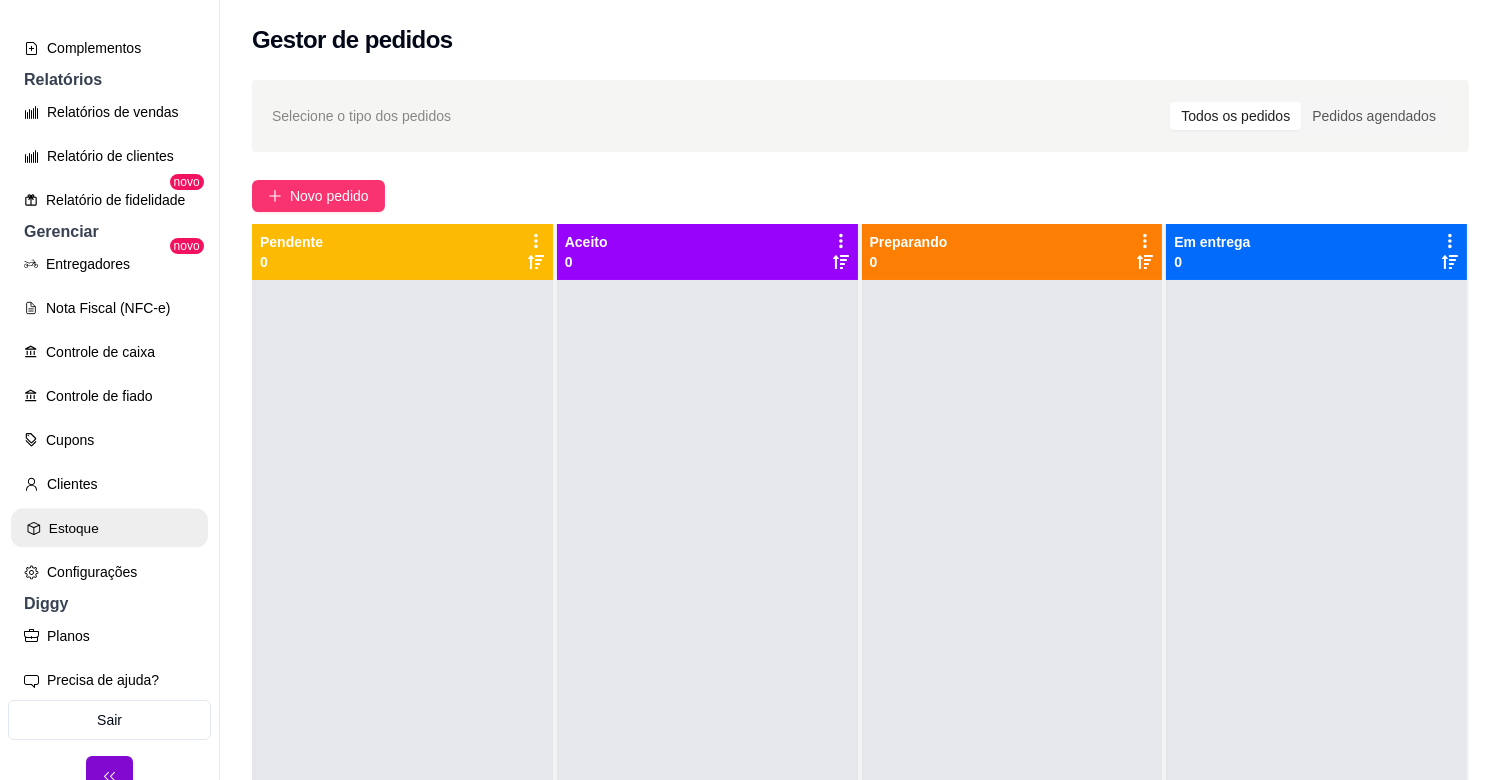click on "Estoque" at bounding box center [109, 528] 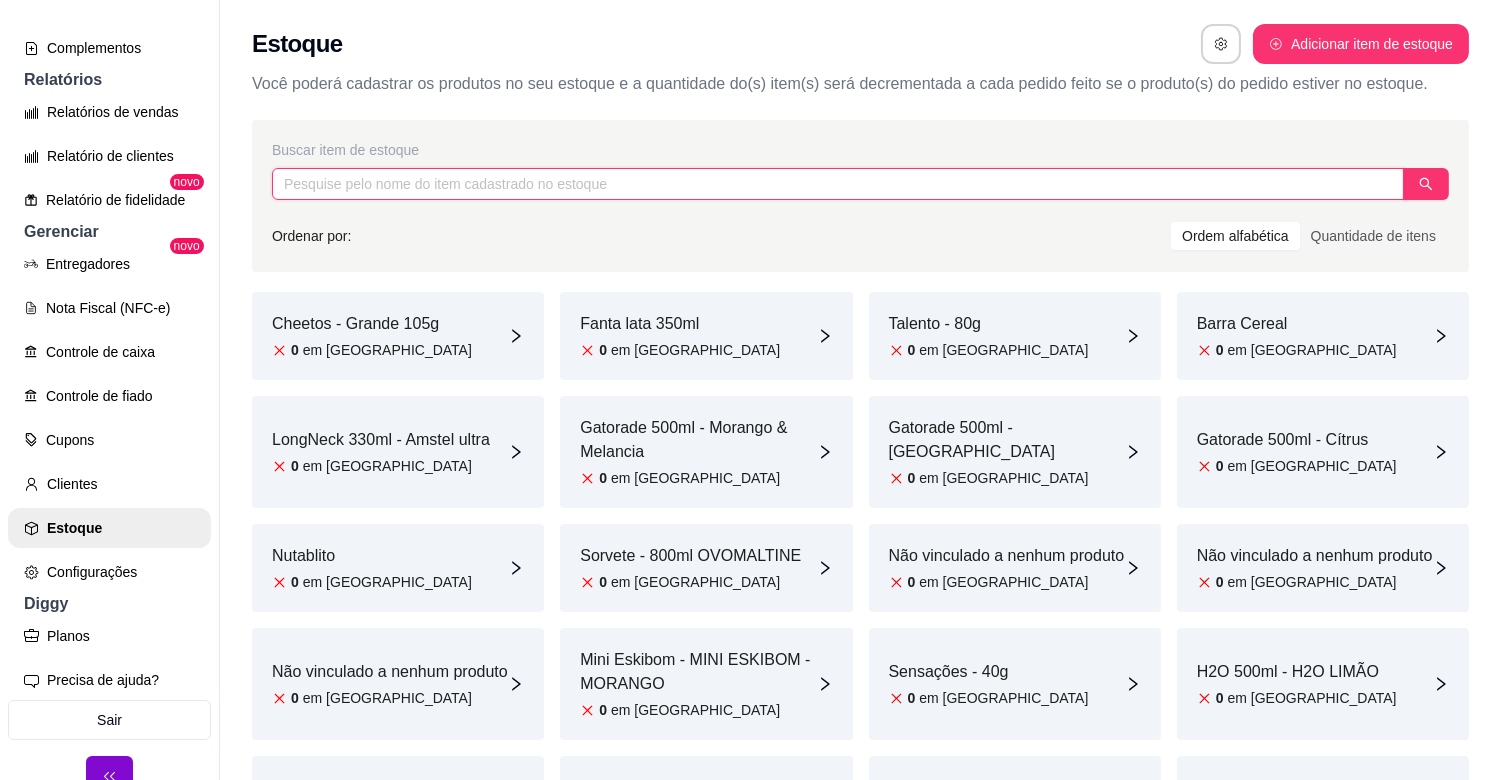 click at bounding box center [838, 184] 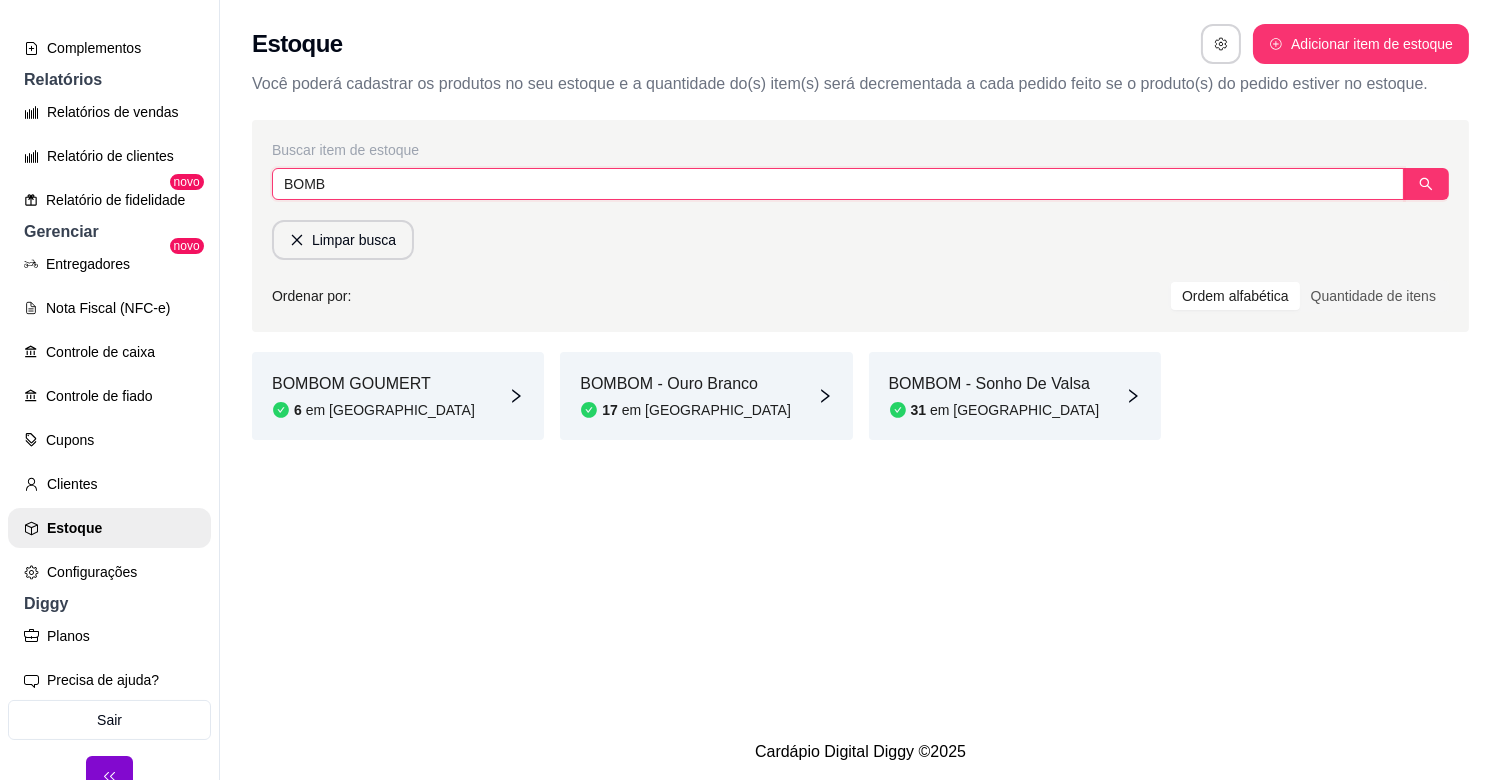 type on "BOMB" 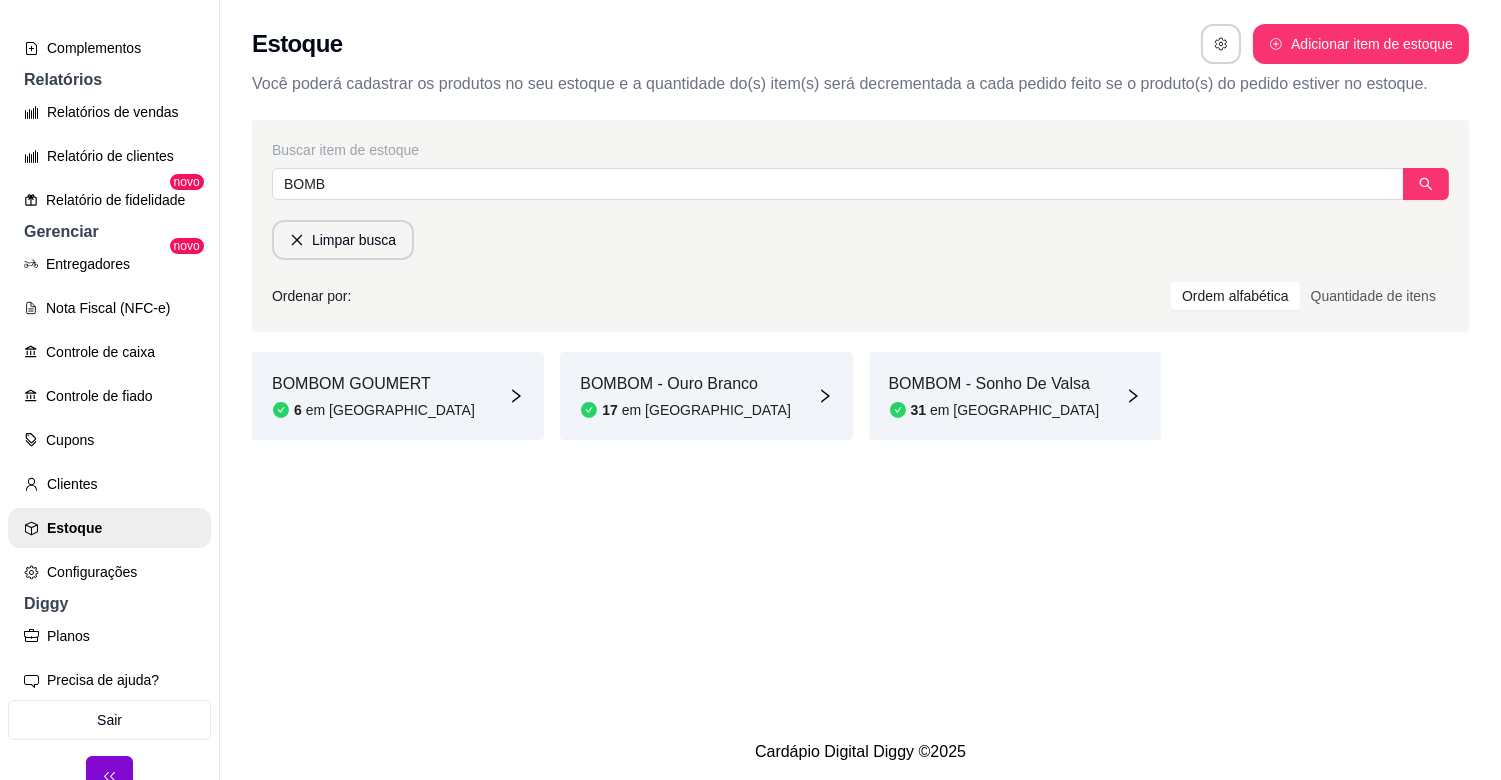 click on "BOMBOM GOUMERT" at bounding box center [373, 384] 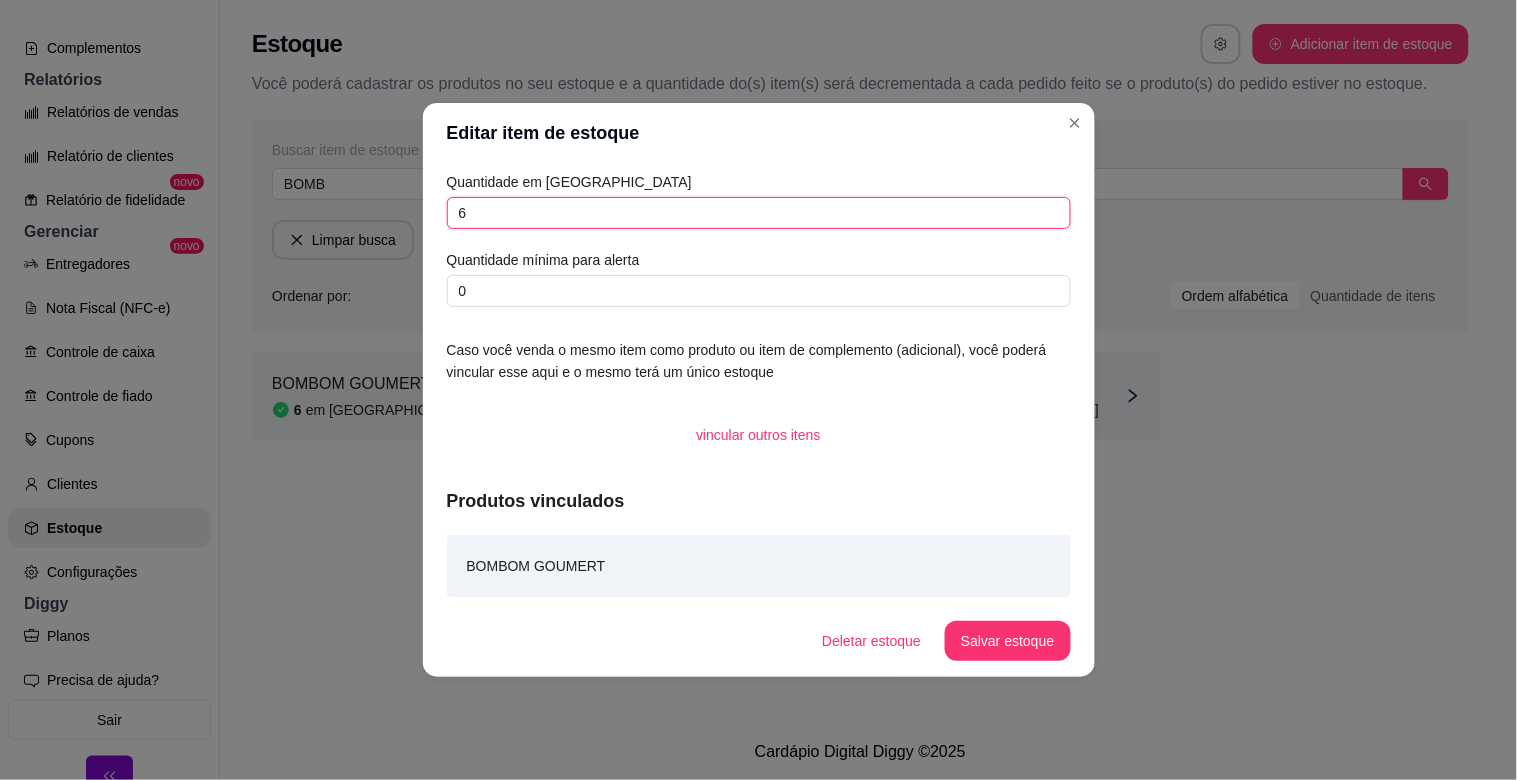 click on "6" at bounding box center (759, 213) 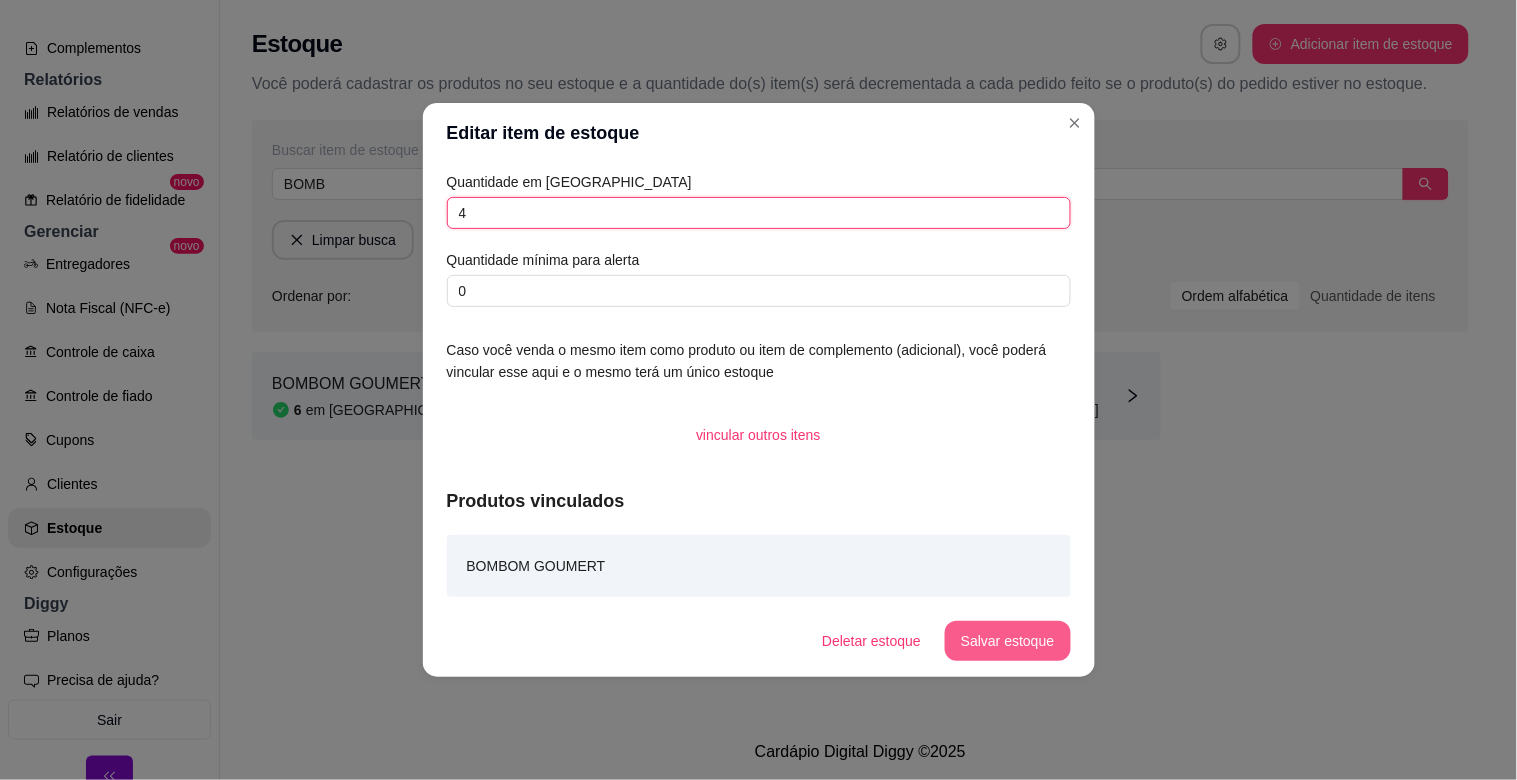 type on "4" 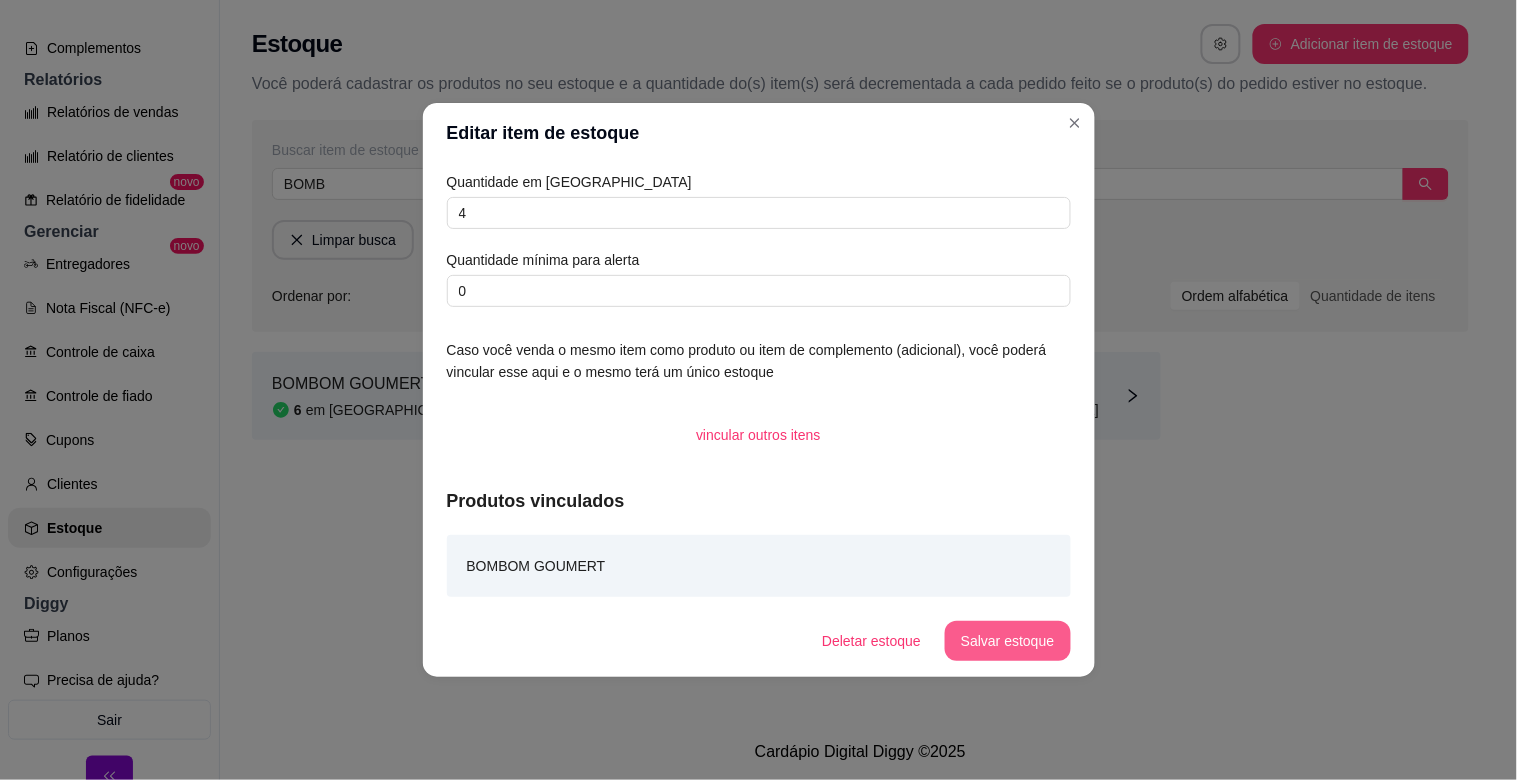 click on "Salvar estoque" at bounding box center (1007, 641) 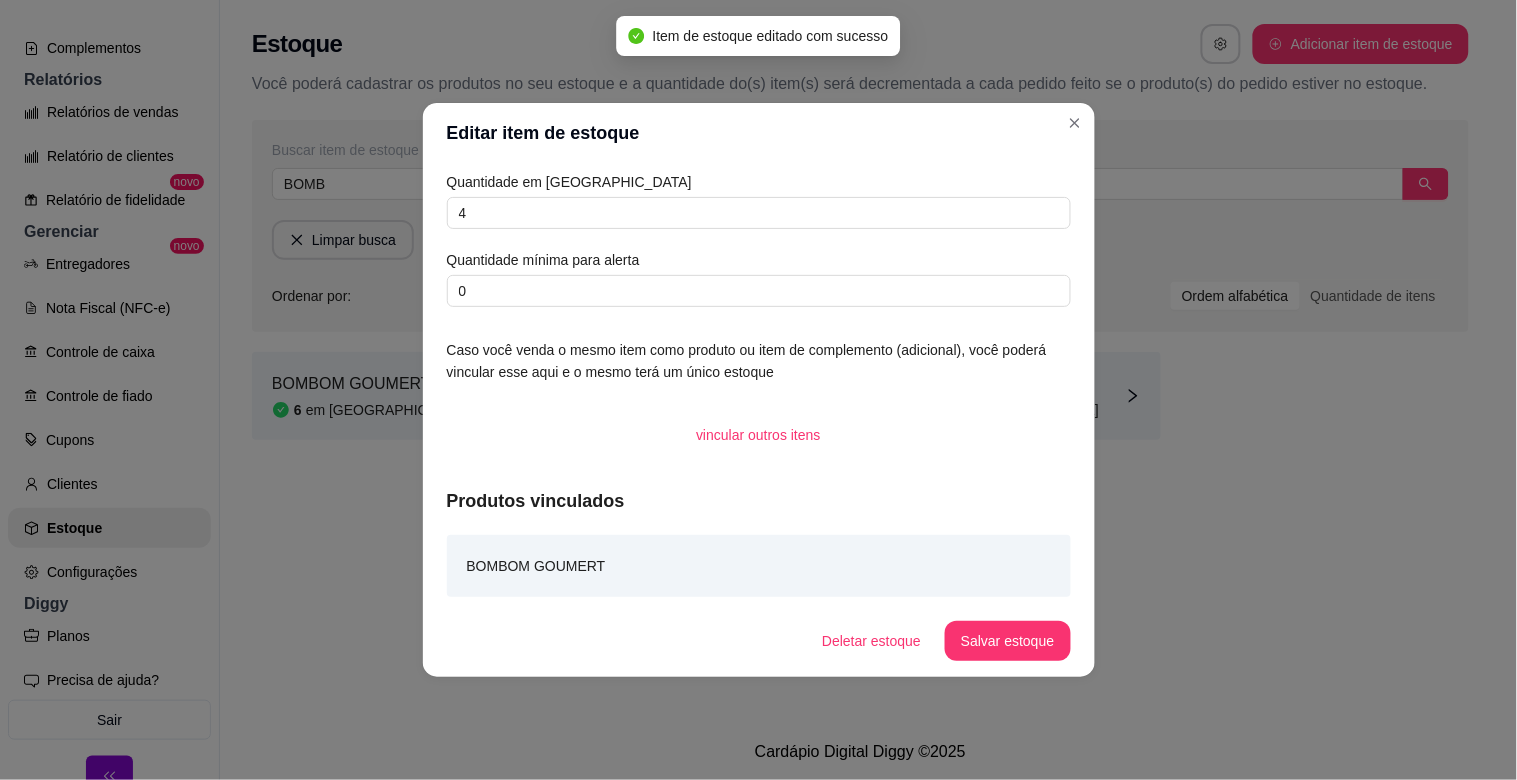 click on "Editar item de estoque" at bounding box center [759, 133] 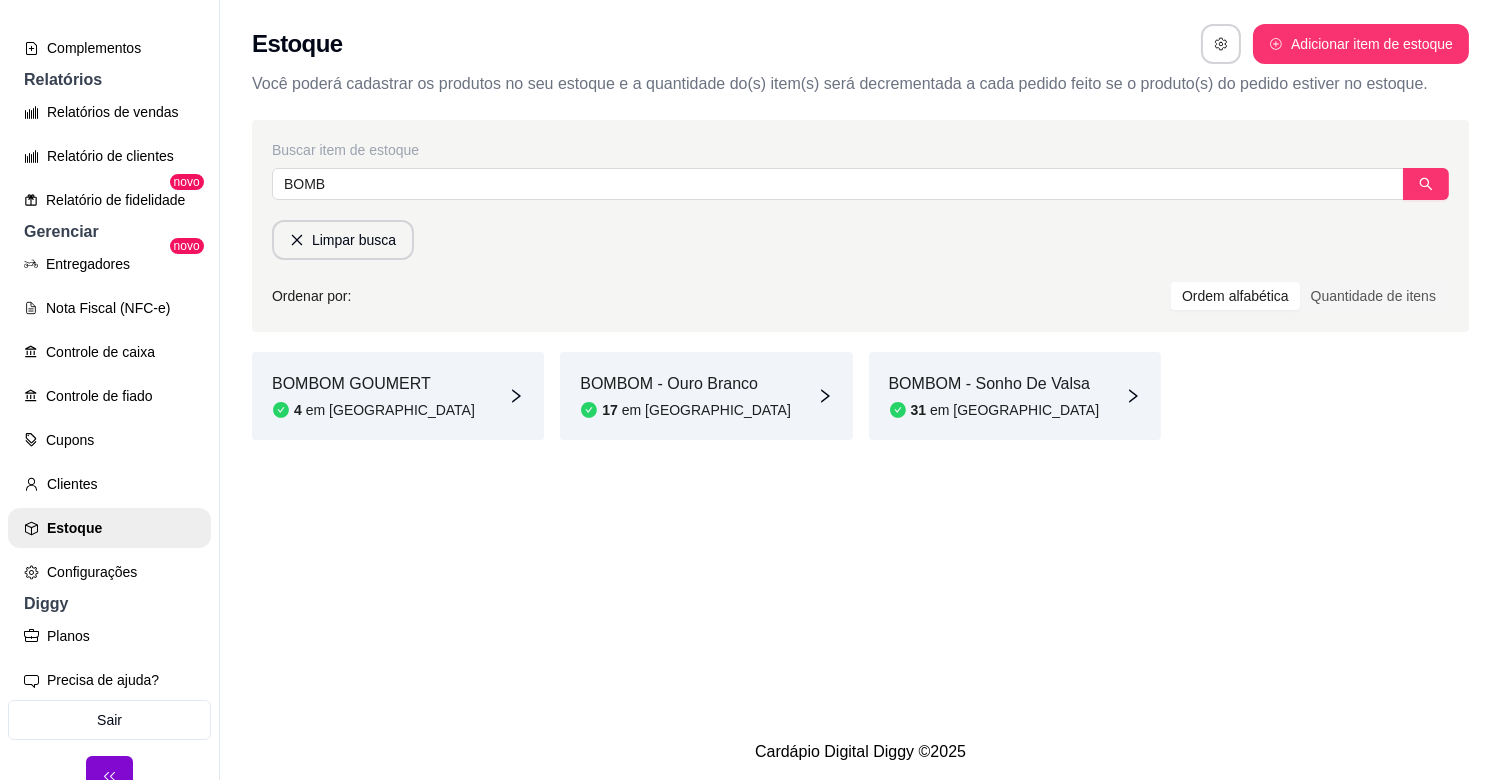 drag, startPoint x: 211, startPoint y: 515, endPoint x: 195, endPoint y: 412, distance: 104.23531 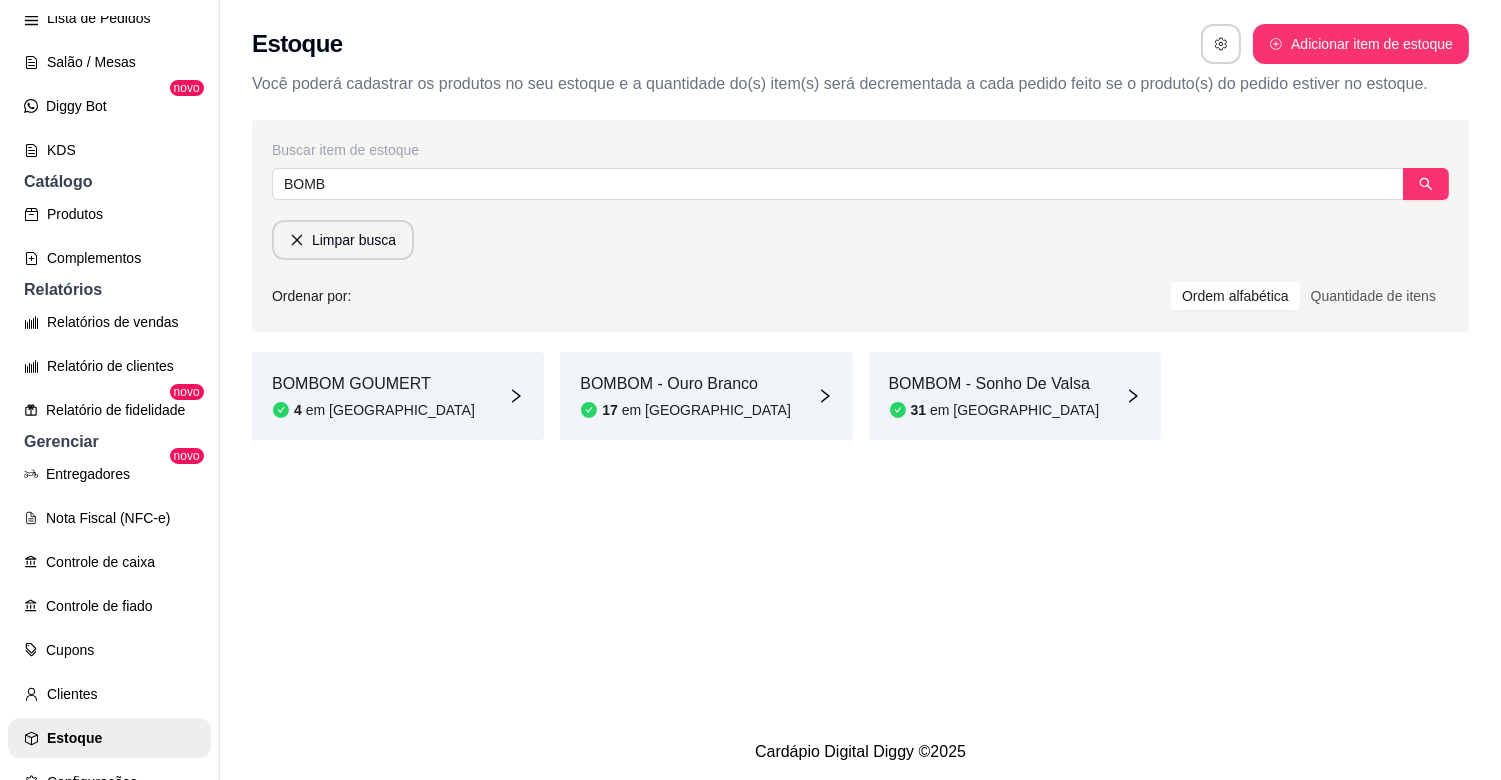 scroll, scrollTop: 146, scrollLeft: 0, axis: vertical 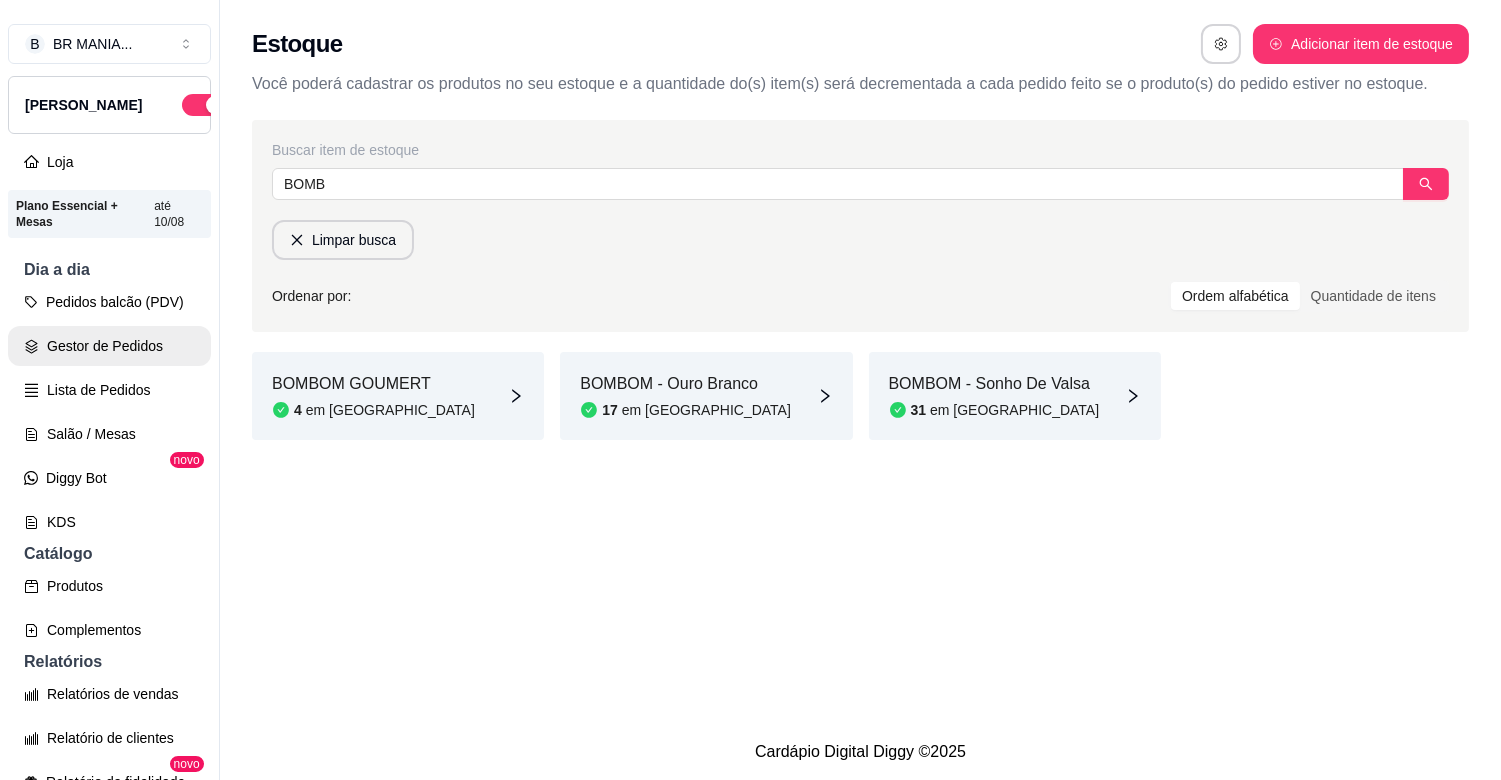 click on "Gestor de Pedidos" at bounding box center (109, 346) 